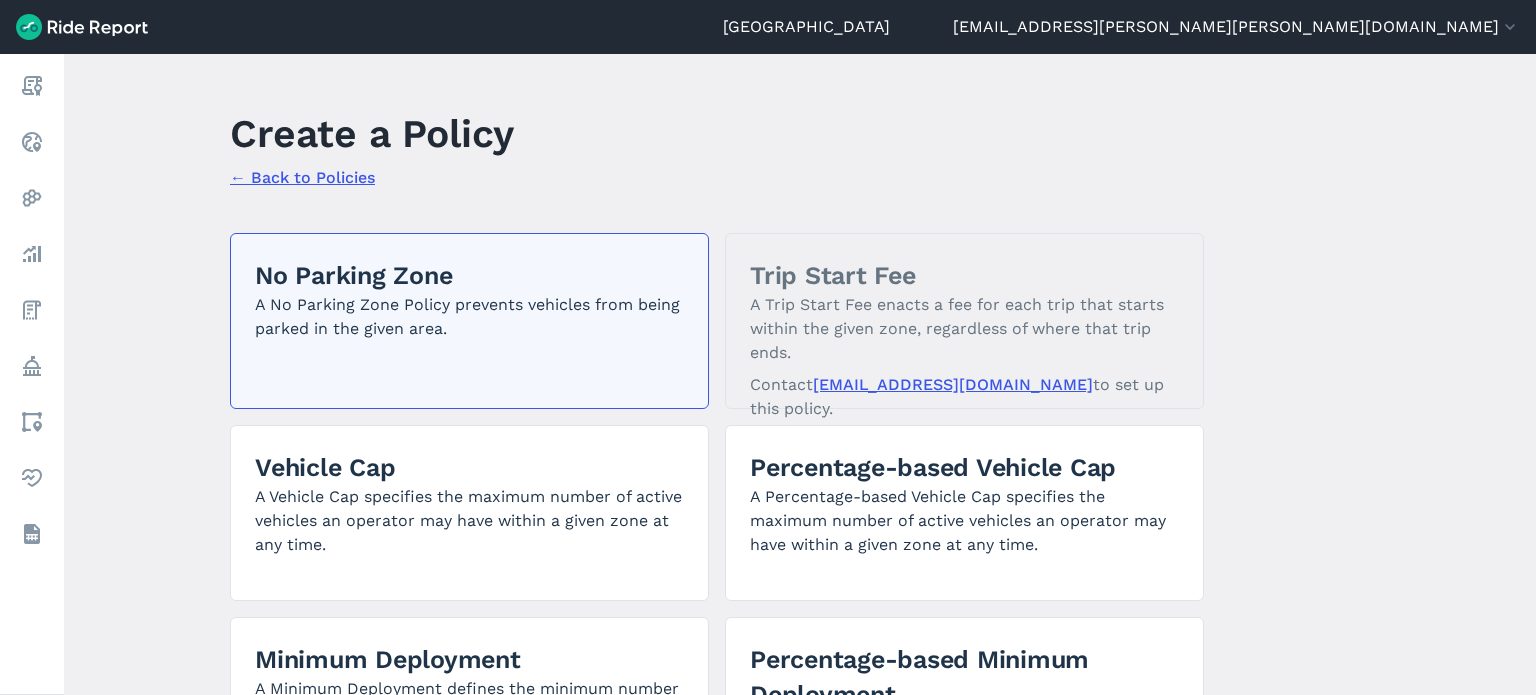 scroll, scrollTop: 0, scrollLeft: 0, axis: both 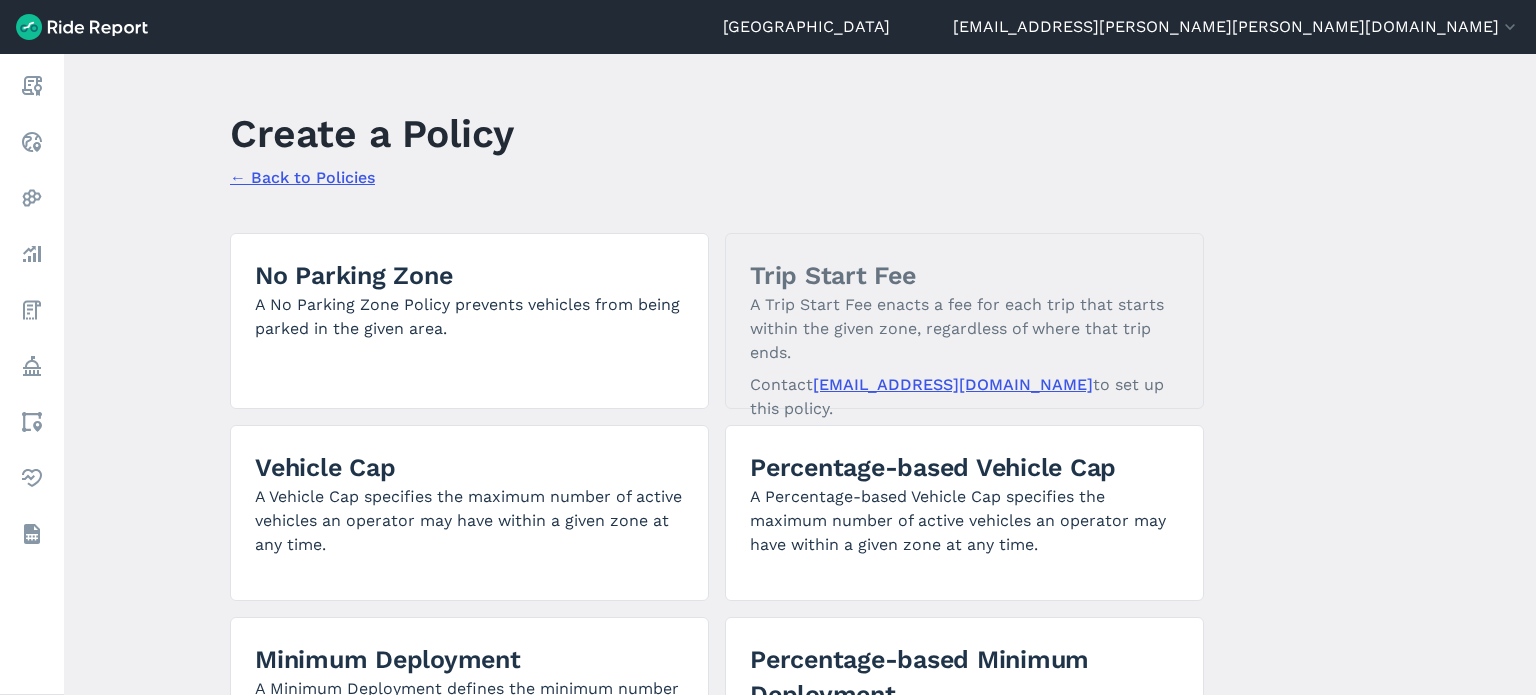 drag, startPoint x: 680, startPoint y: 168, endPoint x: 499, endPoint y: 191, distance: 182.45547 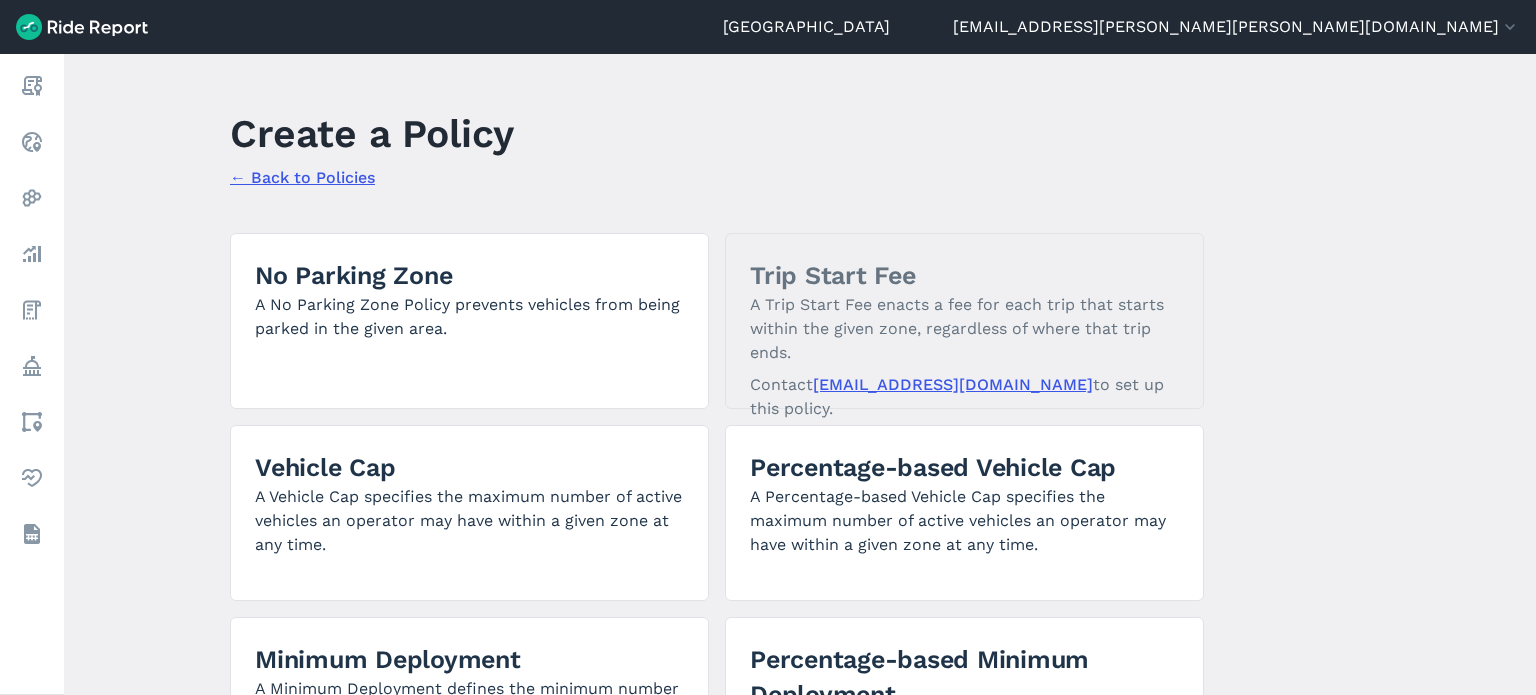 click on "← Back to Policies" at bounding box center [302, 177] 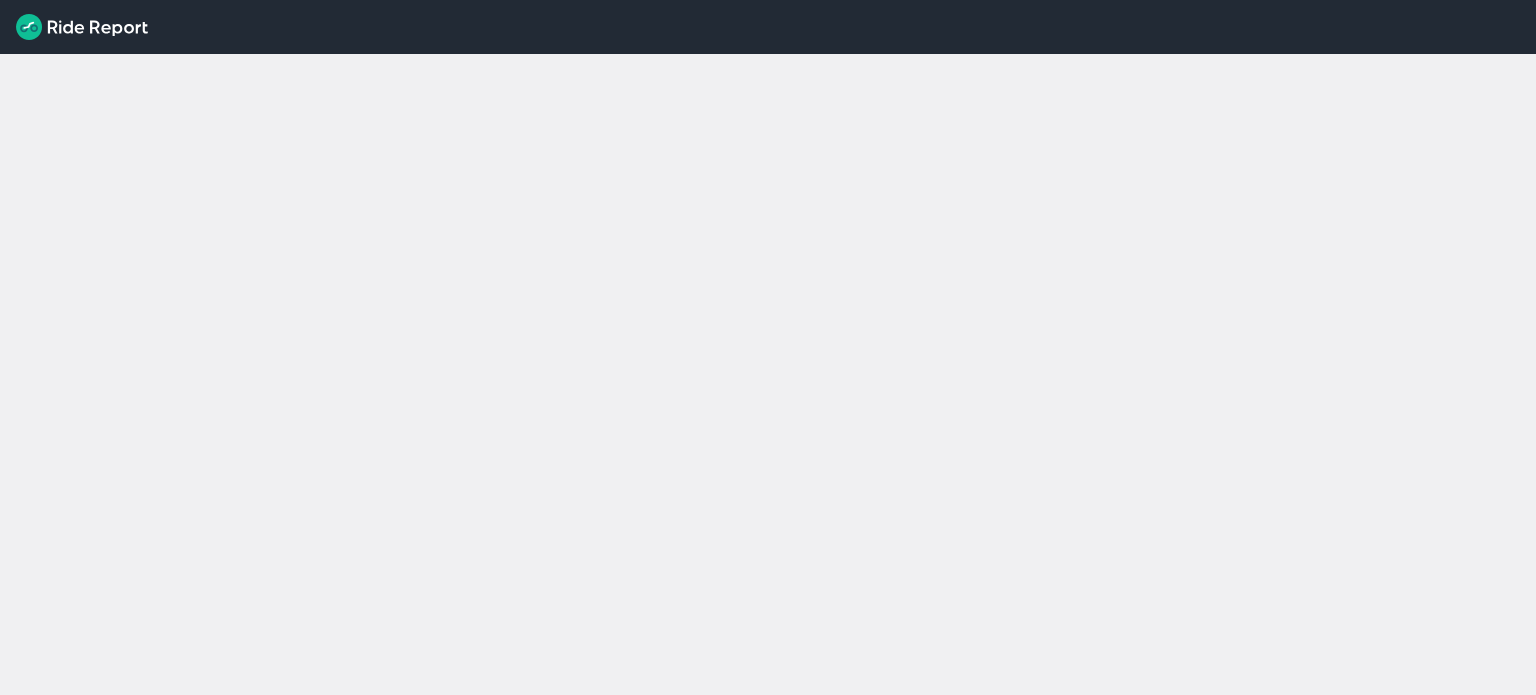 scroll, scrollTop: 0, scrollLeft: 0, axis: both 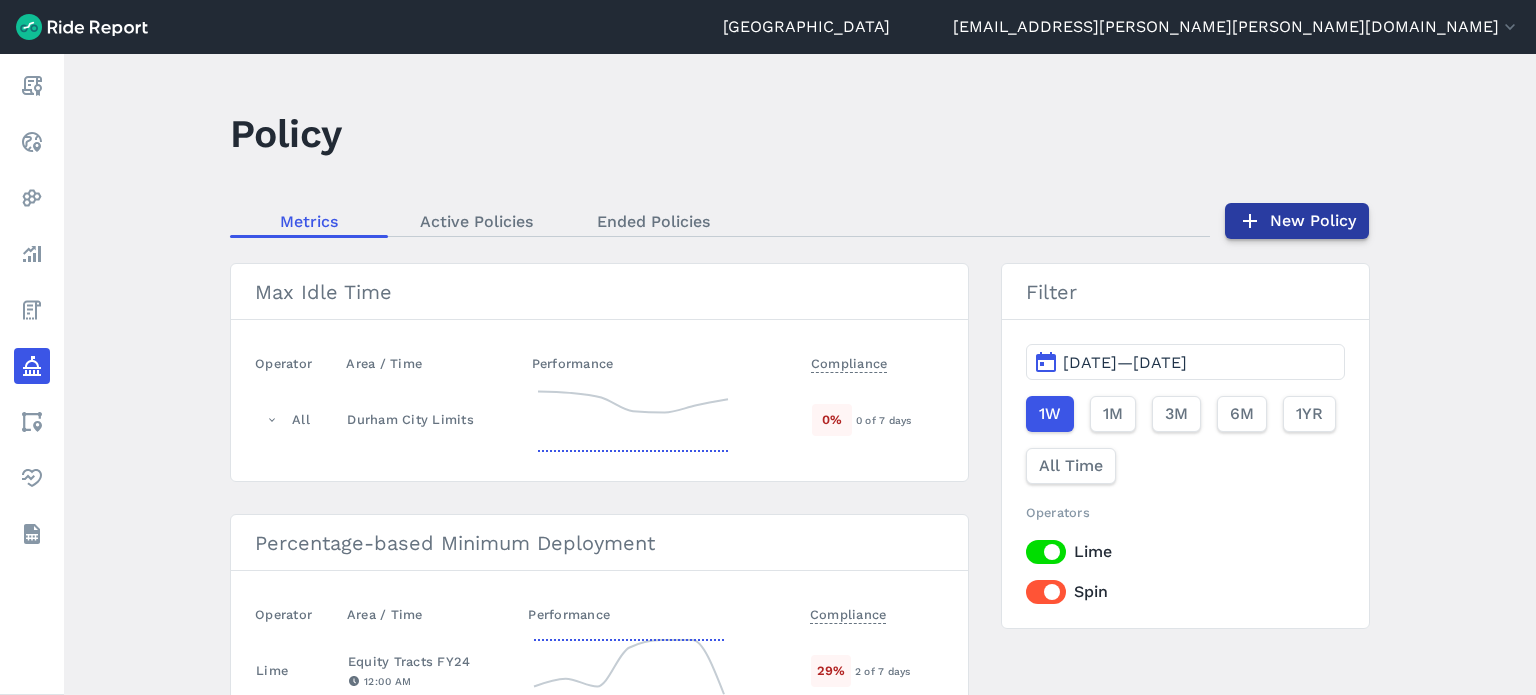 click on "New Policy" at bounding box center (1297, 221) 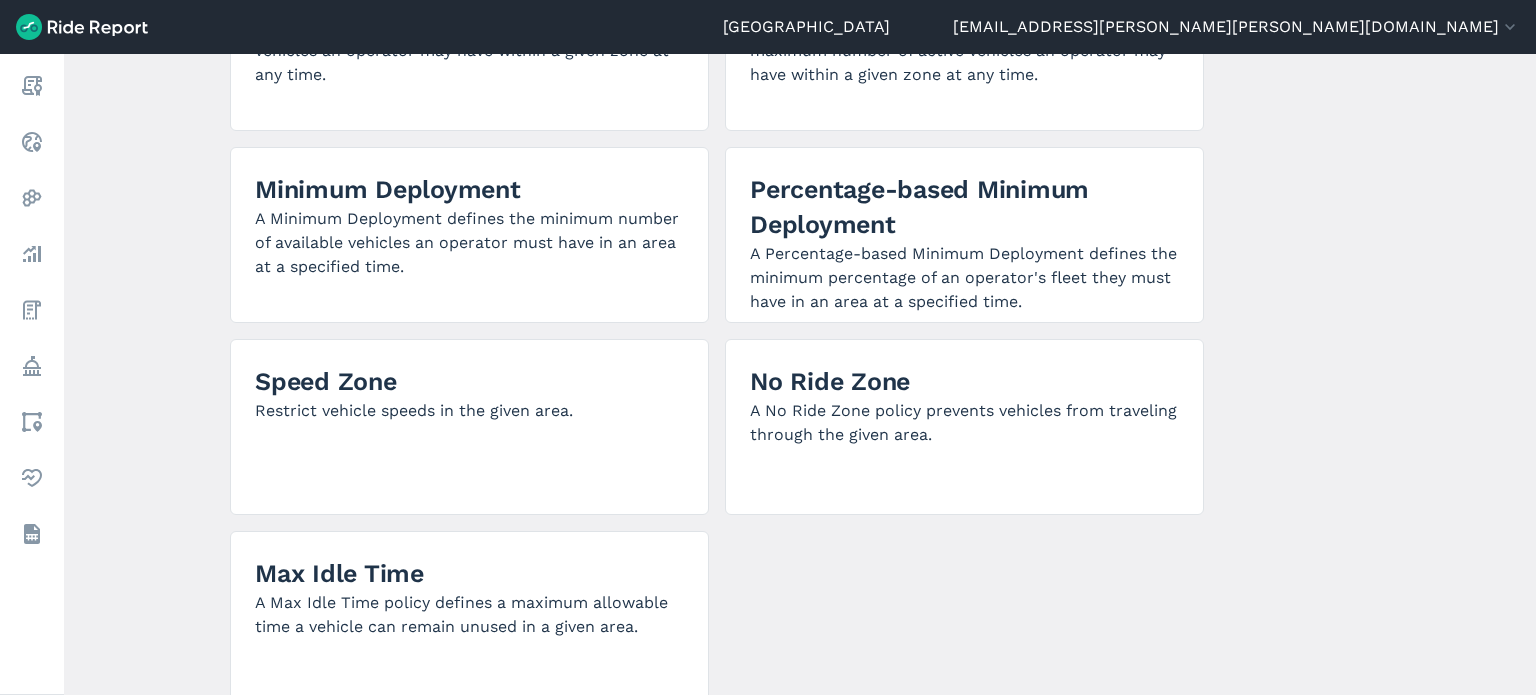 scroll, scrollTop: 553, scrollLeft: 0, axis: vertical 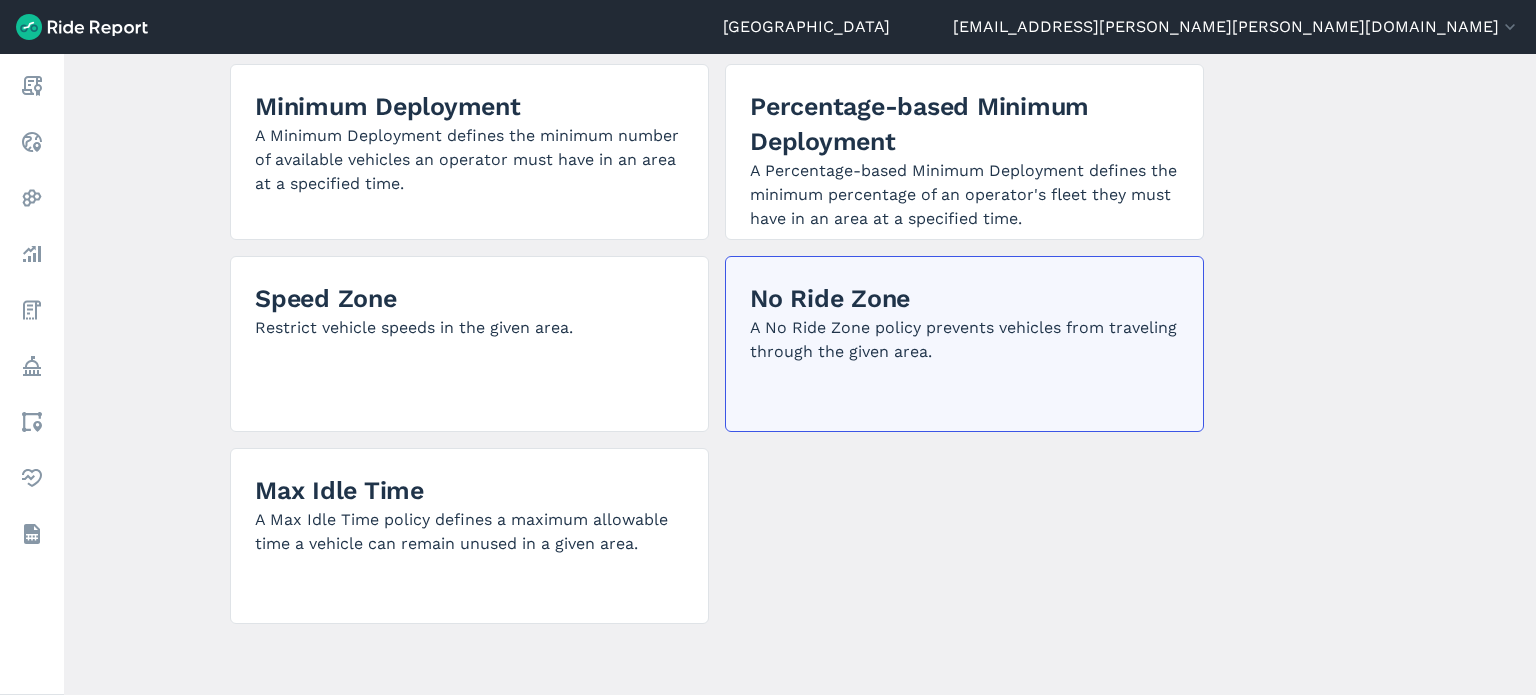 click on "No Ride Zone" at bounding box center [964, 298] 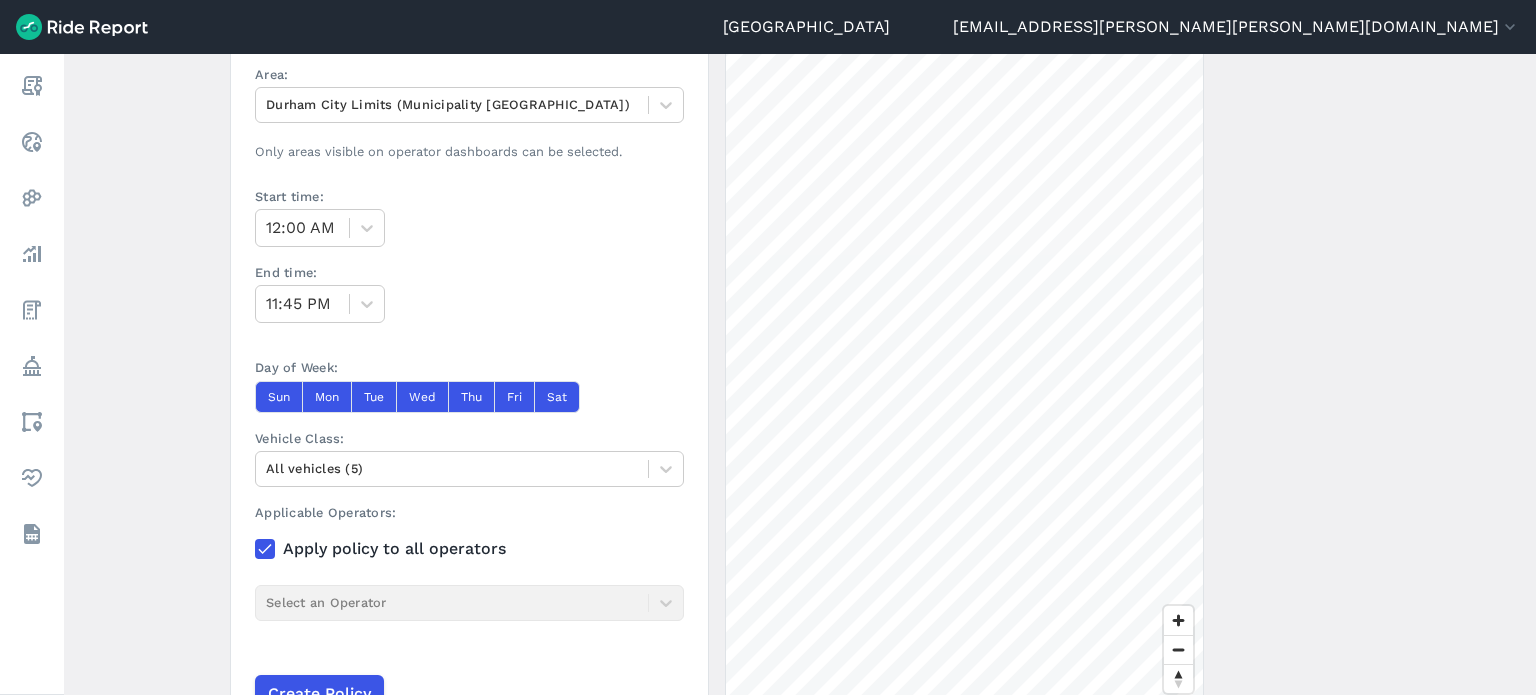 scroll, scrollTop: 453, scrollLeft: 0, axis: vertical 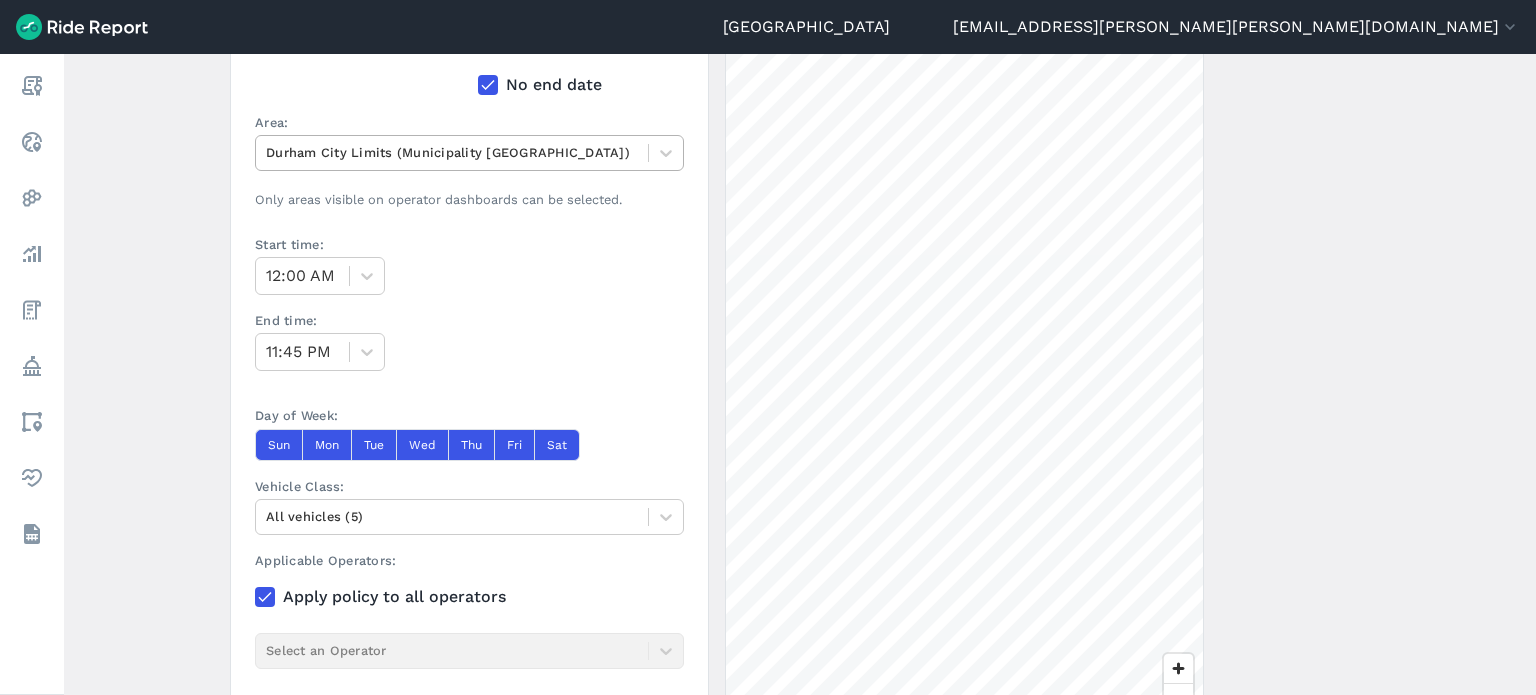 click at bounding box center (452, 152) 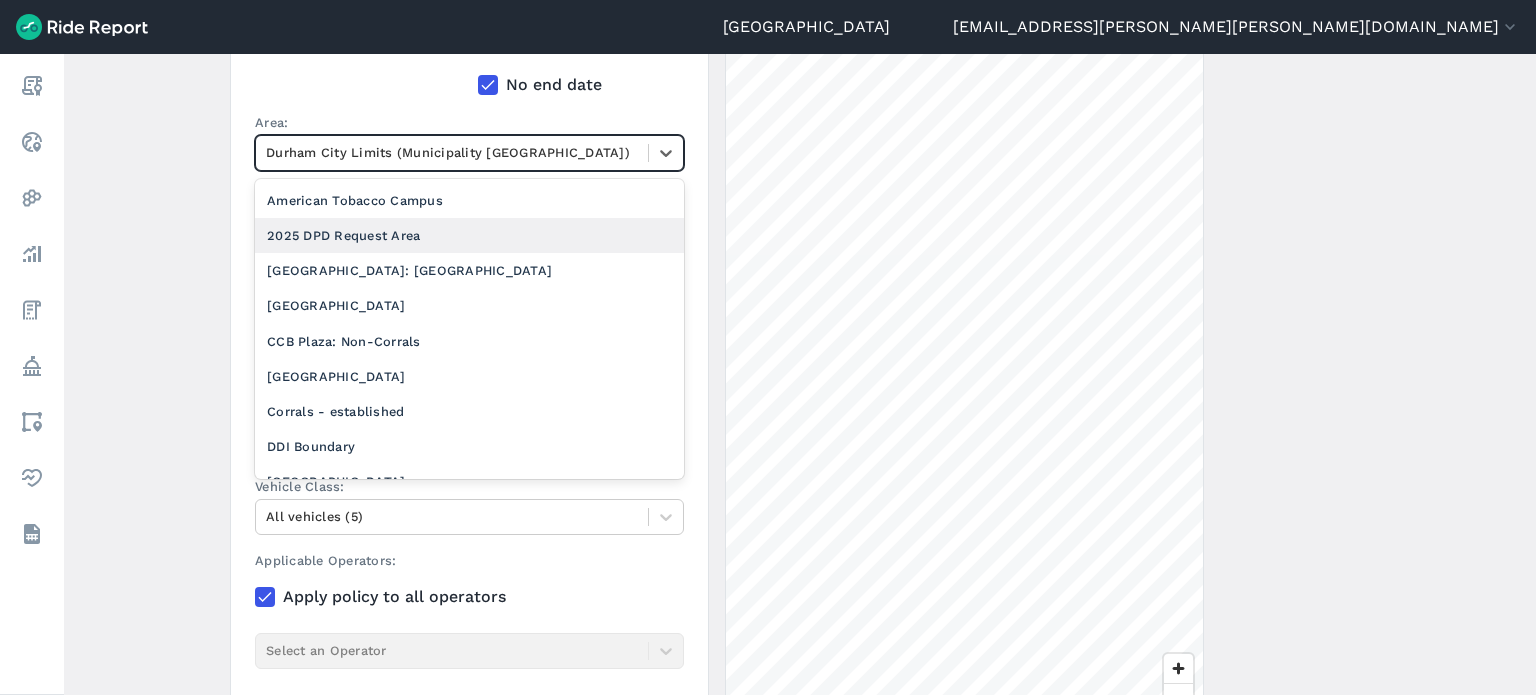 click on "Create a Policy ← Back to Policies Name: Description: Start Date: [DATE] End Date: -- -- -- No end date Area: option 2025 DPD Request Area focused, 2 of 25. 24 results available. Use Up and Down to choose options, press Enter to select the currently focused option, press Escape to exit the menu, press Tab to select the option and exit the menu. Durham City Limits (Municipality Boundary) [GEOGRAPHIC_DATA] Campus 2025 DPD Request Area [GEOGRAPHIC_DATA]: [GEOGRAPHIC_DATA] CCB [GEOGRAPHIC_DATA]: [GEOGRAPHIC_DATA] - established DDI Boundary [GEOGRAPHIC_DATA] [GEOGRAPHIC_DATA] (bus) Equity Tracts FY24 Five Points: Non-Corrals No Parking - [PERSON_NAME][GEOGRAPHIC_DATA]- CCB Plaza Tract 10.01 Tract 10.02 Tract 11 Tract 13.01 Tract 13.03 Tract 14 Tract 23 Tract 9 Durham Tech NCCU Only areas visible on operator dashboards can be selected. Start time: 12:00 AM End time: 11:45 PM Day of Week: Sun Mon Tue Wed Thu Fri Sat Vehicle Class: All vehicles (5) Applicable Operators: Apply policy to all operators Select an Operator 3 mi" at bounding box center [800, 374] 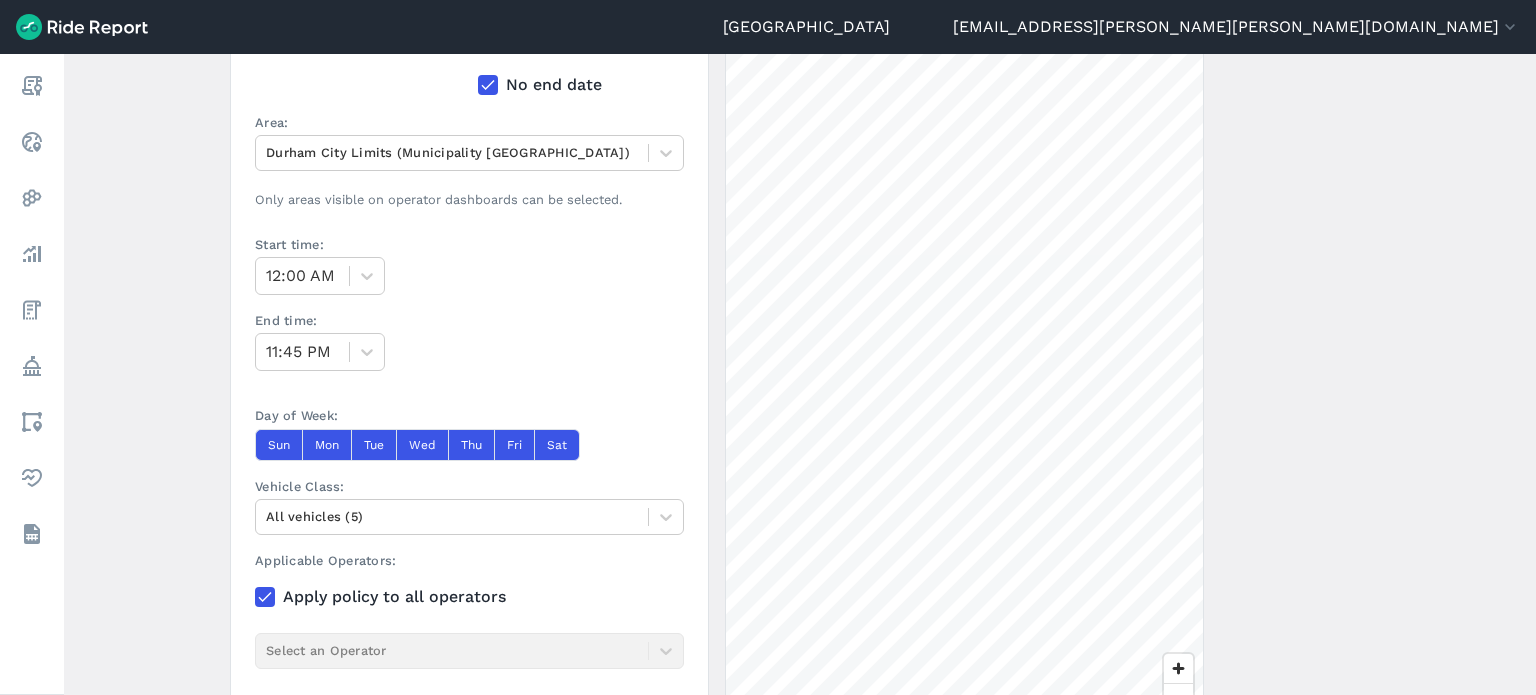 click 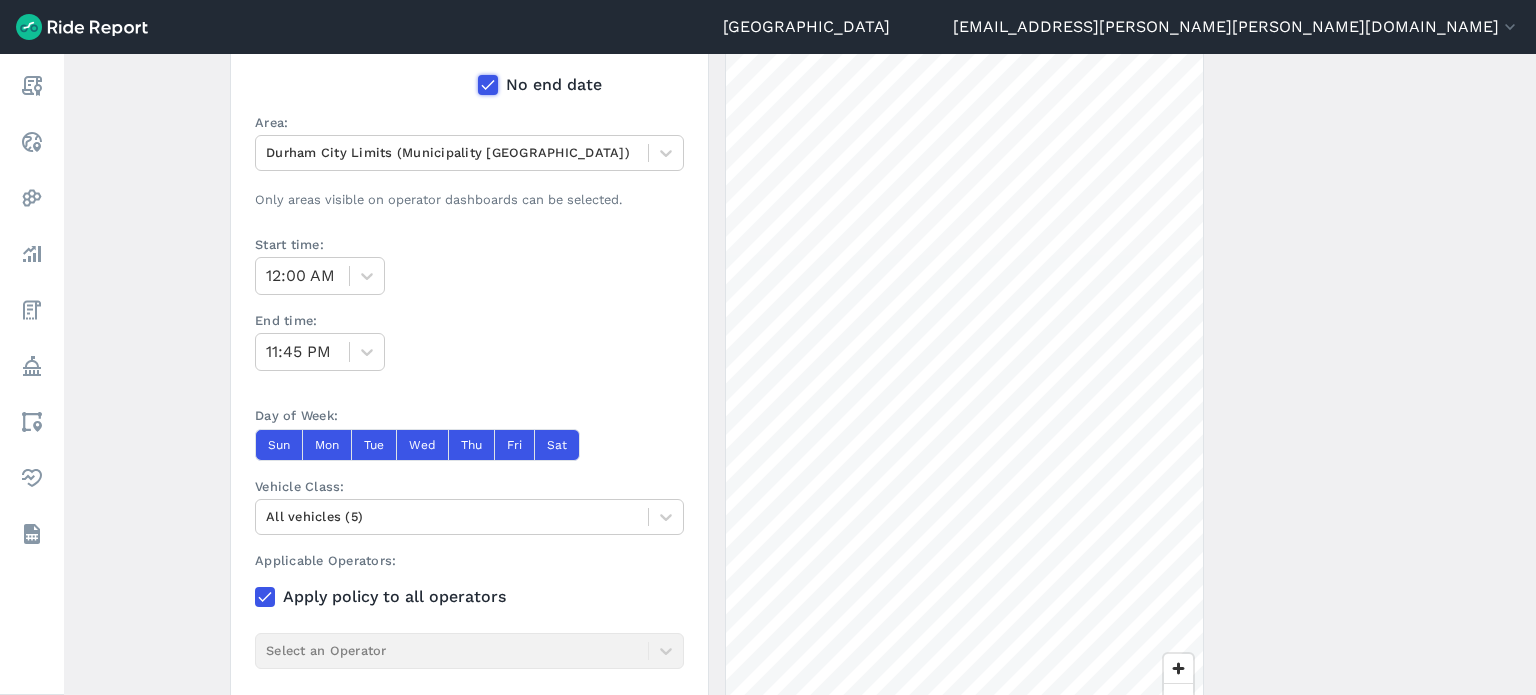 click on "No end date" at bounding box center [478, 79] 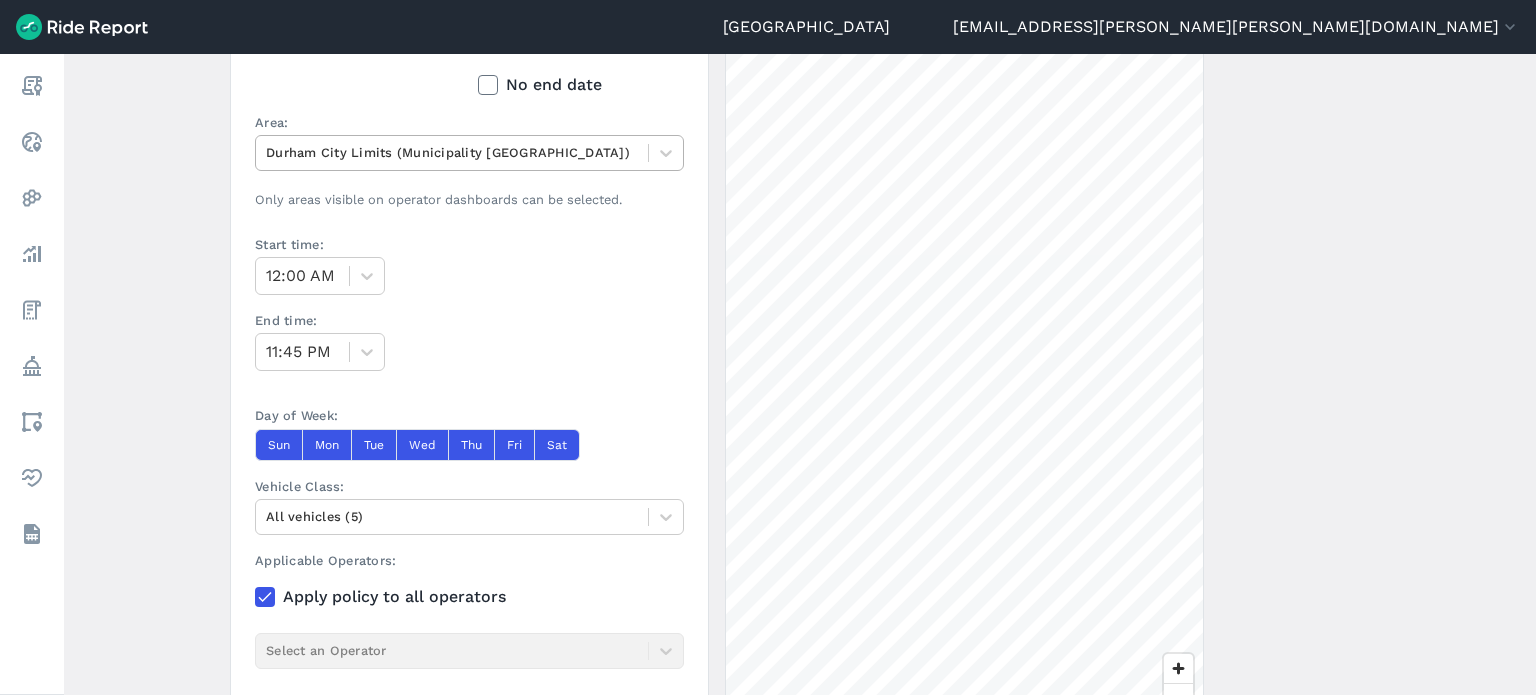 click at bounding box center [452, 152] 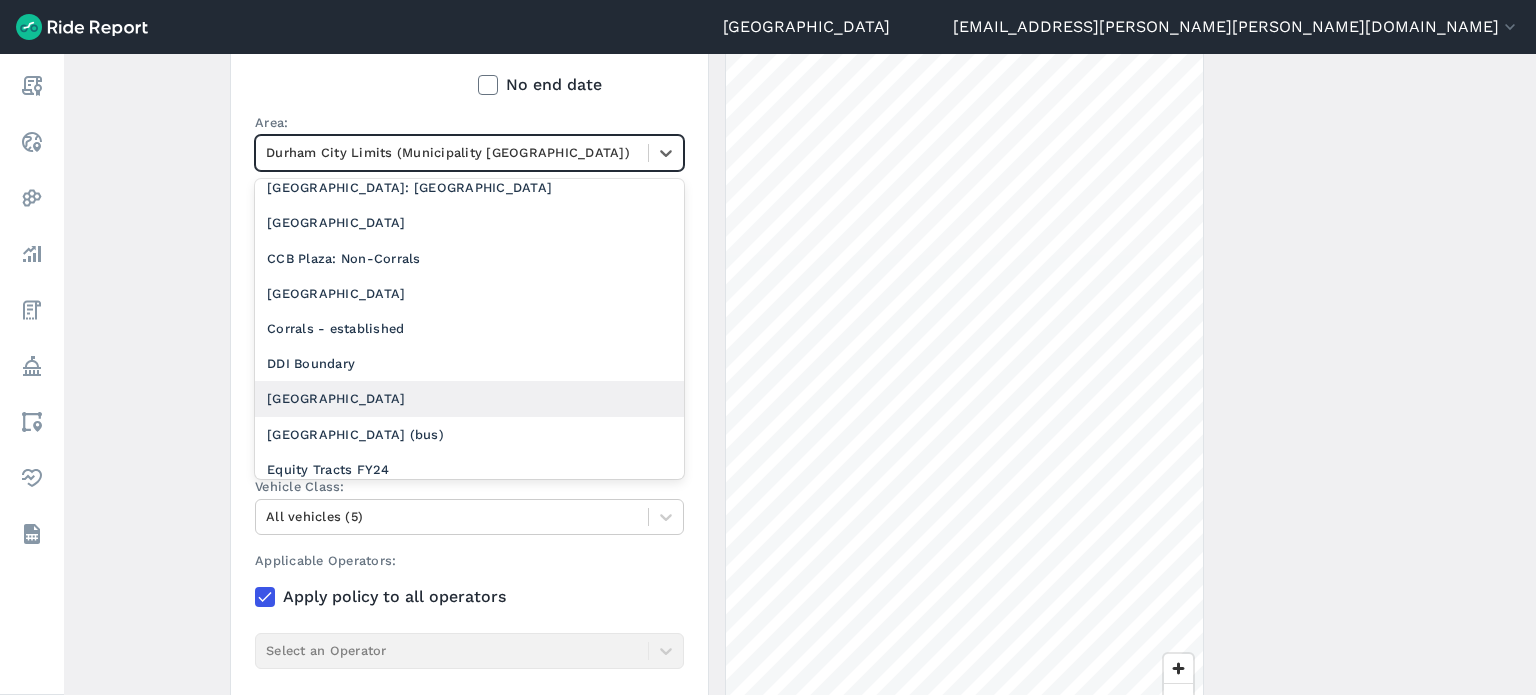 scroll, scrollTop: 0, scrollLeft: 0, axis: both 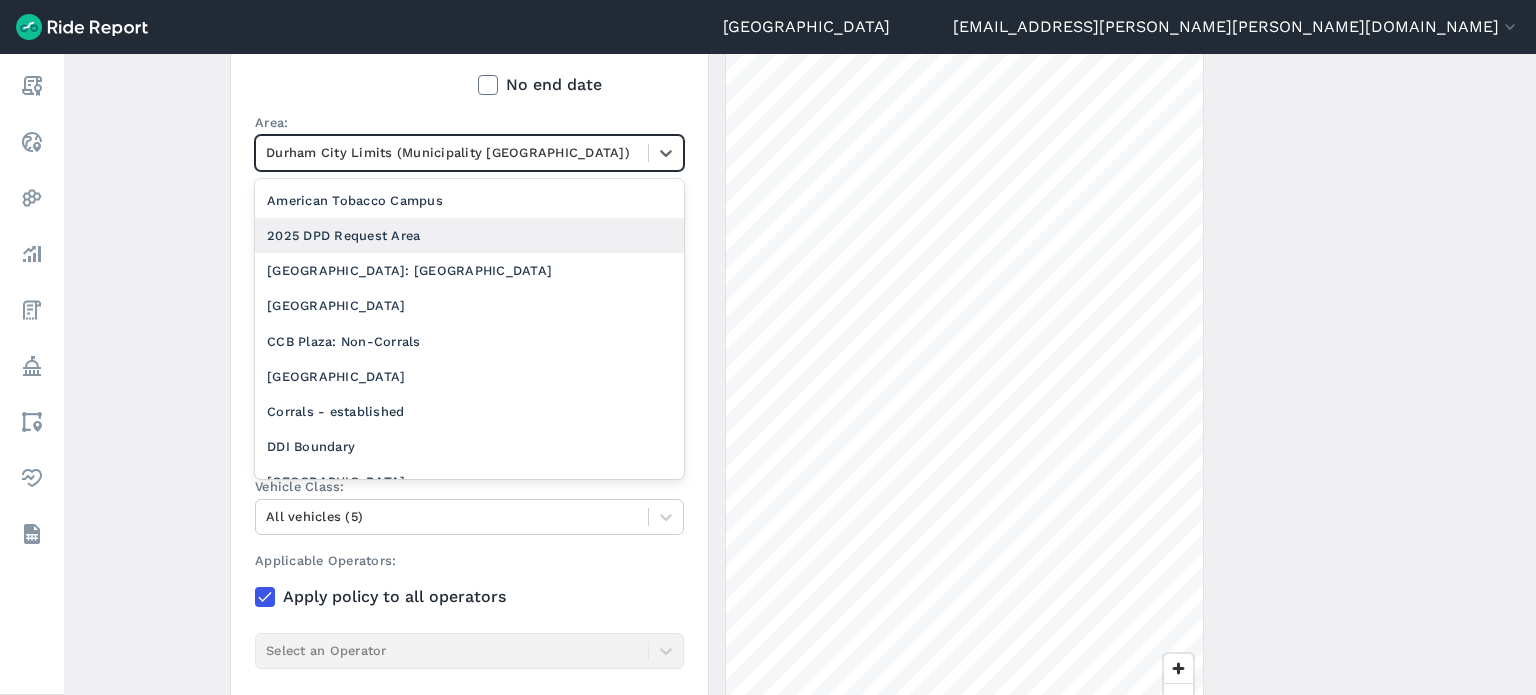 click on "2025 DPD Request Area" at bounding box center (469, 235) 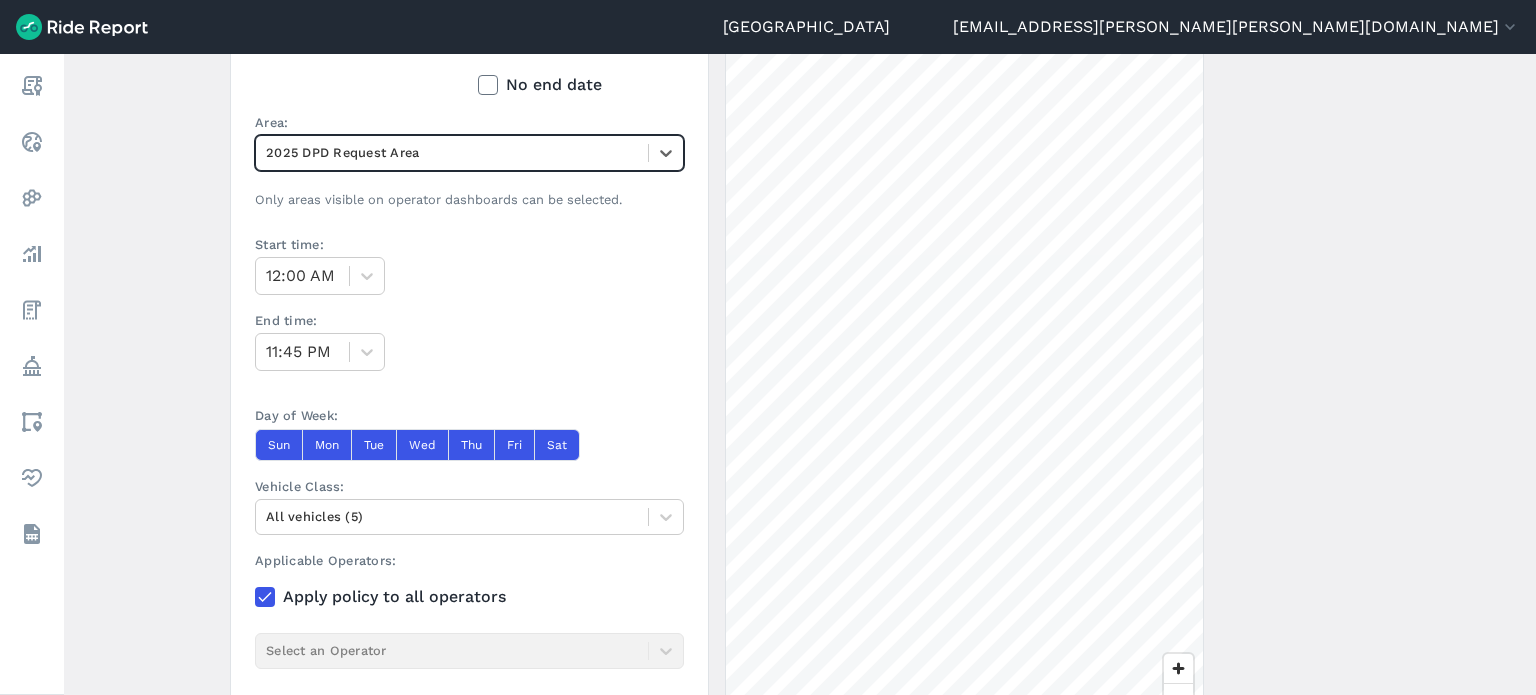 click on "Create a Policy ← Back to Policies Name: Description: Start Date: [DATE] End Date: [DATE] No end date Area: option 2025 DPD Request Area, selected.   Select is focused ,type to refine list, press Down to open the menu,  2025 DPD Request Area Only areas visible on operator dashboards can be selected. Start time: 12:00 AM End time: 11:45 PM Day of Week: Sun Mon Tue Wed Thu Fri Sat Vehicle Class: All vehicles (5) Applicable Operators: Apply policy to all operators Select an Operator Create Policy No Ride Zone A No Ride Zone policy prevents vehicles from traveling through the given area. 5000 ft" at bounding box center (800, 374) 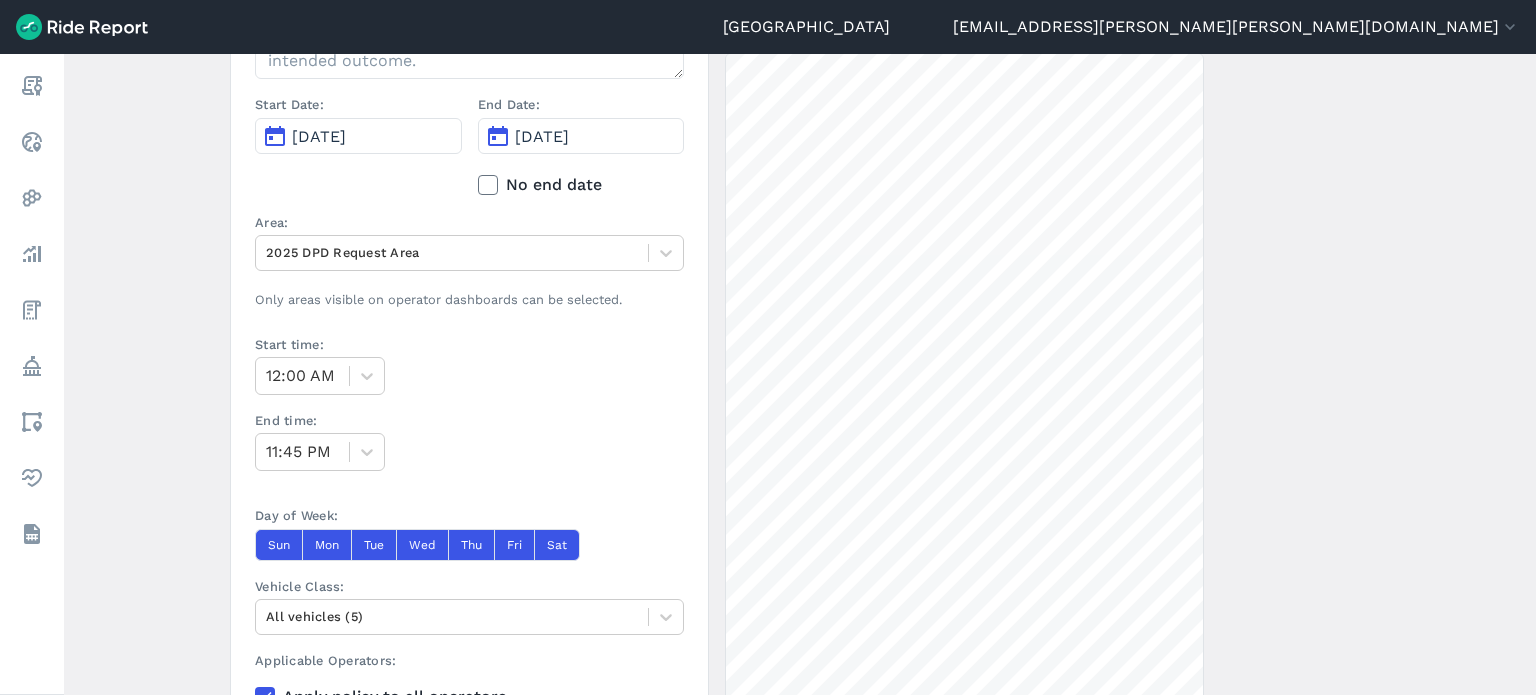 scroll, scrollTop: 253, scrollLeft: 0, axis: vertical 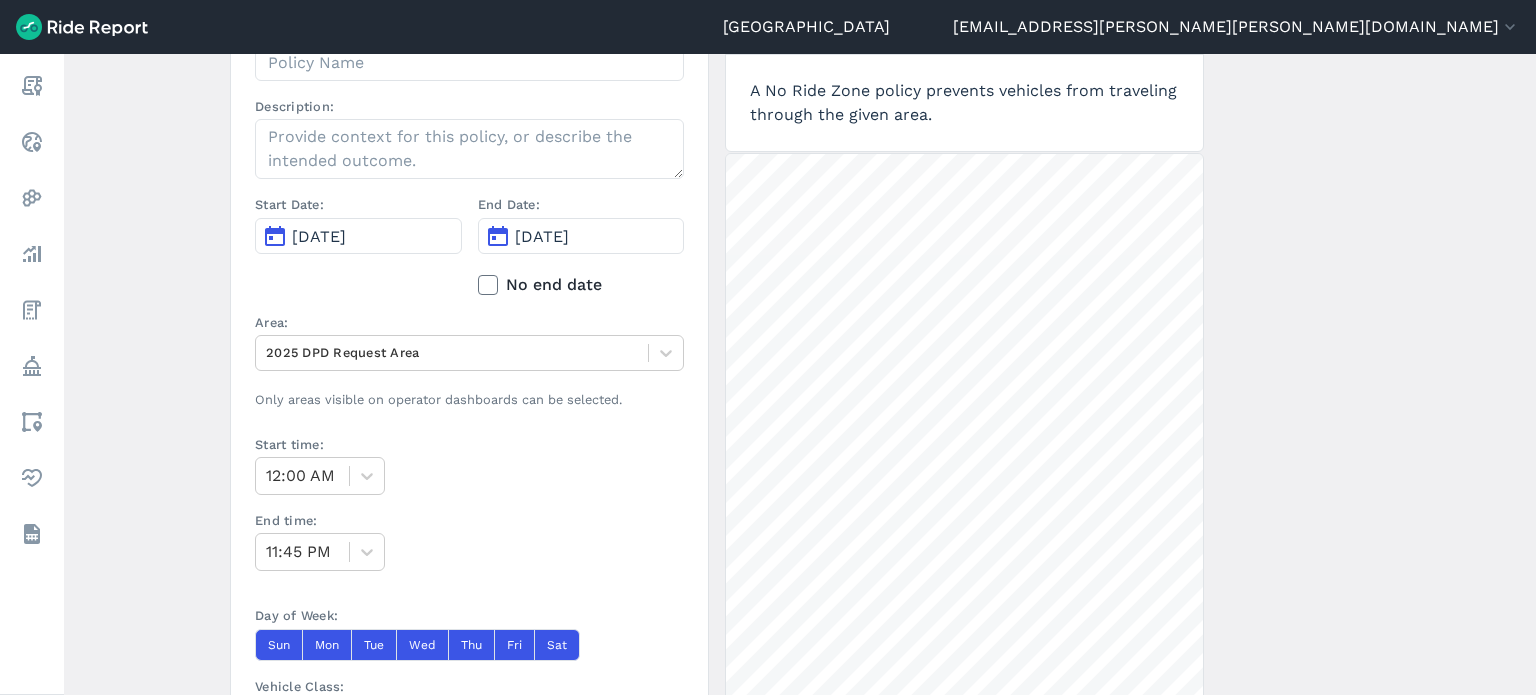 click on "[DATE]" at bounding box center [319, 236] 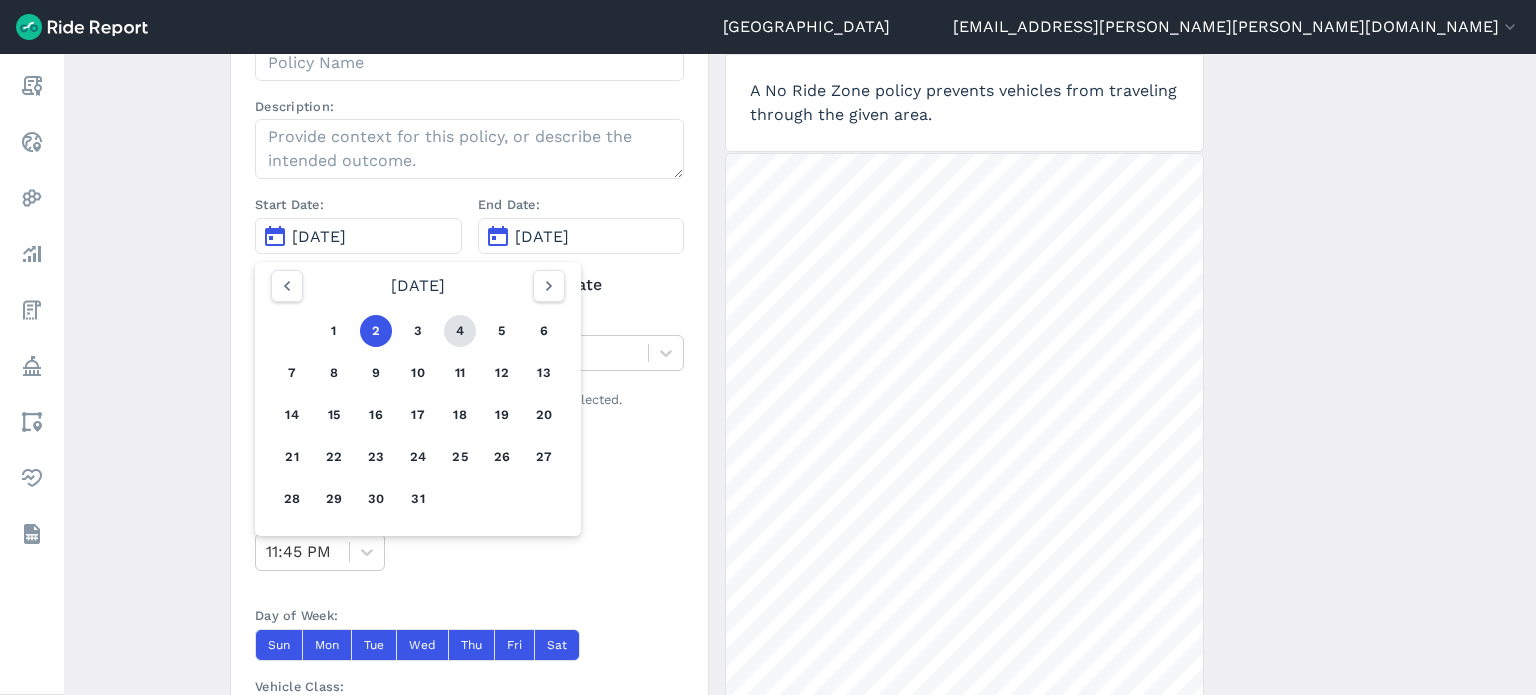 click on "4" at bounding box center [460, 331] 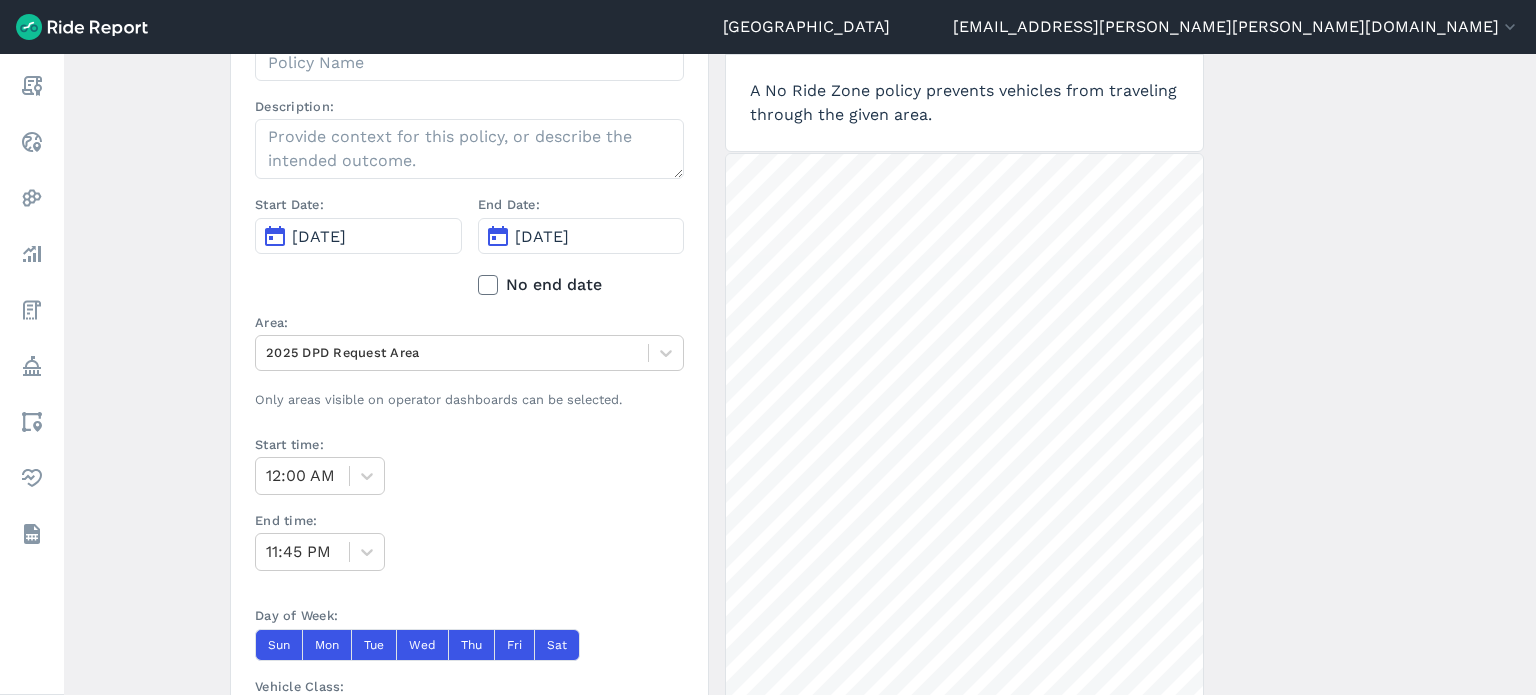click on "Create a Policy ← Back to Policies Name: Description: Start Date: [DATE] End Date: [DATE] No end date Area: 2025 DPD Request Area Only areas visible on operator dashboards can be selected. Start time: 12:00 AM End time: 11:45 PM Day of Week: Sun Mon Tue Wed Thu Fri Sat Vehicle Class: All vehicles (5) Applicable Operators: Apply policy to all operators Select an Operator Create Policy No Ride Zone A No Ride Zone policy prevents vehicles from traveling through the given area. 2000 ft" at bounding box center (800, 374) 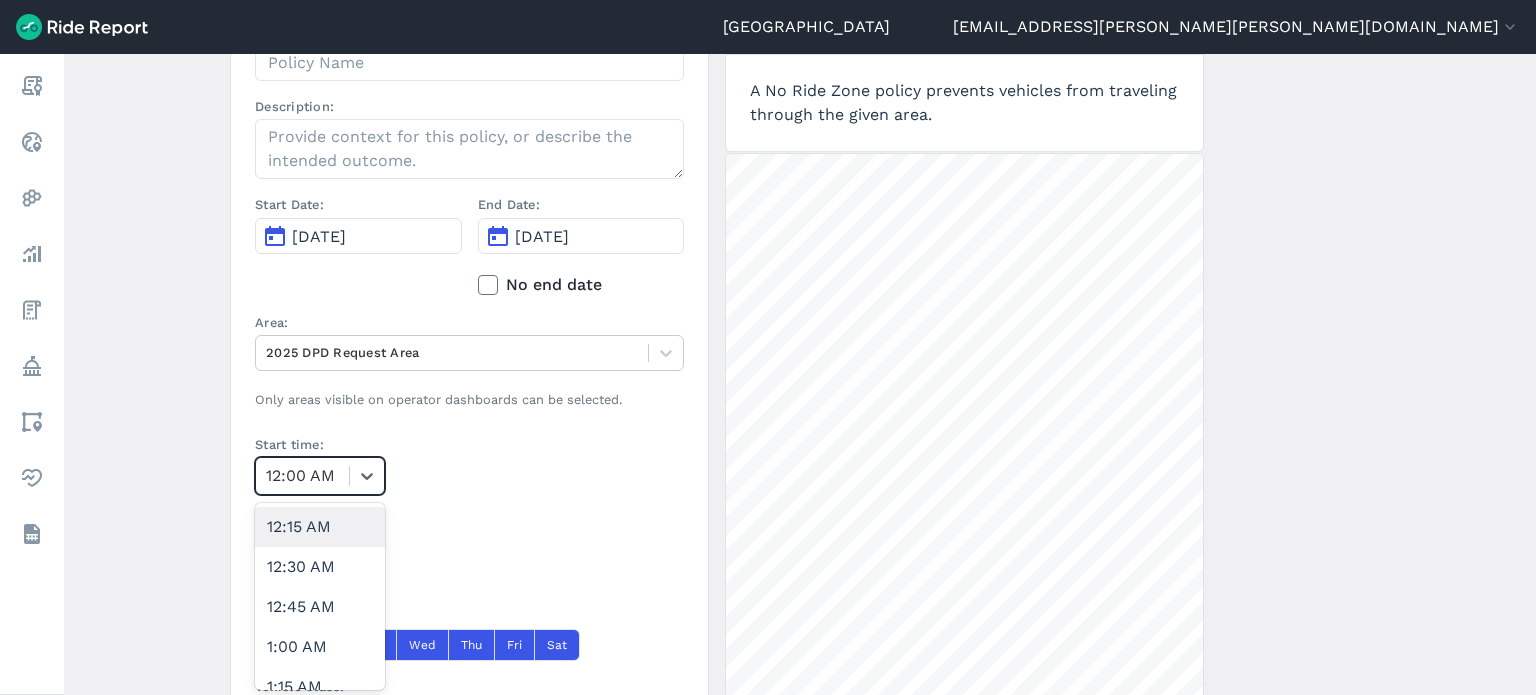 click on "12:00 AM" at bounding box center [302, 476] 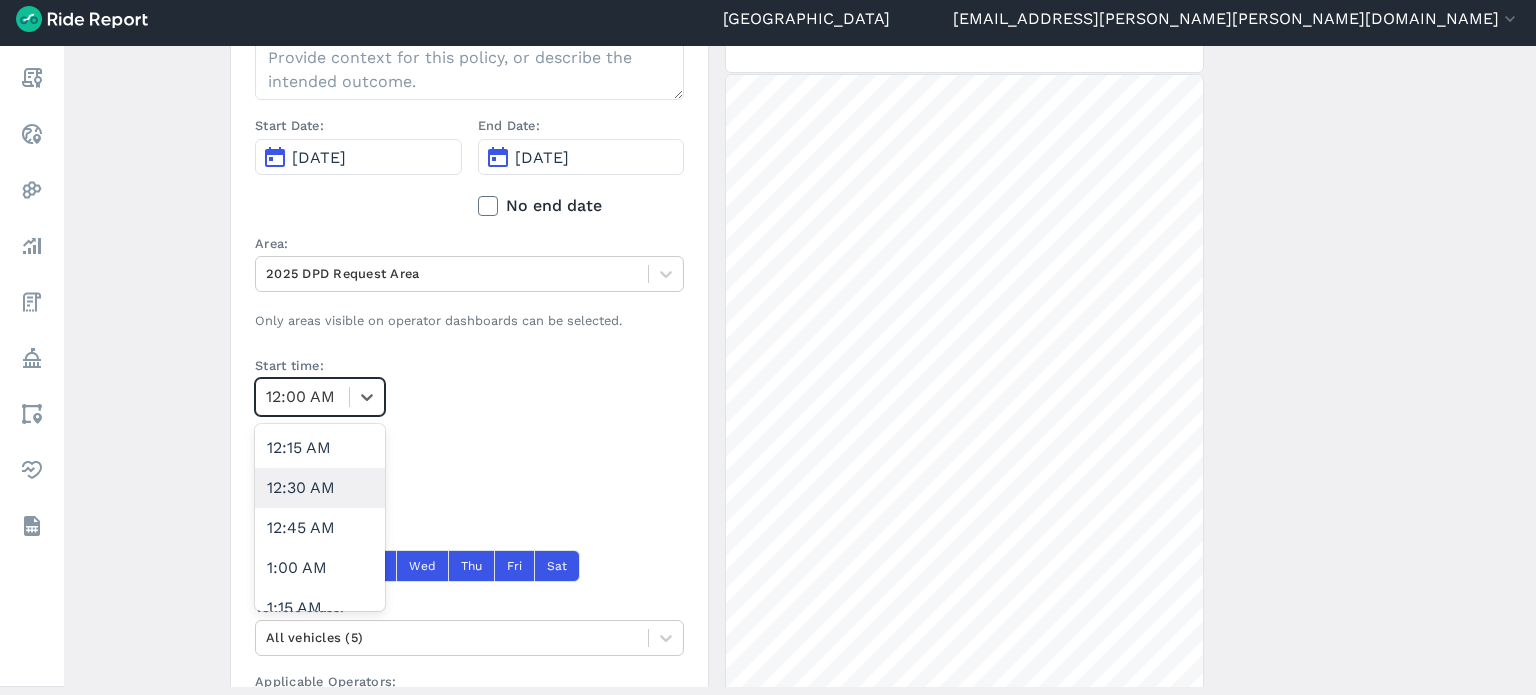 scroll, scrollTop: 353, scrollLeft: 0, axis: vertical 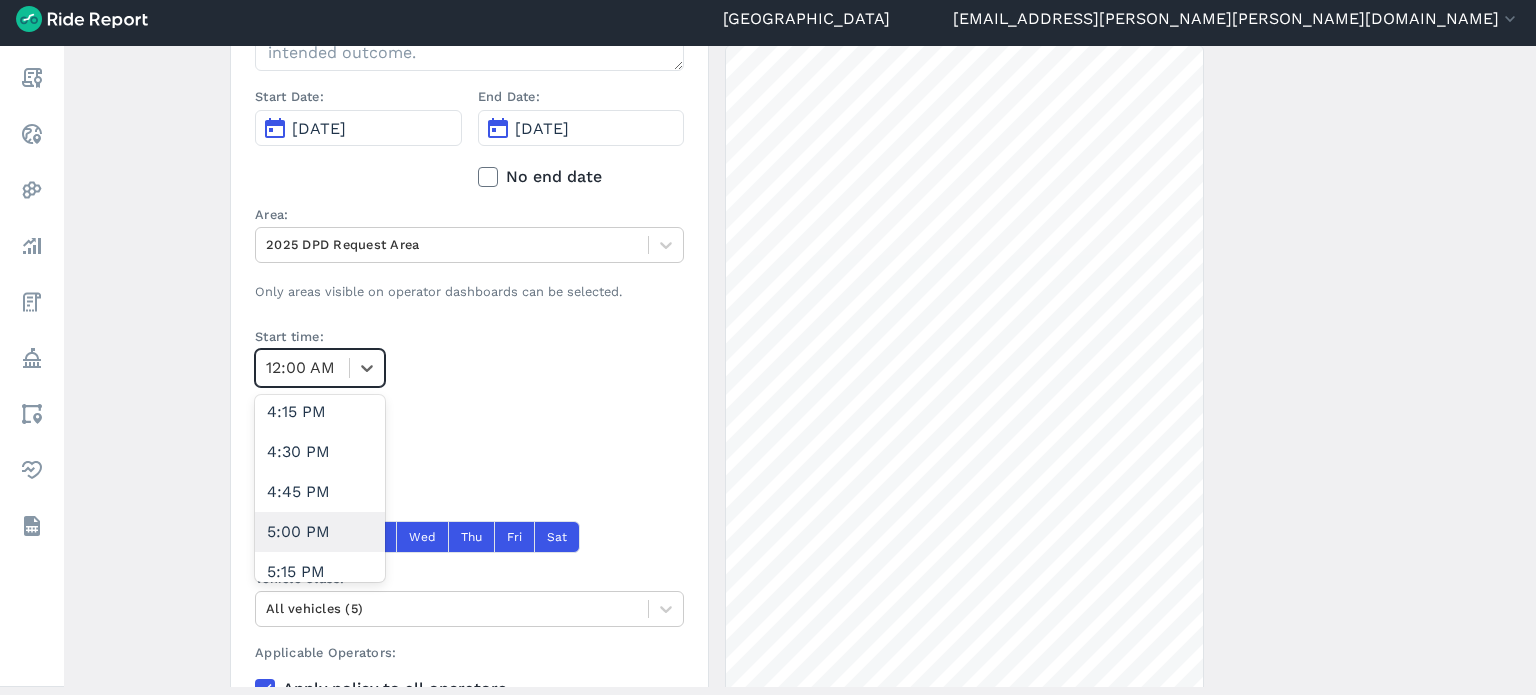 click on "5:00 PM" at bounding box center [320, 532] 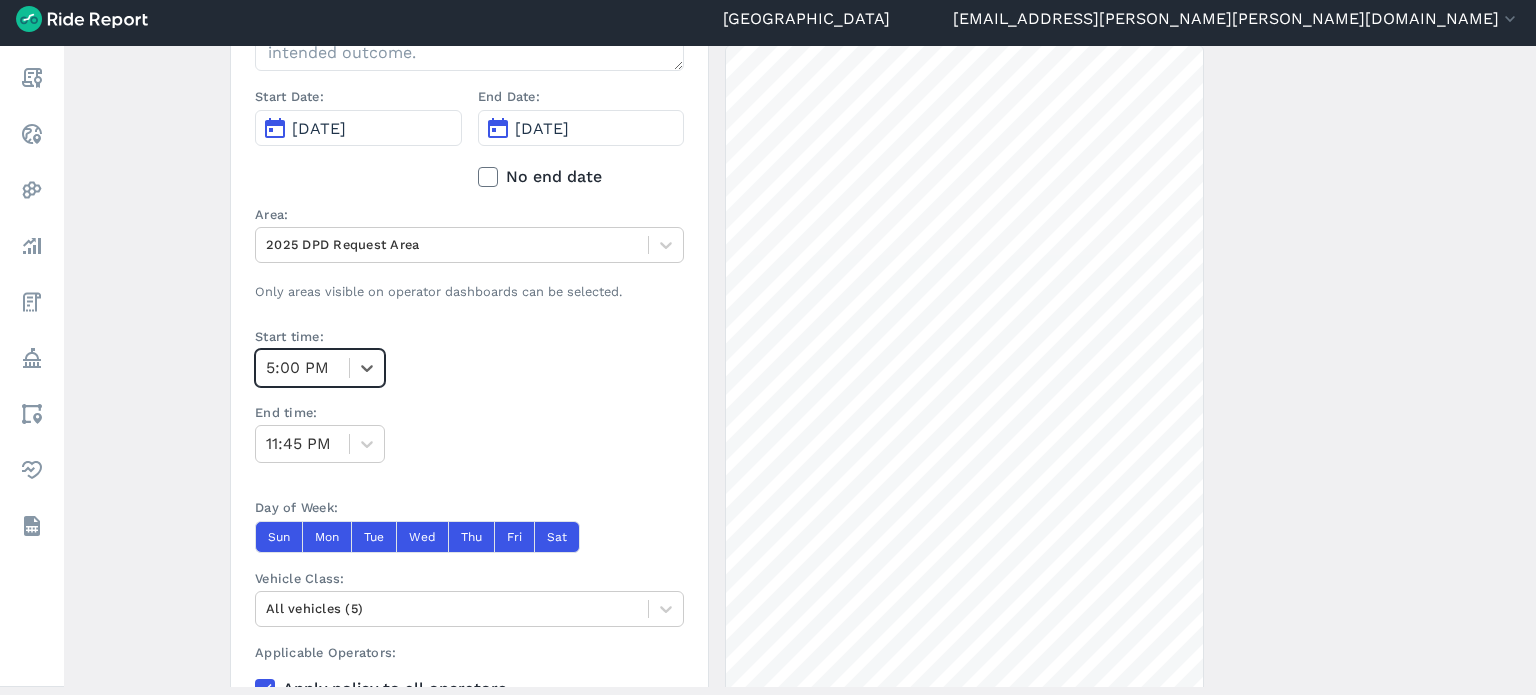 click on "Create a Policy ← Back to Policies Name: Description: Start Date: [DATE] End Date: [DATE] No end date Area: 2025 DPD Request Area Only areas visible on operator dashboards can be selected. Start time: option 5:00 PM, selected.   Select is focused ,type to refine list, press Down to open the menu,  5:00 PM End time: 11:45 PM Day of Week: Sun Mon Tue Wed Thu Fri Sat Vehicle Class: All vehicles (5) Applicable Operators: Apply policy to all operators Select an Operator Create Policy No Ride Zone A No Ride Zone policy prevents vehicles from traveling through the given area. 2000 ft" at bounding box center [800, 366] 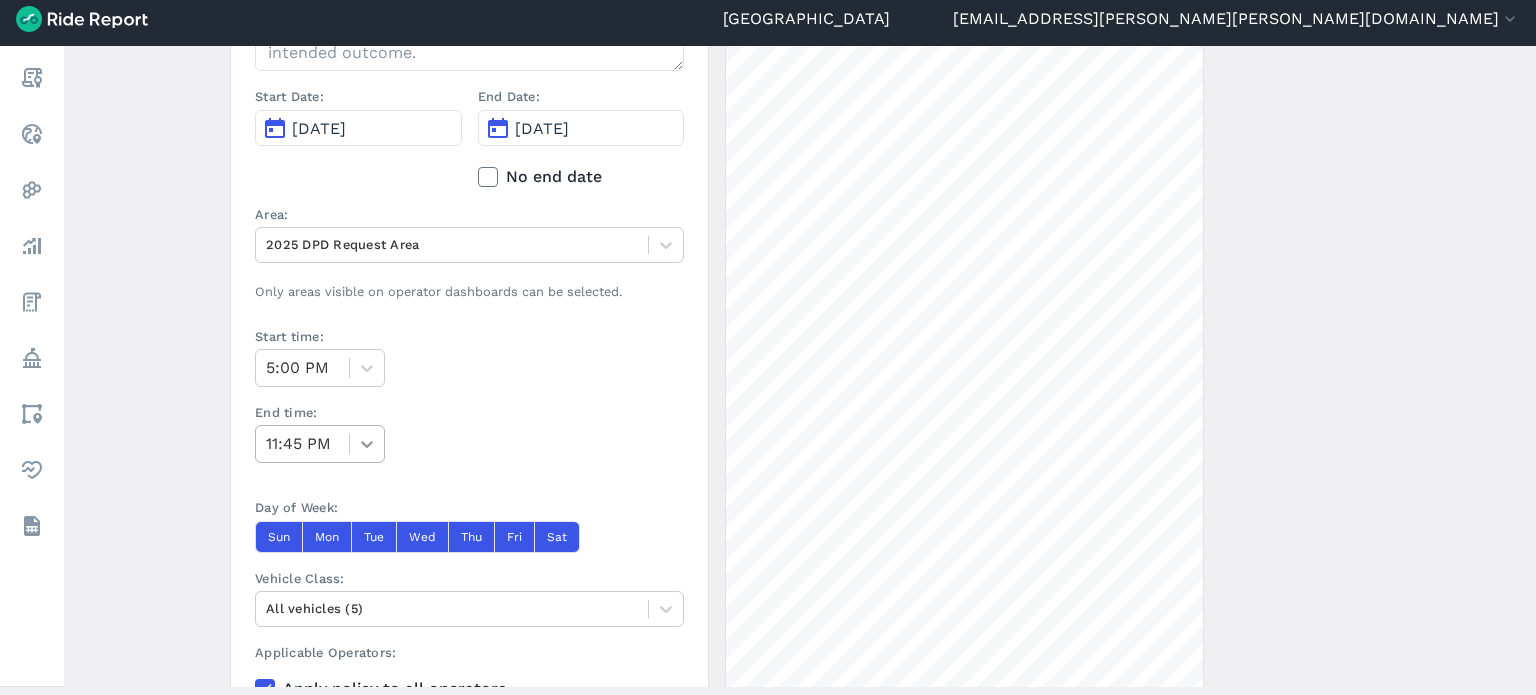 click 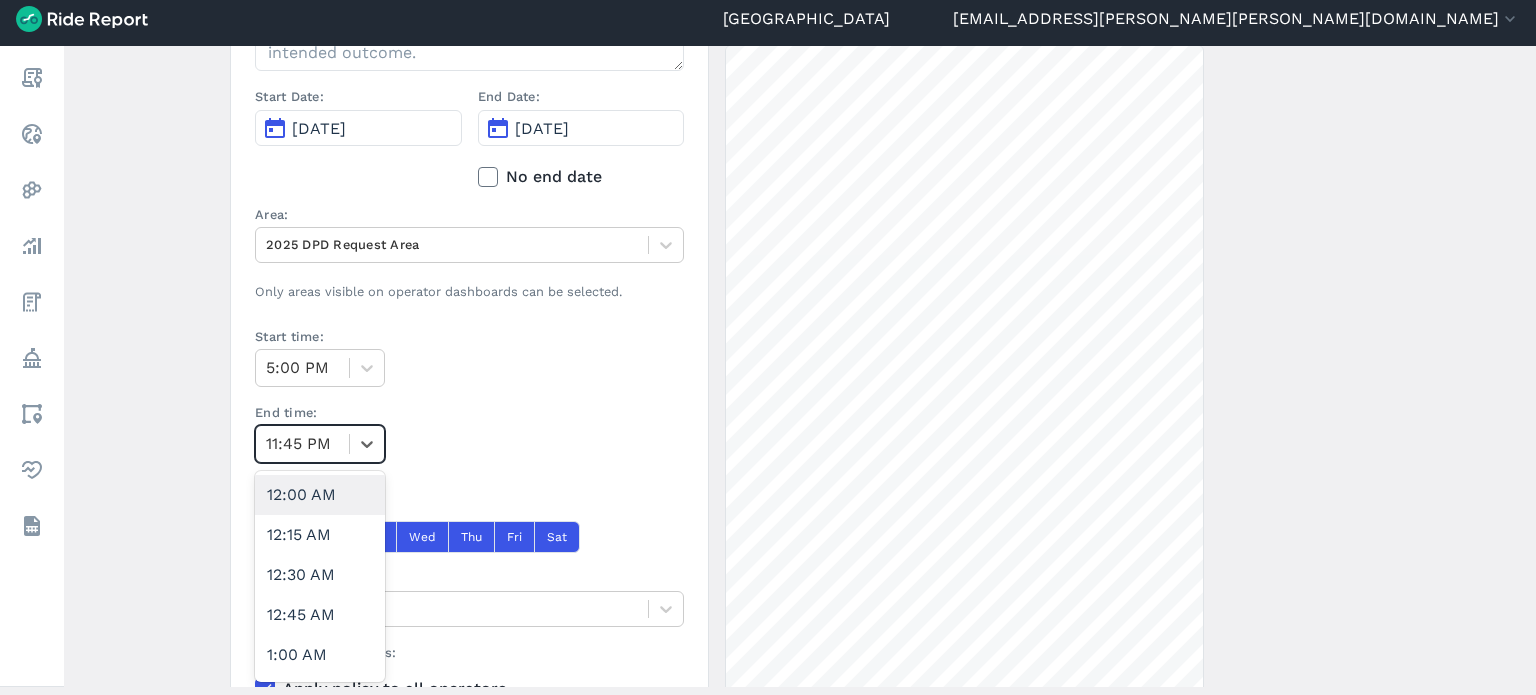 scroll, scrollTop: 3596, scrollLeft: 0, axis: vertical 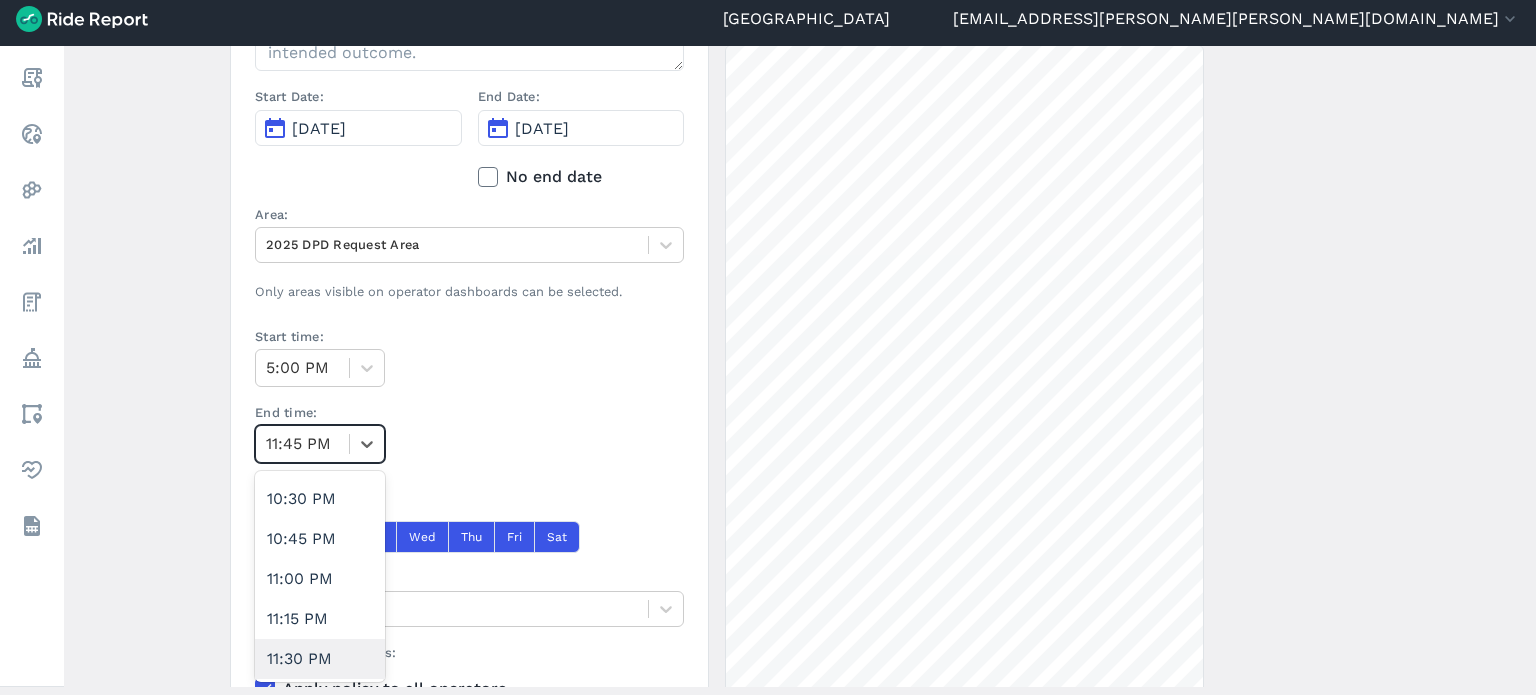 click on "11:30 PM" at bounding box center [320, 659] 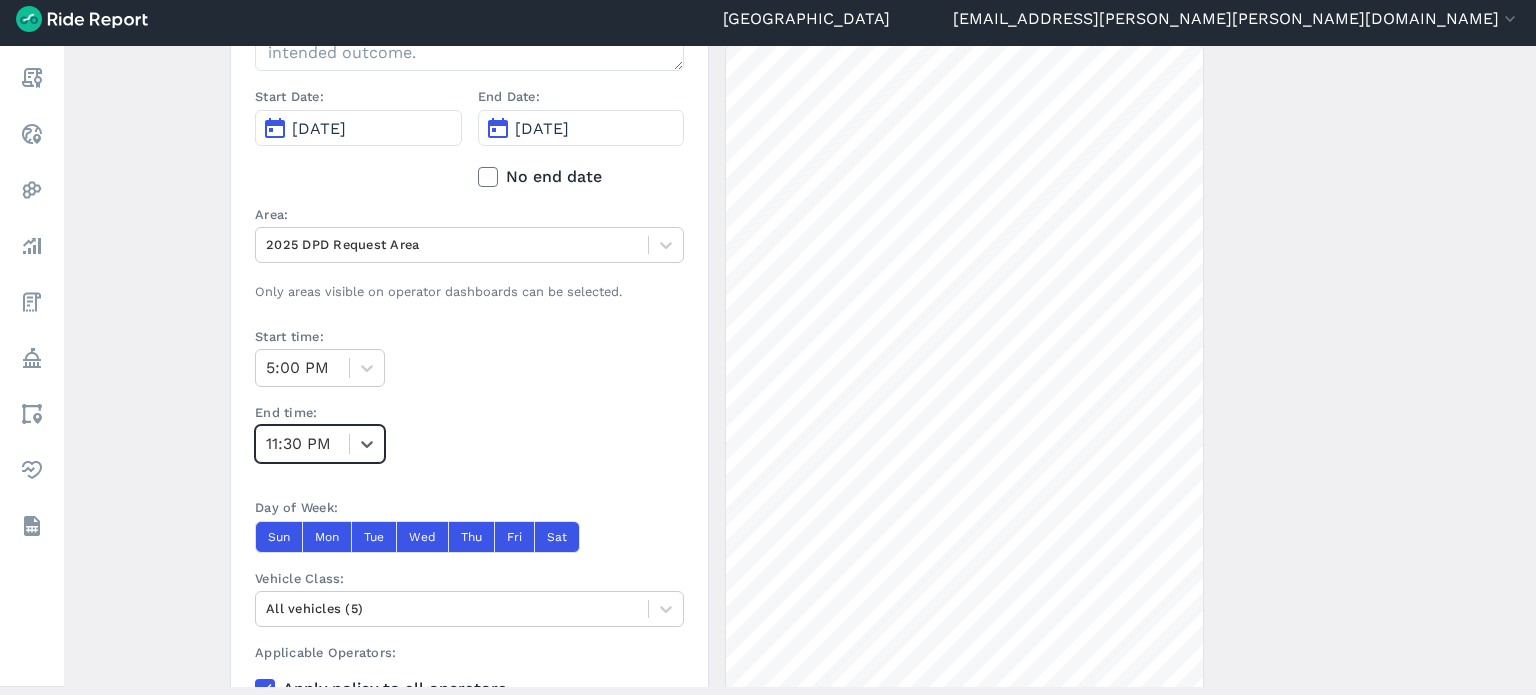 click on "Create a Policy ← Back to Policies Name: Description: Start Date: [DATE] End Date: [DATE] No end date Area: 2025 DPD Request Area Only areas visible on operator dashboards can be selected. Start time: 5:00 PM End time: option 11:30 PM, selected.   Select is focused ,type to refine list, press Down to open the menu,  11:30 PM Day of Week: Sun Mon Tue Wed Thu Fri Sat Vehicle Class: All vehicles (5) Applicable Operators: Apply policy to all operators Select an Operator Create Policy No Ride Zone A No Ride Zone policy prevents vehicles from traveling through the given area. 2000 ft" at bounding box center [800, 366] 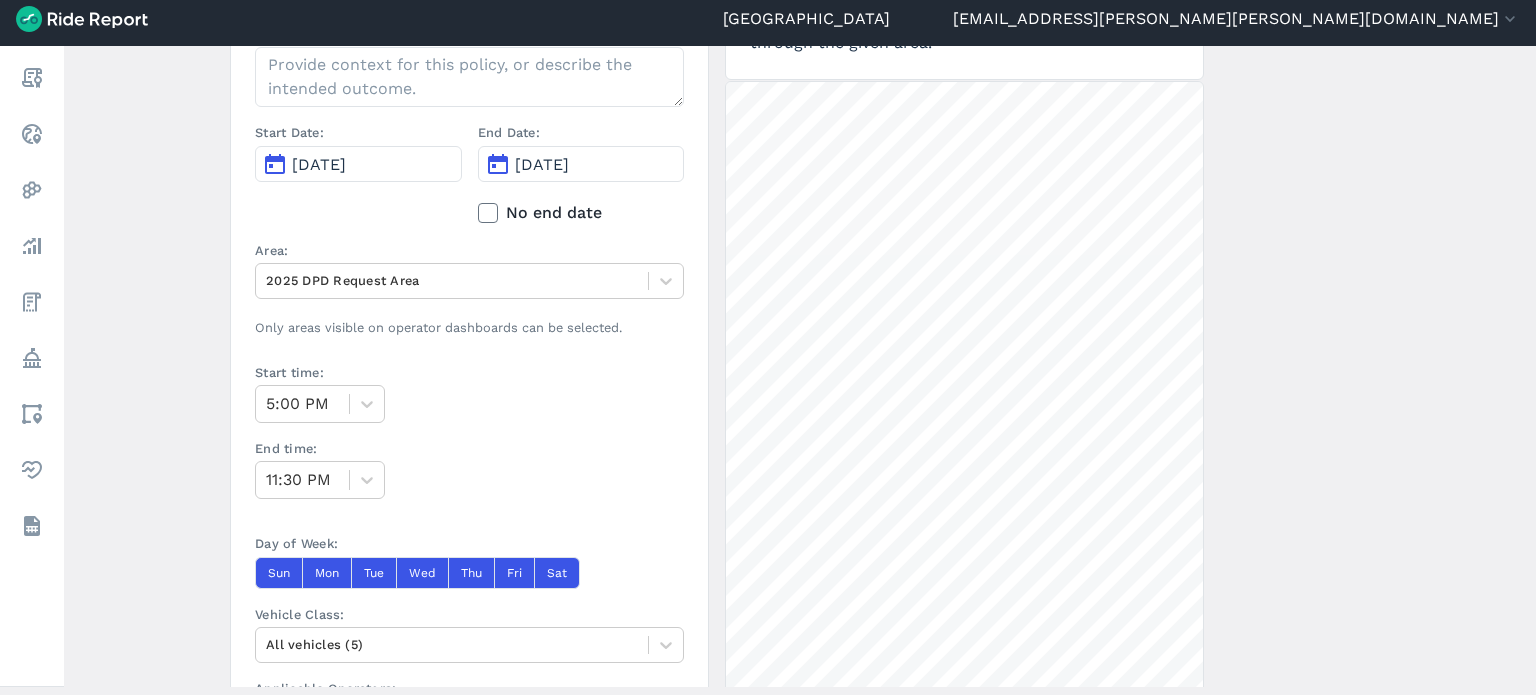scroll, scrollTop: 153, scrollLeft: 0, axis: vertical 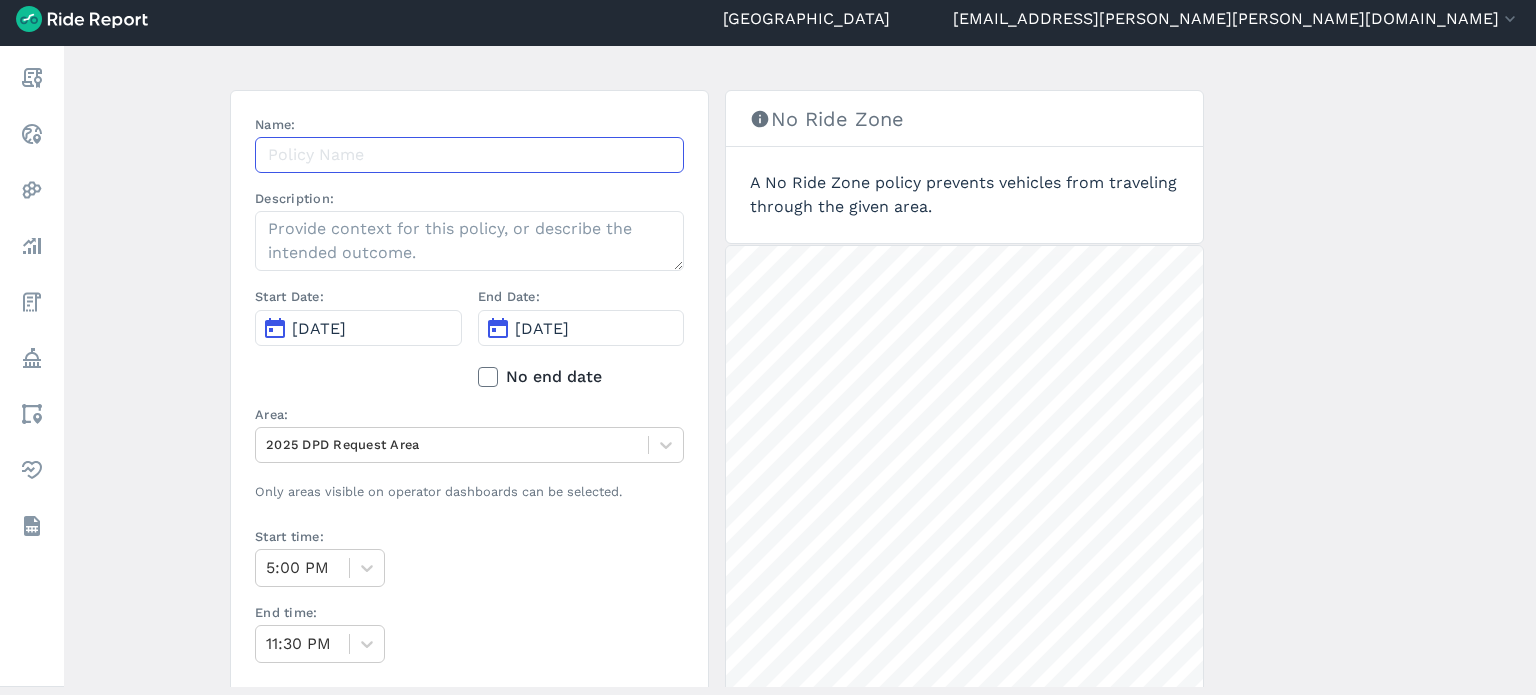 click on "Name:" at bounding box center (469, 155) 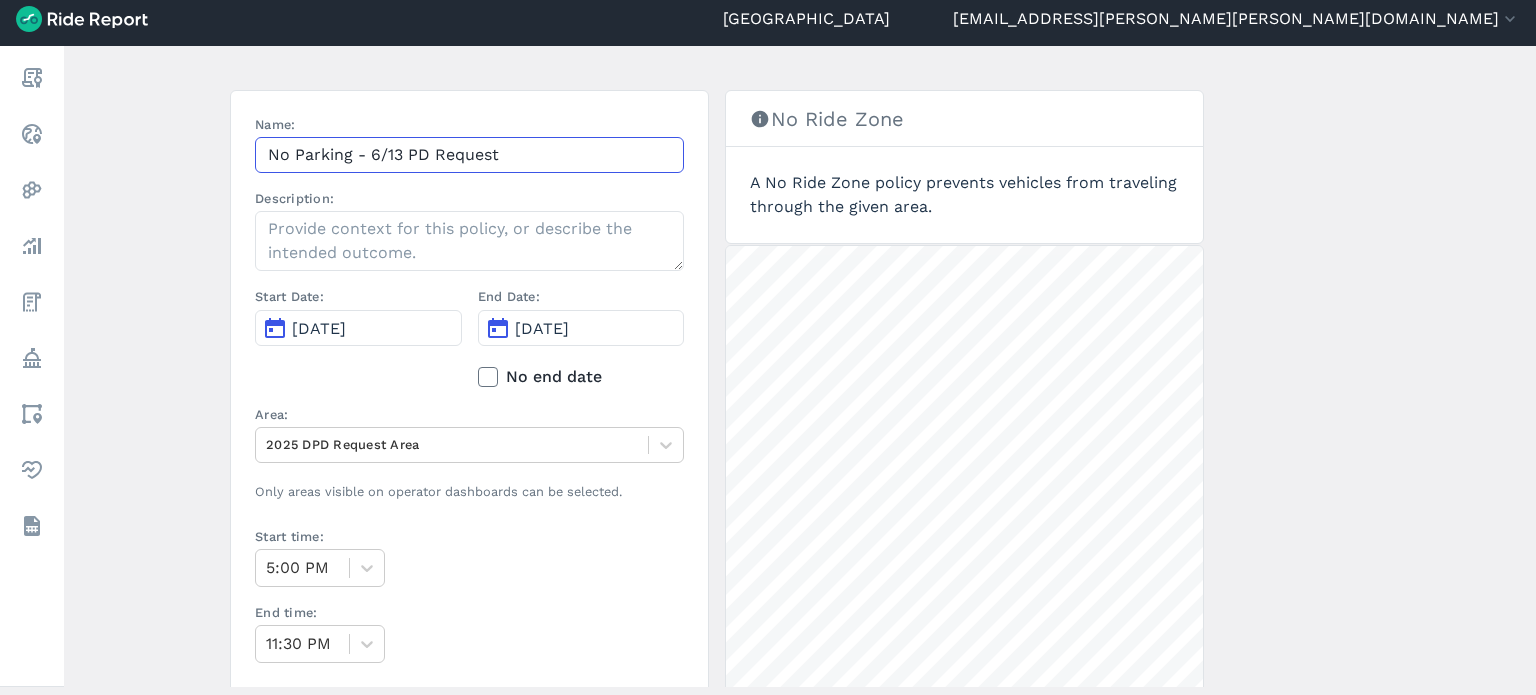 drag, startPoint x: 367, startPoint y: 147, endPoint x: 397, endPoint y: 149, distance: 30.066593 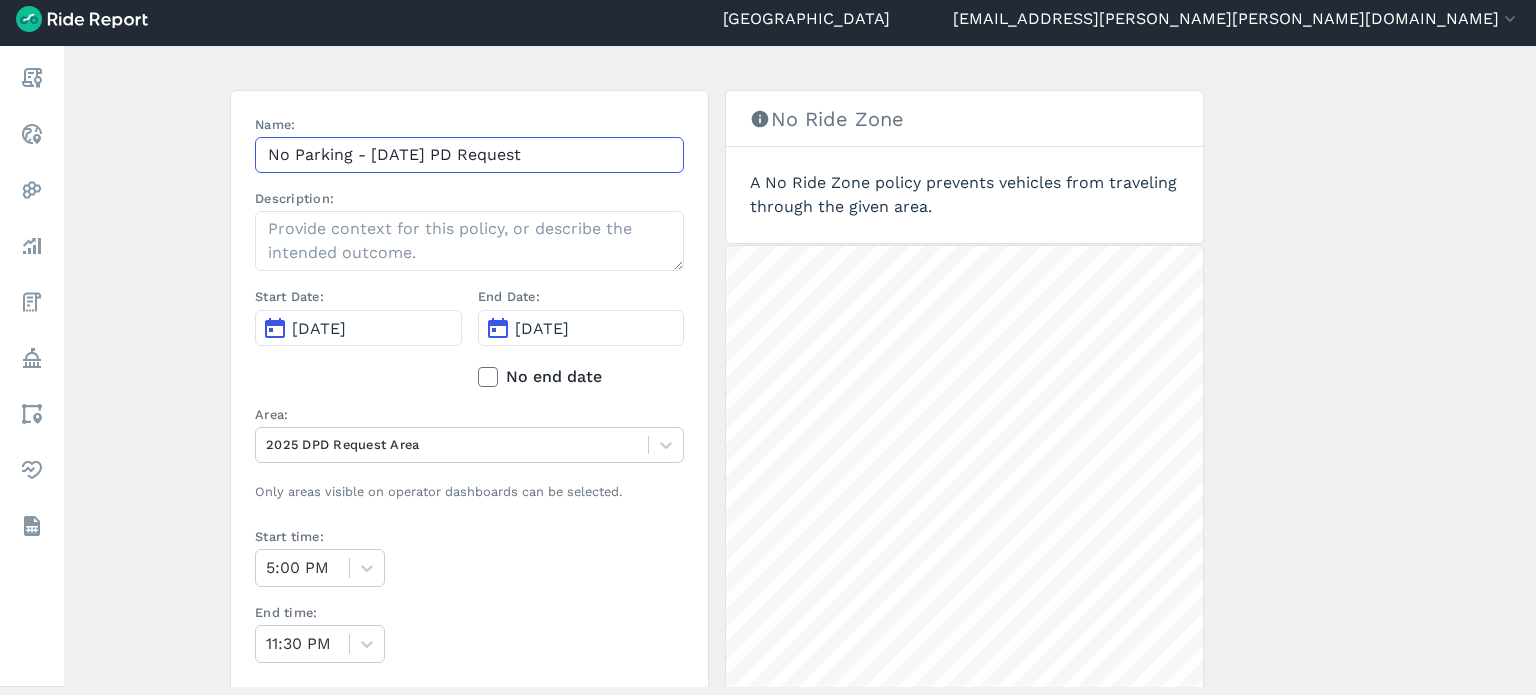 drag, startPoint x: 534, startPoint y: 155, endPoint x: 112, endPoint y: 119, distance: 423.53278 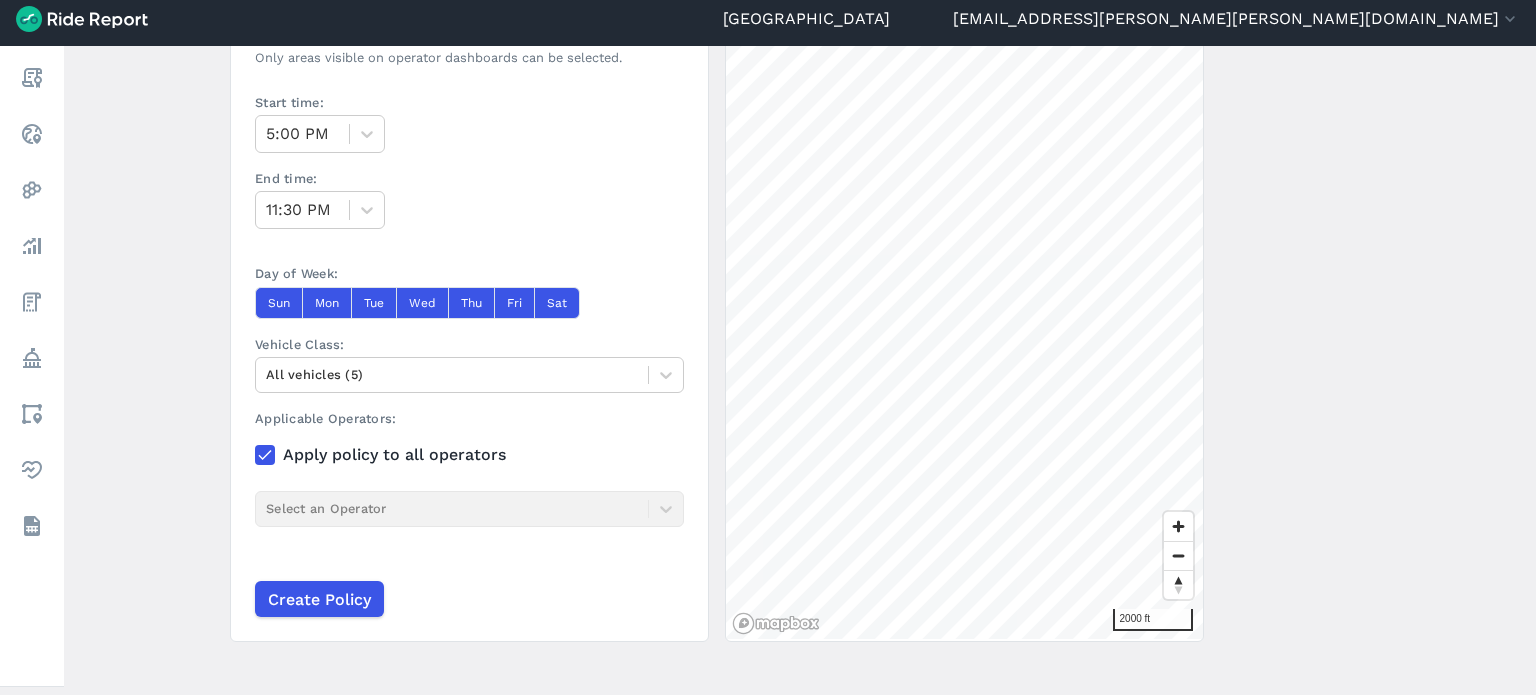 scroll, scrollTop: 610, scrollLeft: 0, axis: vertical 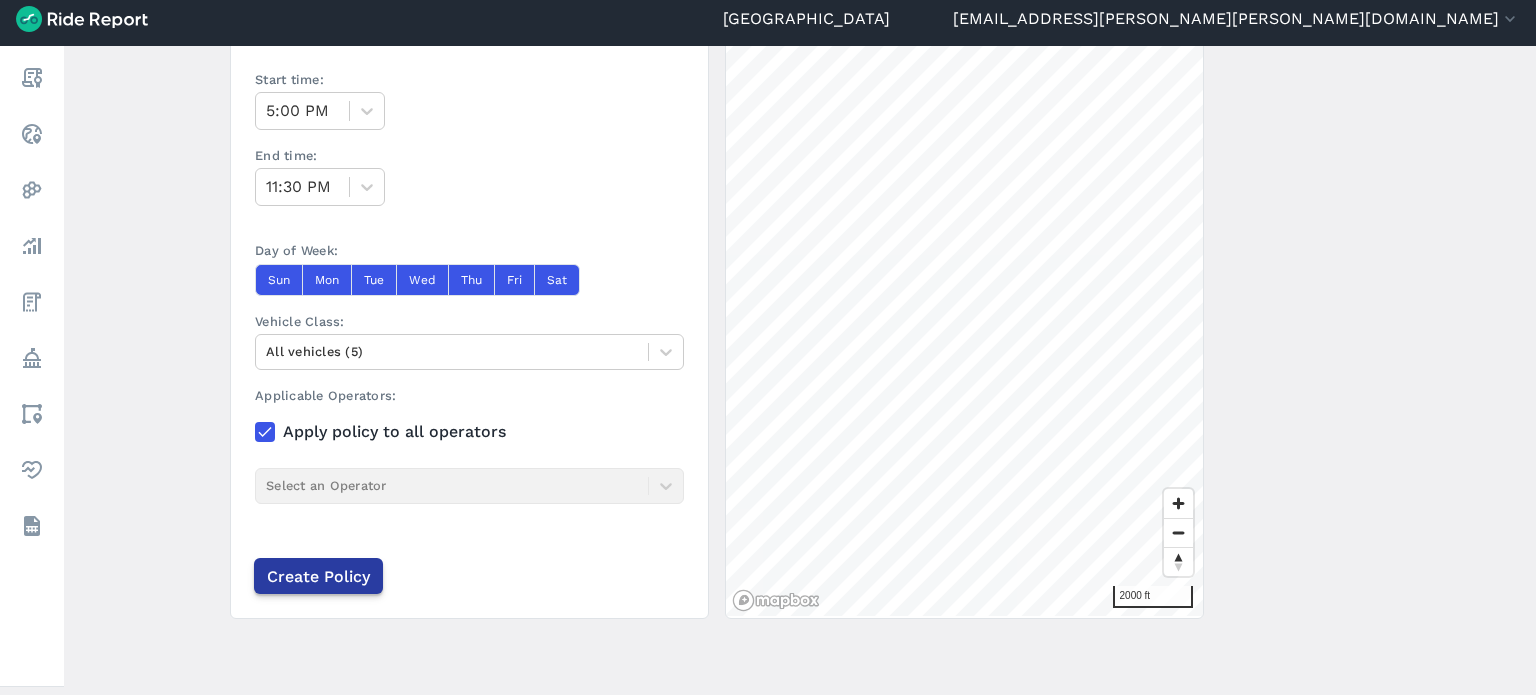 type on "No Parking - [DATE] PD Request" 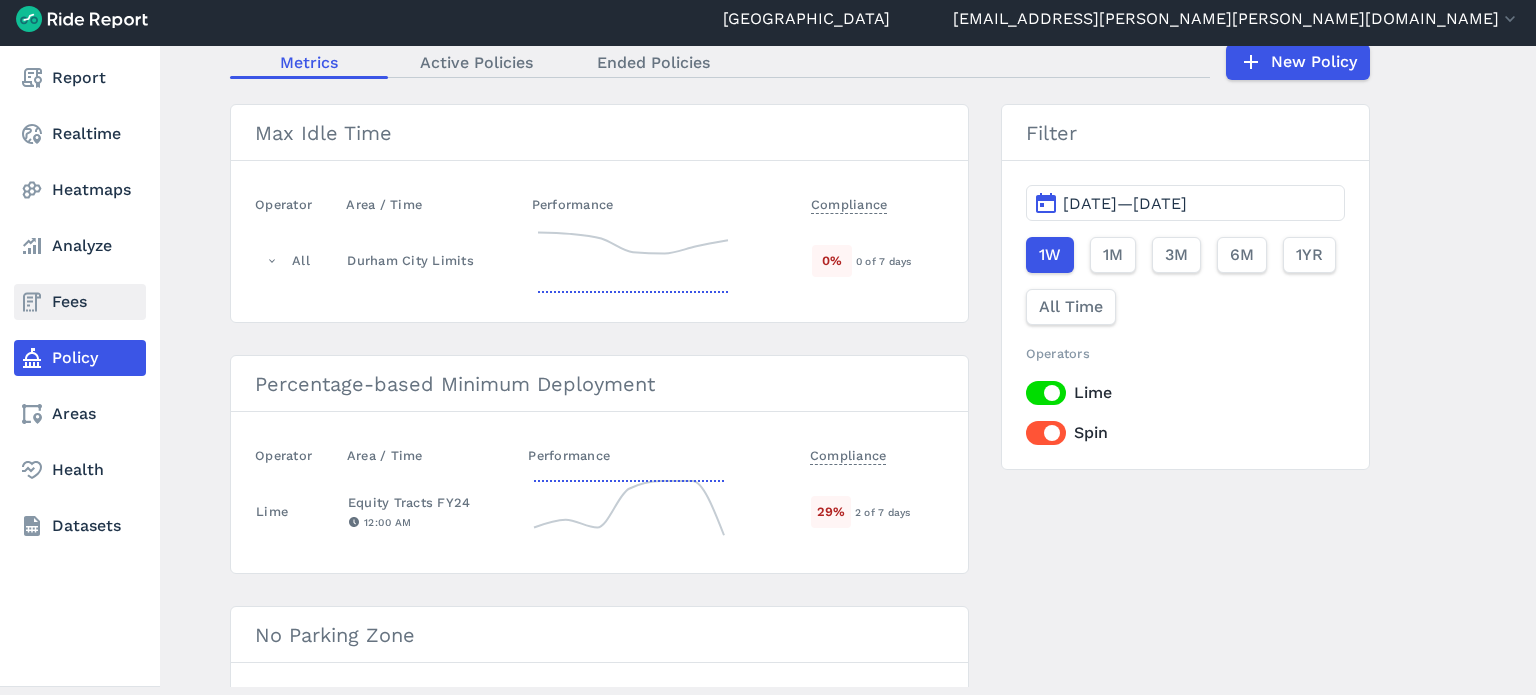 scroll, scrollTop: 120, scrollLeft: 0, axis: vertical 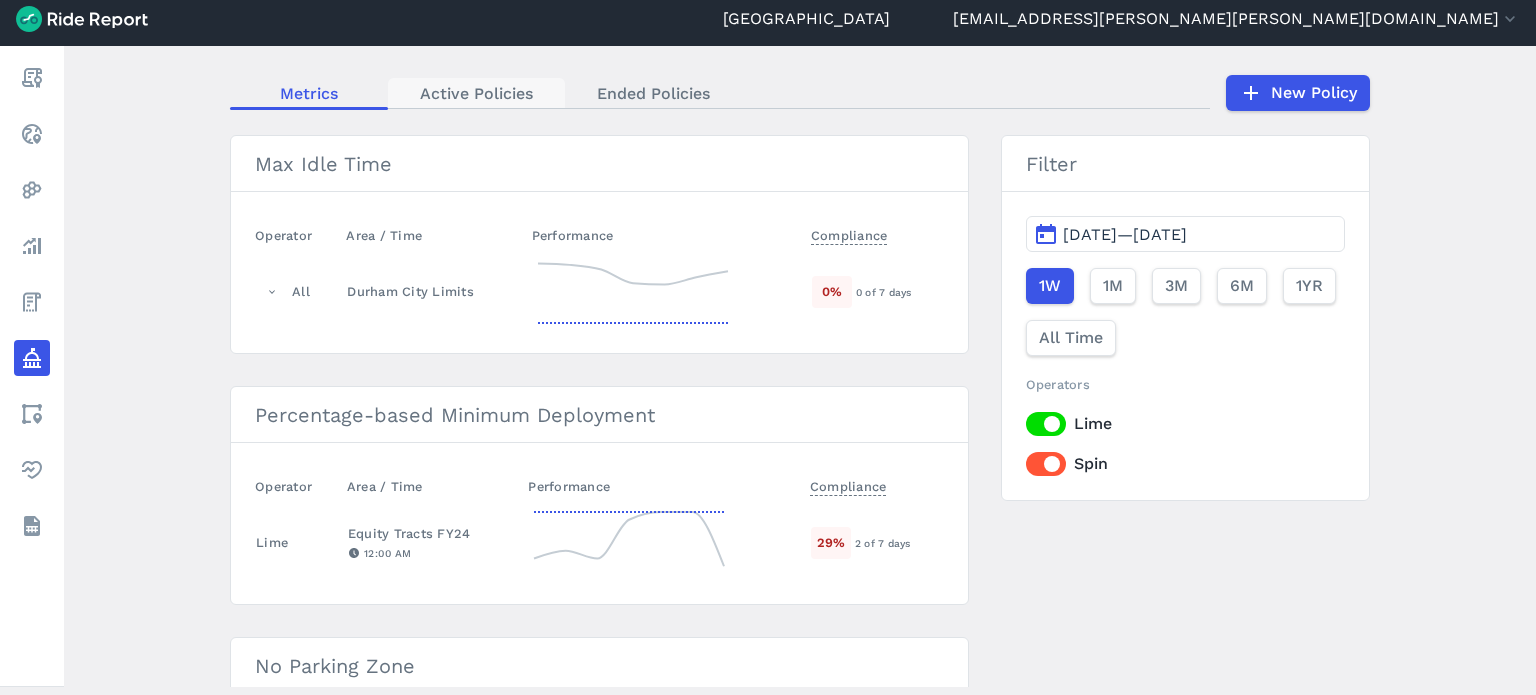 click on "Active Policies" at bounding box center [476, 93] 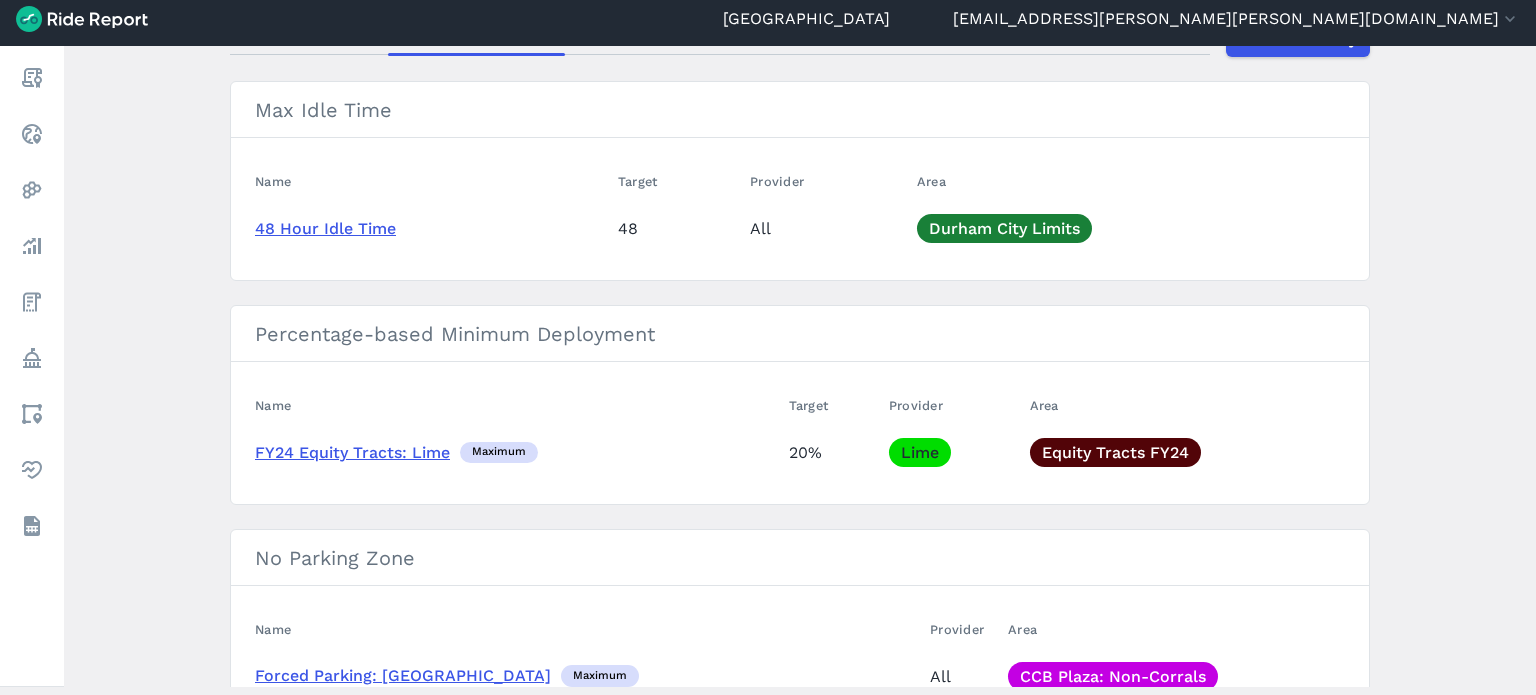 scroll, scrollTop: 0, scrollLeft: 0, axis: both 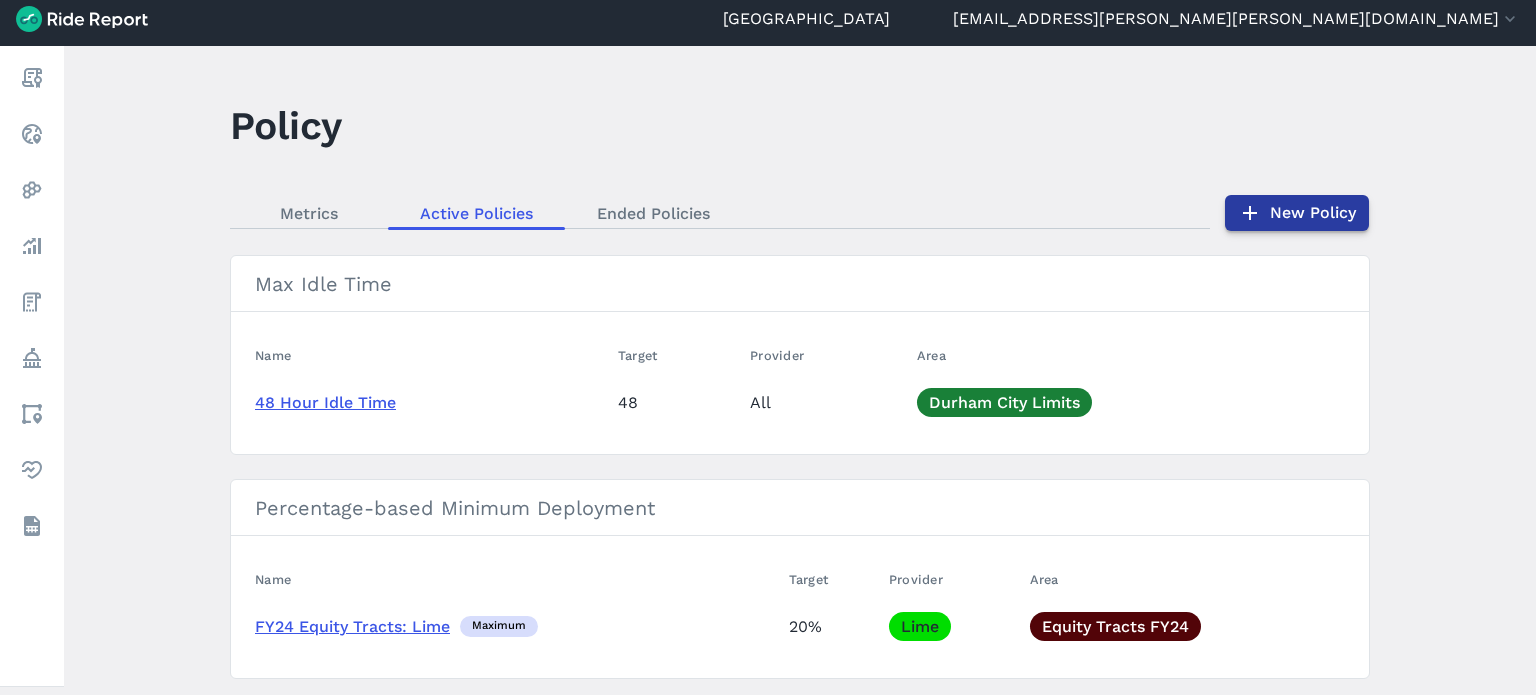 click on "New Policy" at bounding box center (1297, 213) 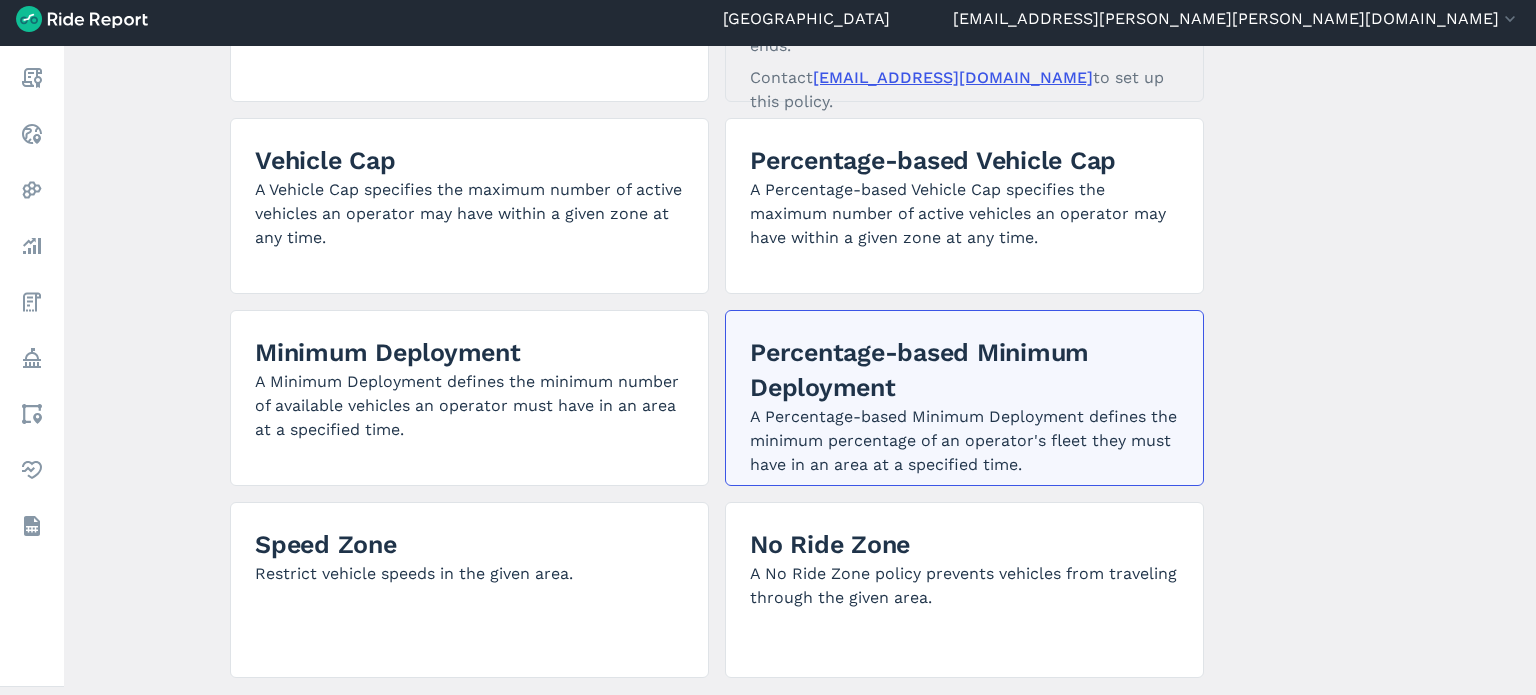 scroll, scrollTop: 300, scrollLeft: 0, axis: vertical 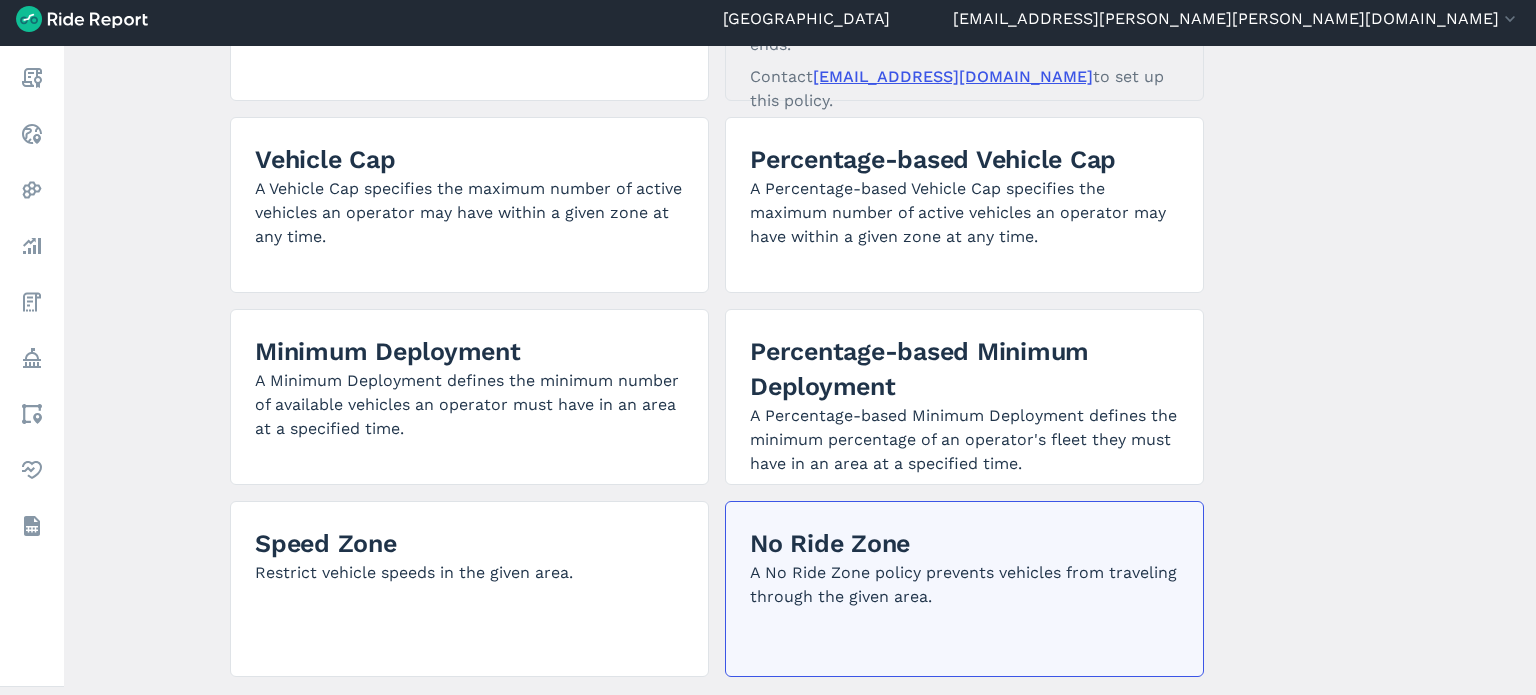 click on "A No Ride Zone policy prevents vehicles from traveling through the given area." at bounding box center [964, 585] 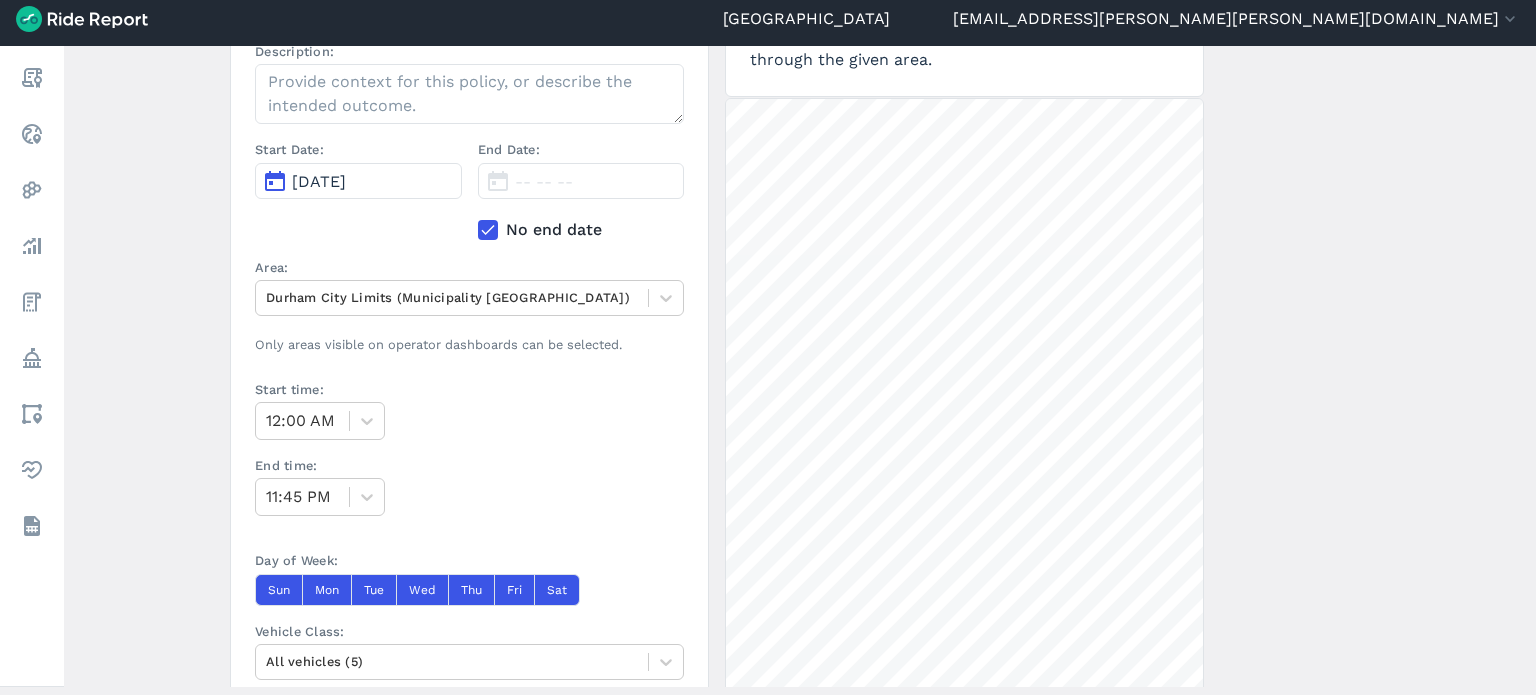click on "[DATE]" at bounding box center (319, 181) 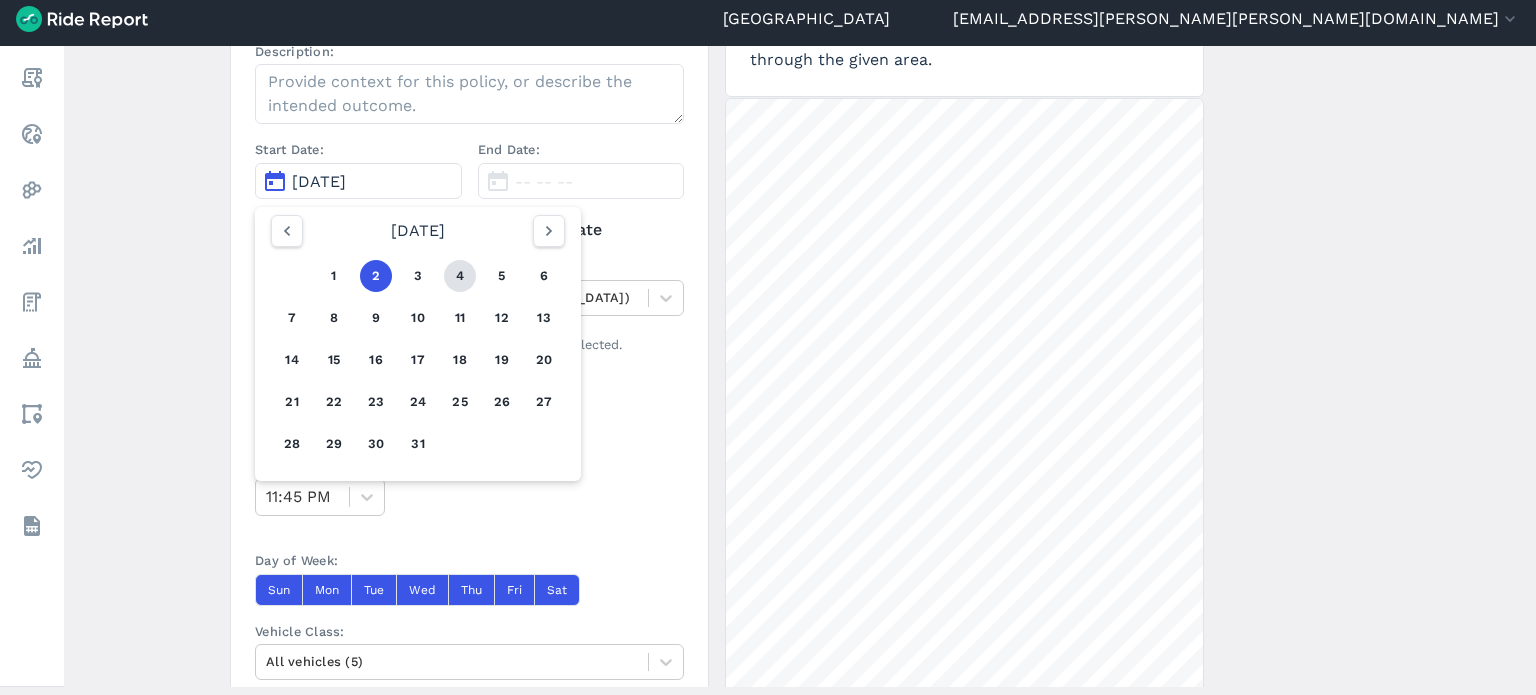 click on "4" at bounding box center [460, 276] 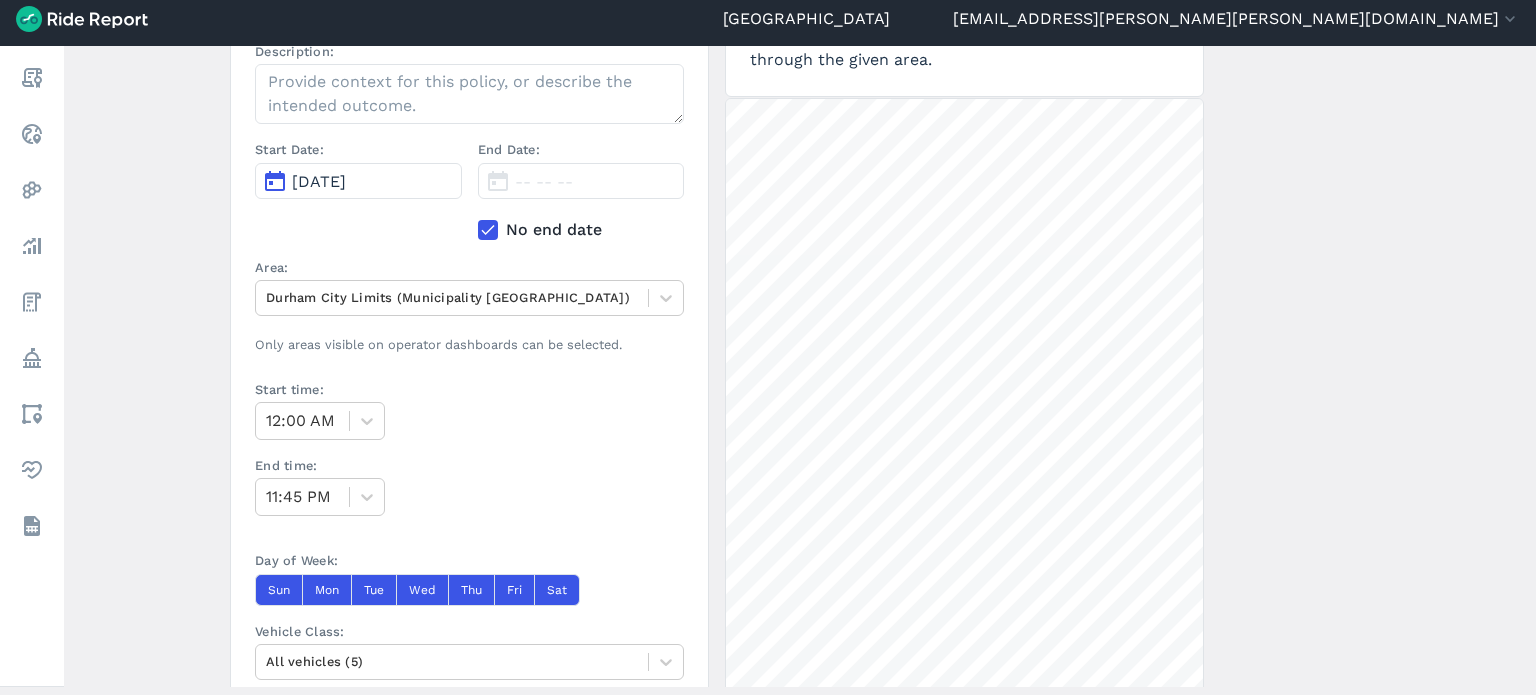 drag, startPoint x: 484, startPoint y: 228, endPoint x: 496, endPoint y: 220, distance: 14.422205 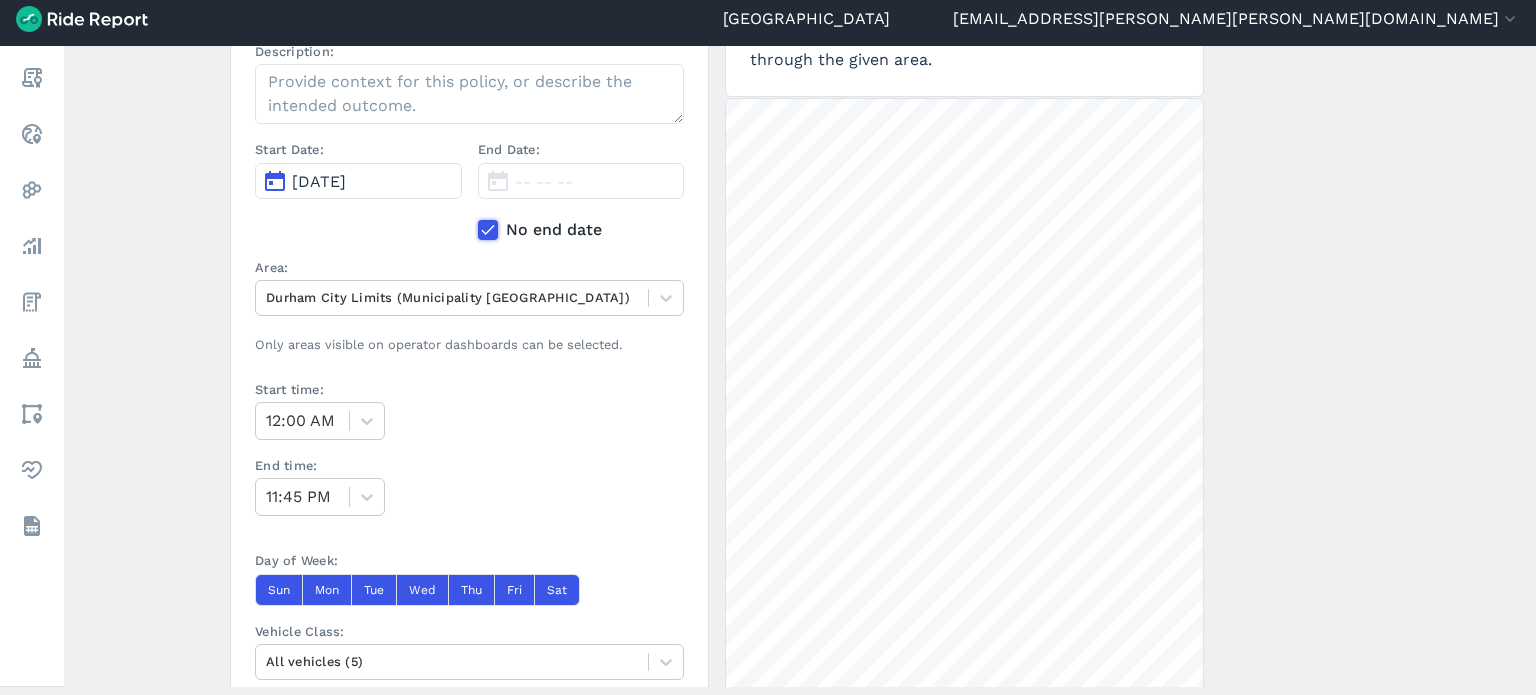 click on "No end date" at bounding box center [478, 224] 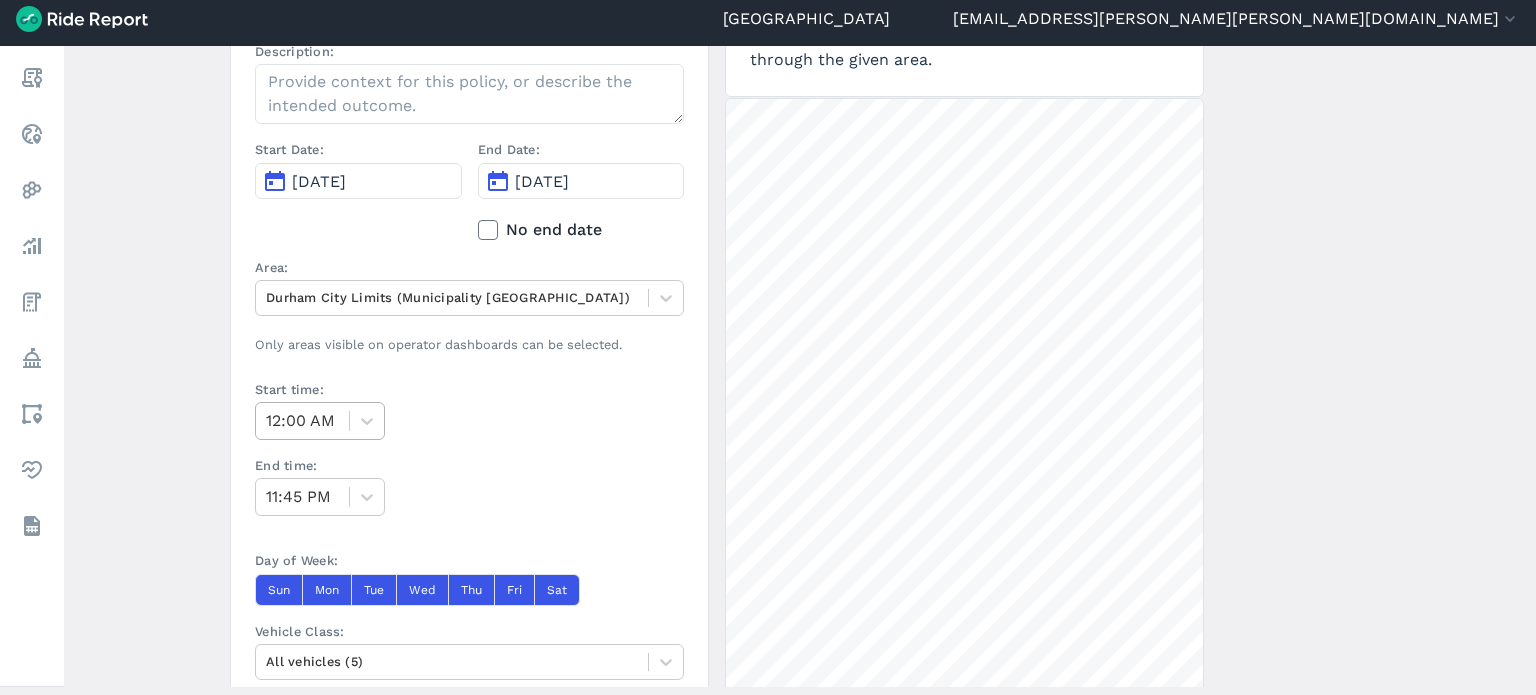 click at bounding box center (302, 421) 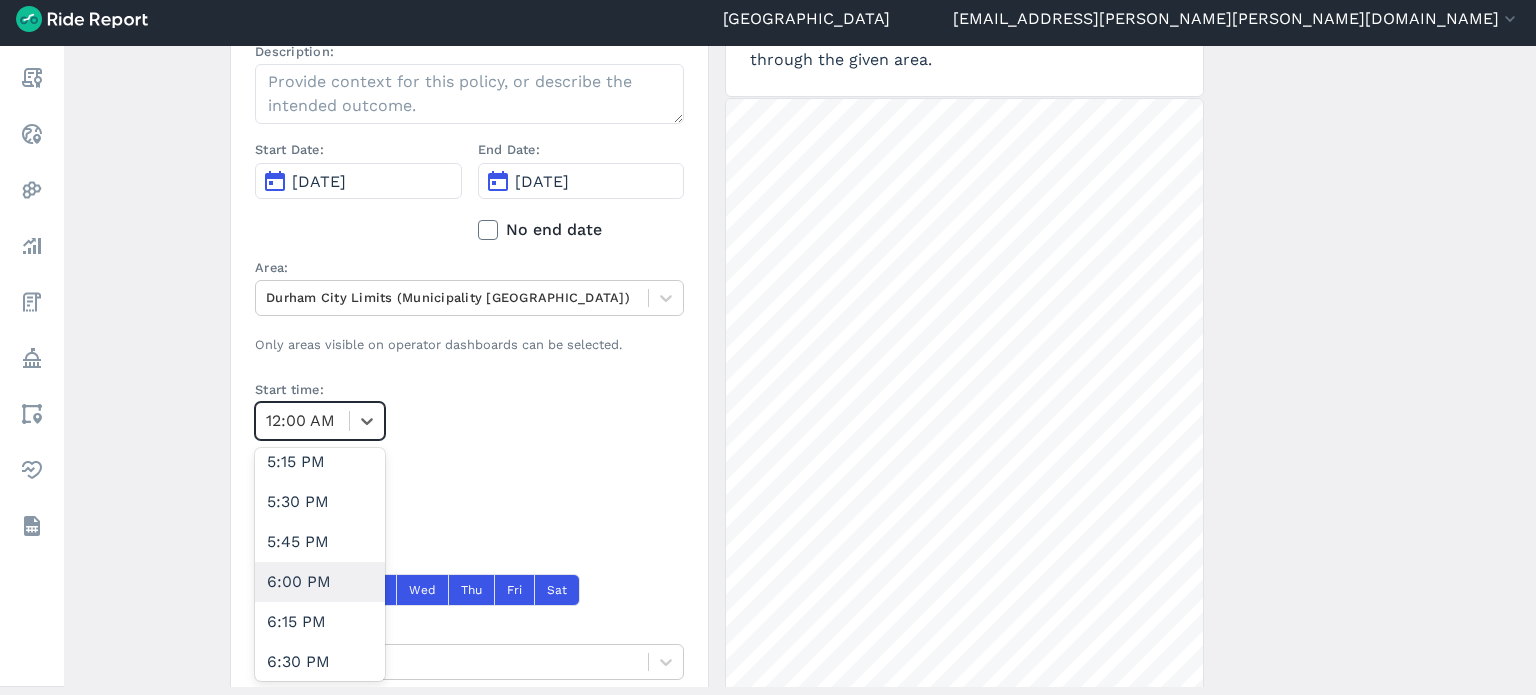 scroll, scrollTop: 2700, scrollLeft: 0, axis: vertical 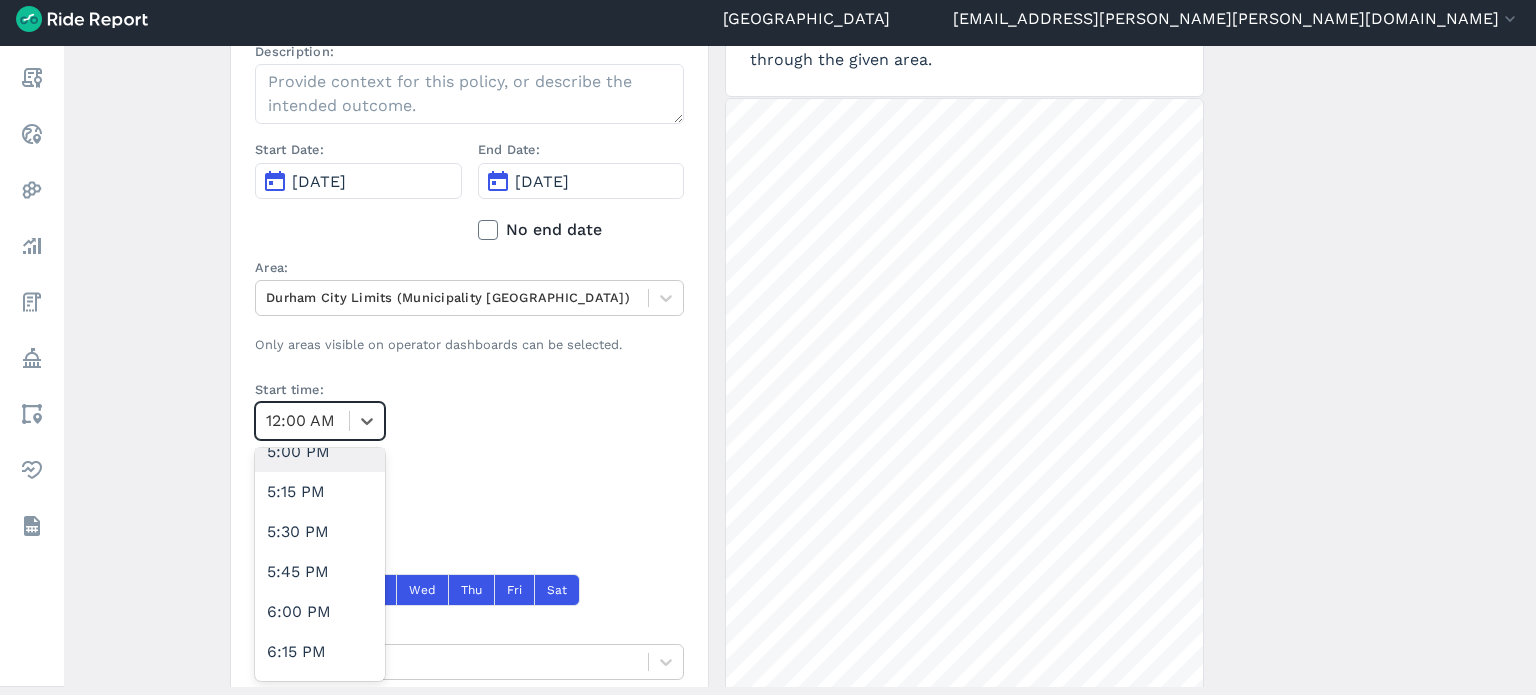 click on "5:00 PM" at bounding box center (320, 452) 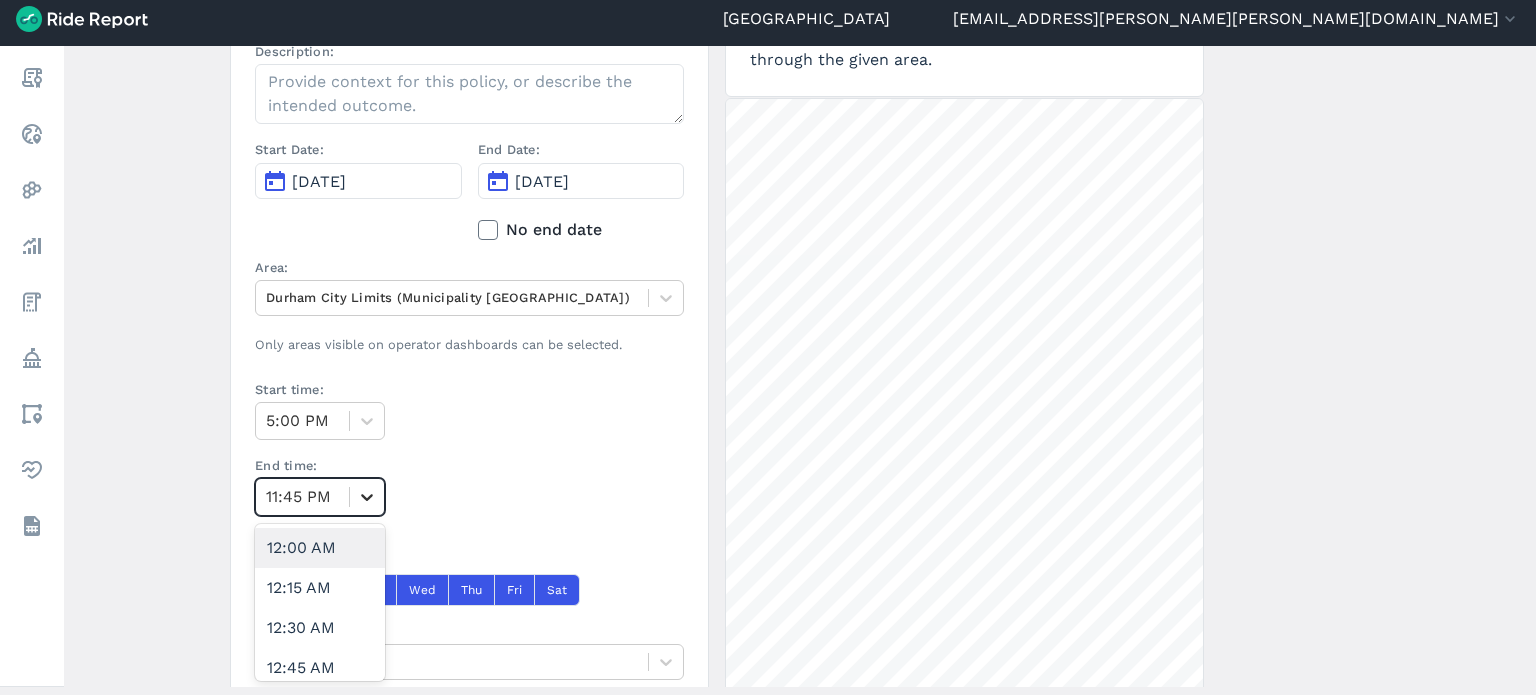 click 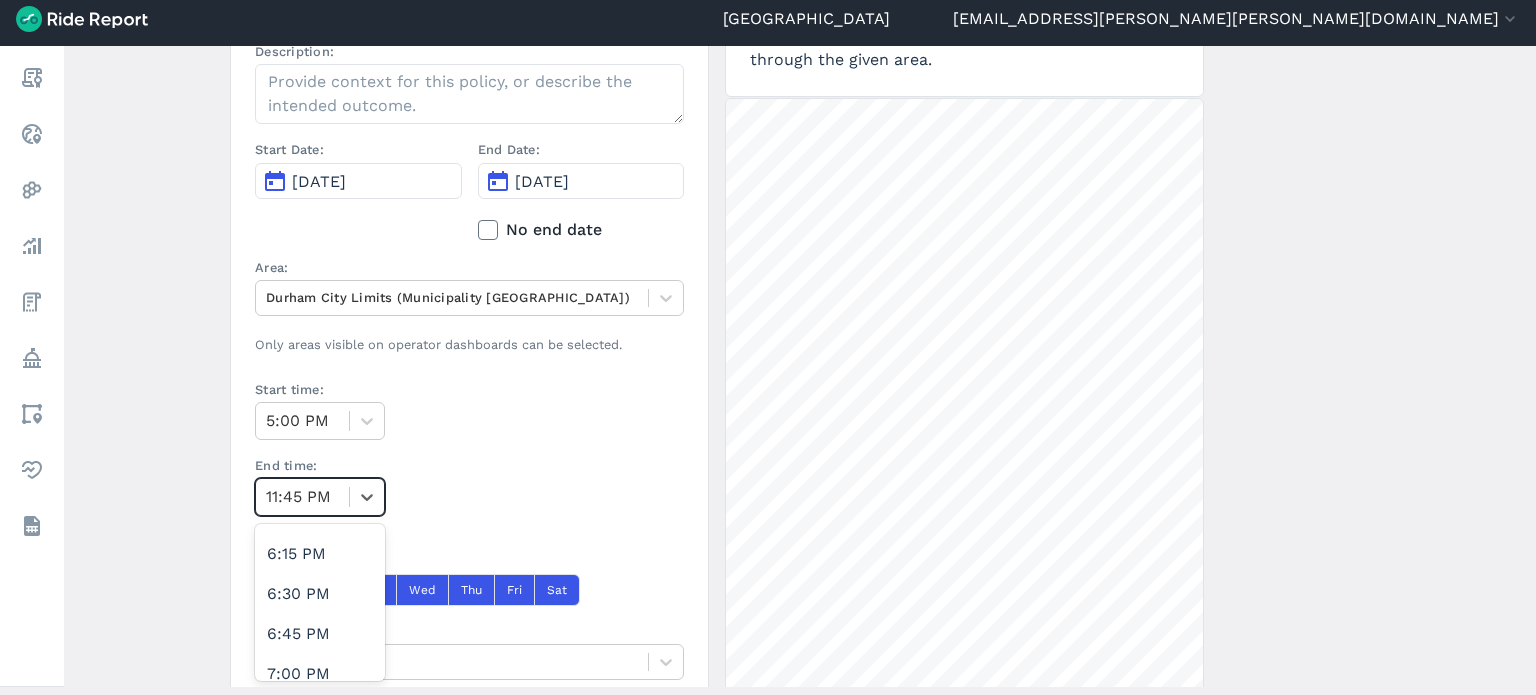 scroll, scrollTop: 3650, scrollLeft: 0, axis: vertical 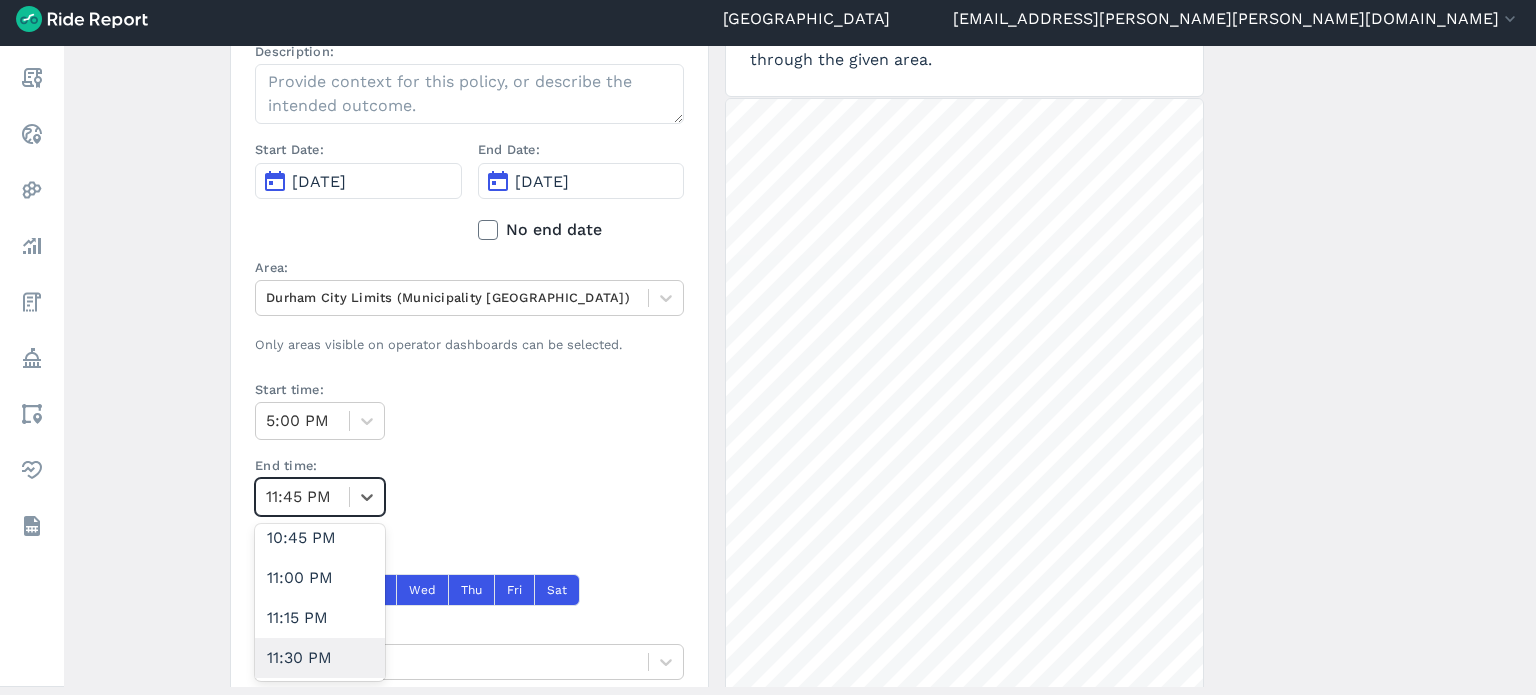 click on "11:30 PM" at bounding box center (320, 658) 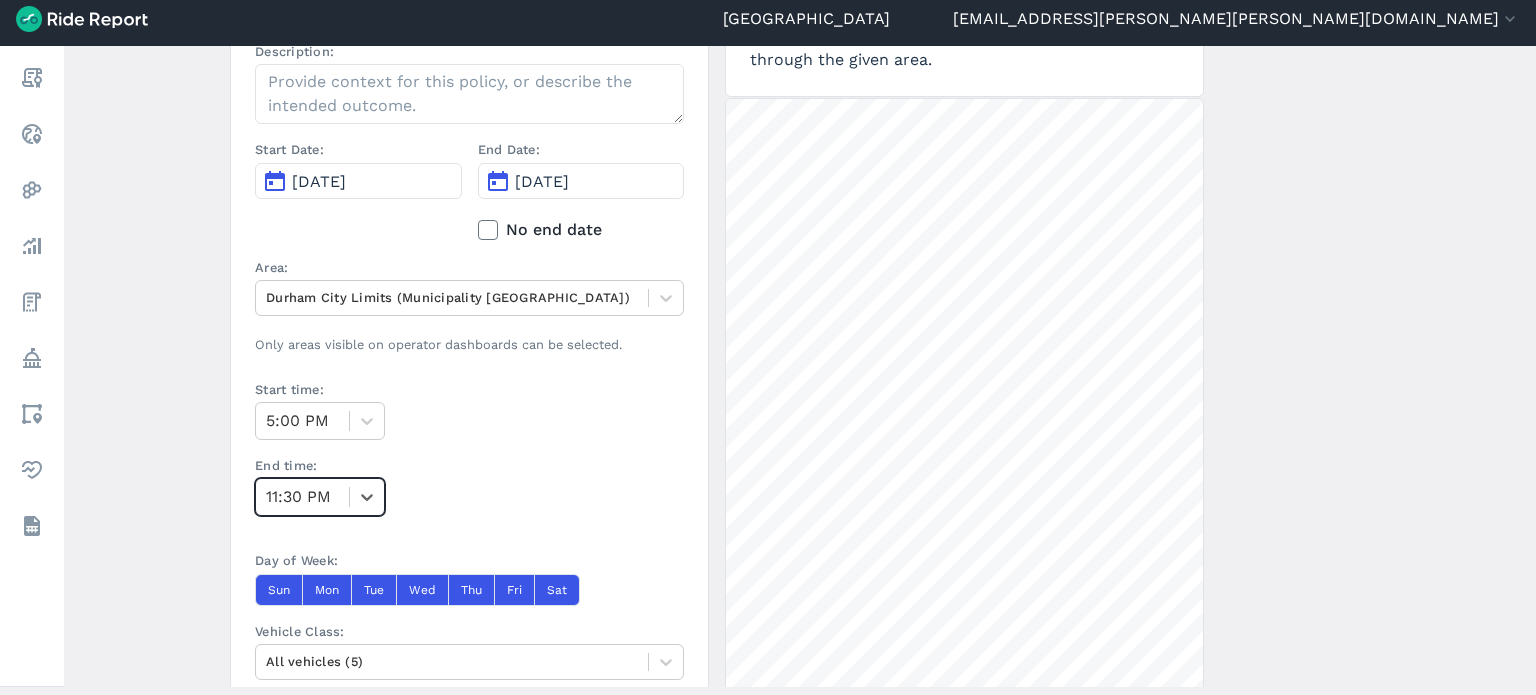 click on "Name: Description: Start Date: [DATE] End Date: [DATE] No end date Area: [GEOGRAPHIC_DATA] (Municipality Boundary) Only areas visible on operator dashboards can be selected. Start time: 5:00 PM End time: option 11:30 PM, selected.   Select is focused ,type to refine list, press Down to open the menu,  11:30 PM Day of Week: Sun Mon Tue Wed Thu Fri Sat Vehicle Class: All vehicles (5) Applicable Operators: Apply policy to all operators Select an Operator Create Policy" at bounding box center (469, 436) 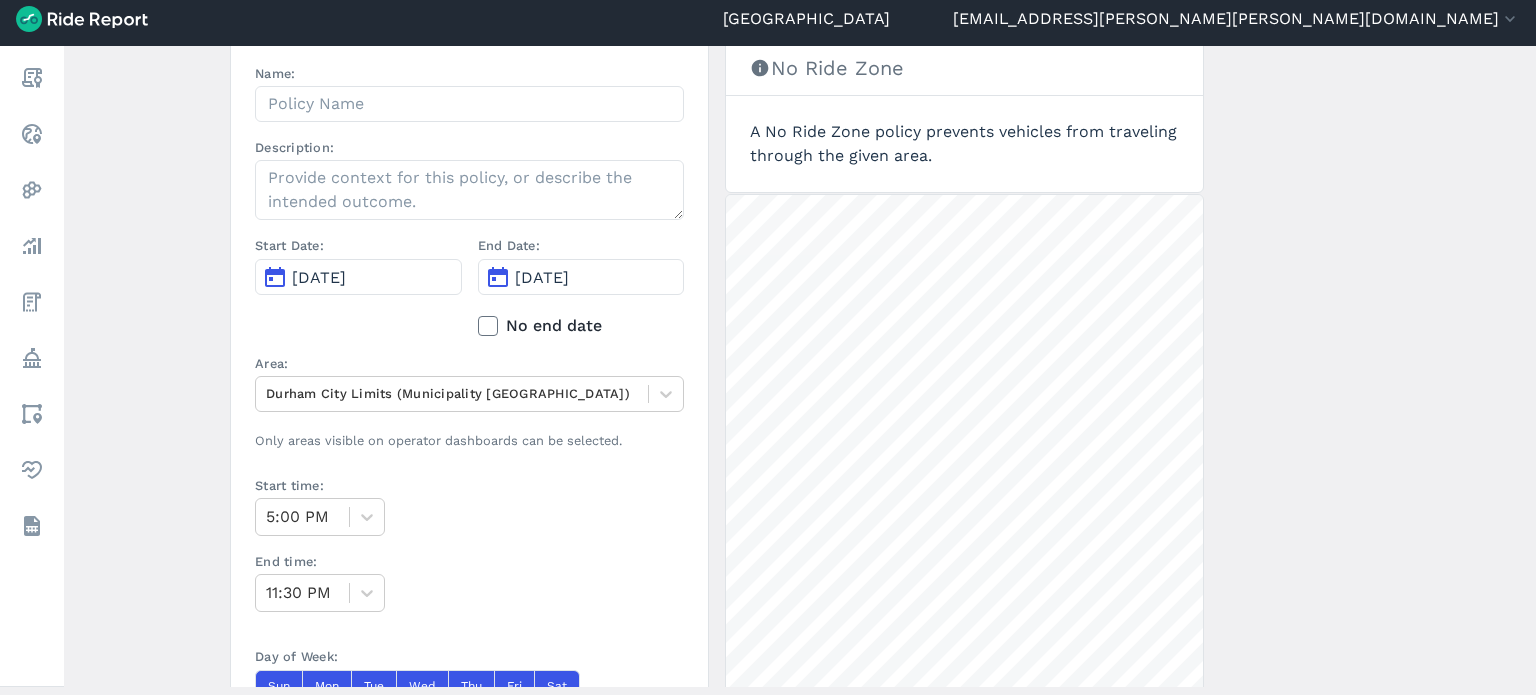 scroll, scrollTop: 0, scrollLeft: 0, axis: both 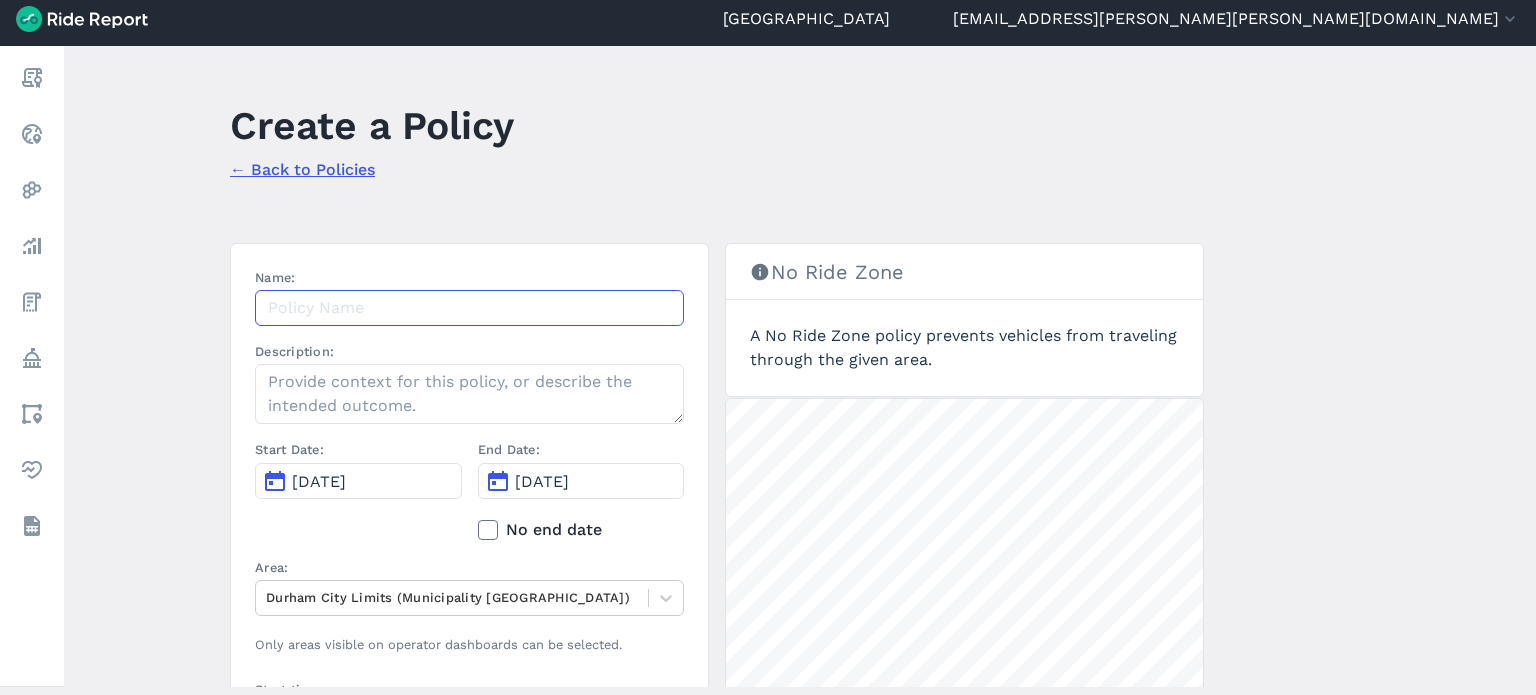 click on "Name:" at bounding box center (469, 308) 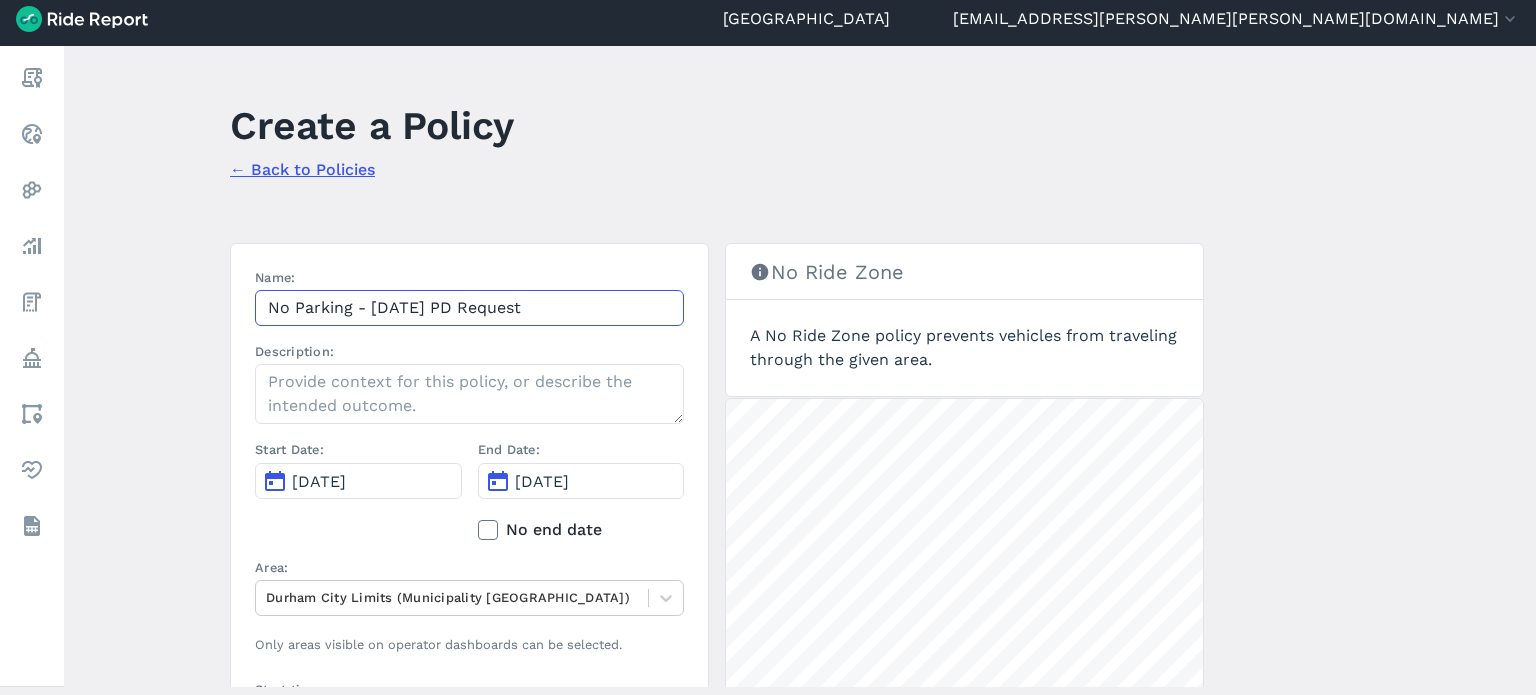 drag, startPoint x: 346, startPoint y: 308, endPoint x: 296, endPoint y: 304, distance: 50.159744 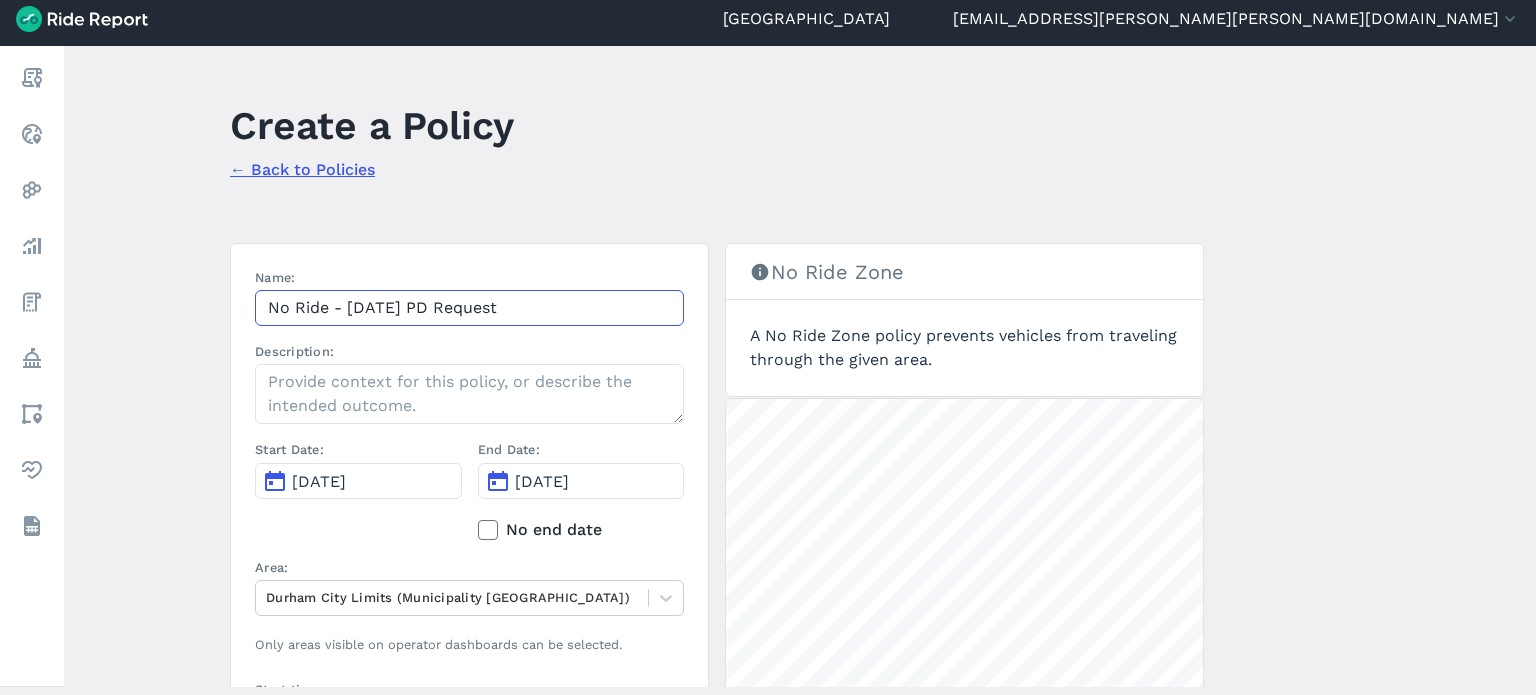 drag, startPoint x: 525, startPoint y: 310, endPoint x: 139, endPoint y: 319, distance: 386.10492 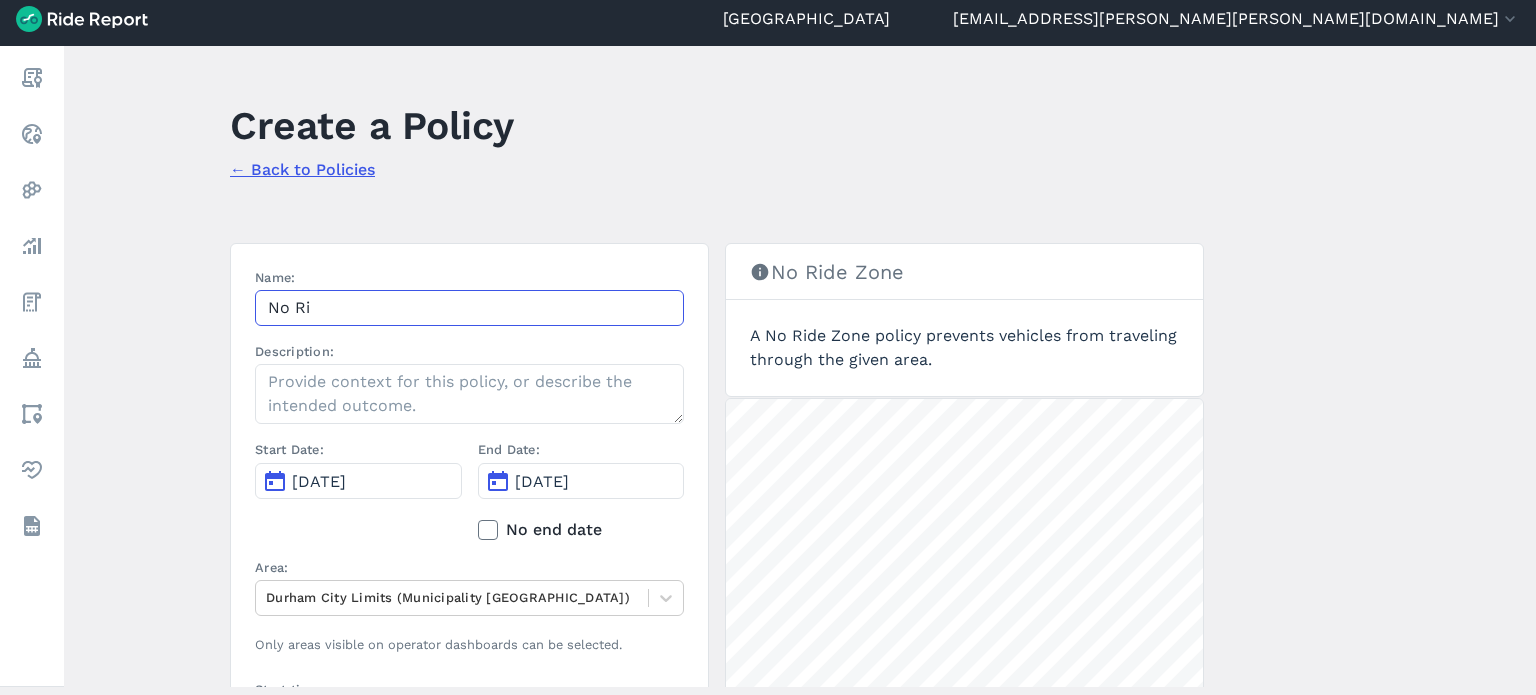 drag, startPoint x: 281, startPoint y: 307, endPoint x: 194, endPoint y: 303, distance: 87.0919 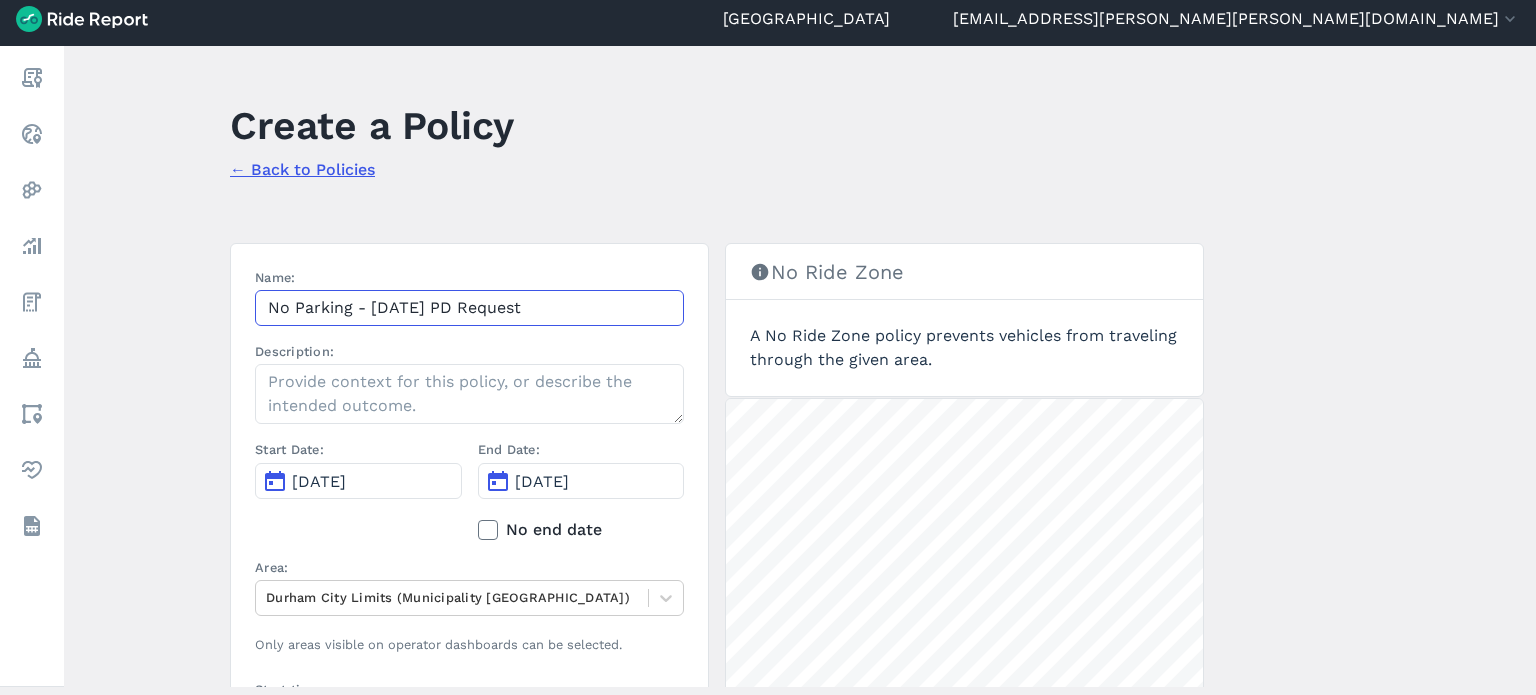 drag, startPoint x: 349, startPoint y: 309, endPoint x: 292, endPoint y: 299, distance: 57.870544 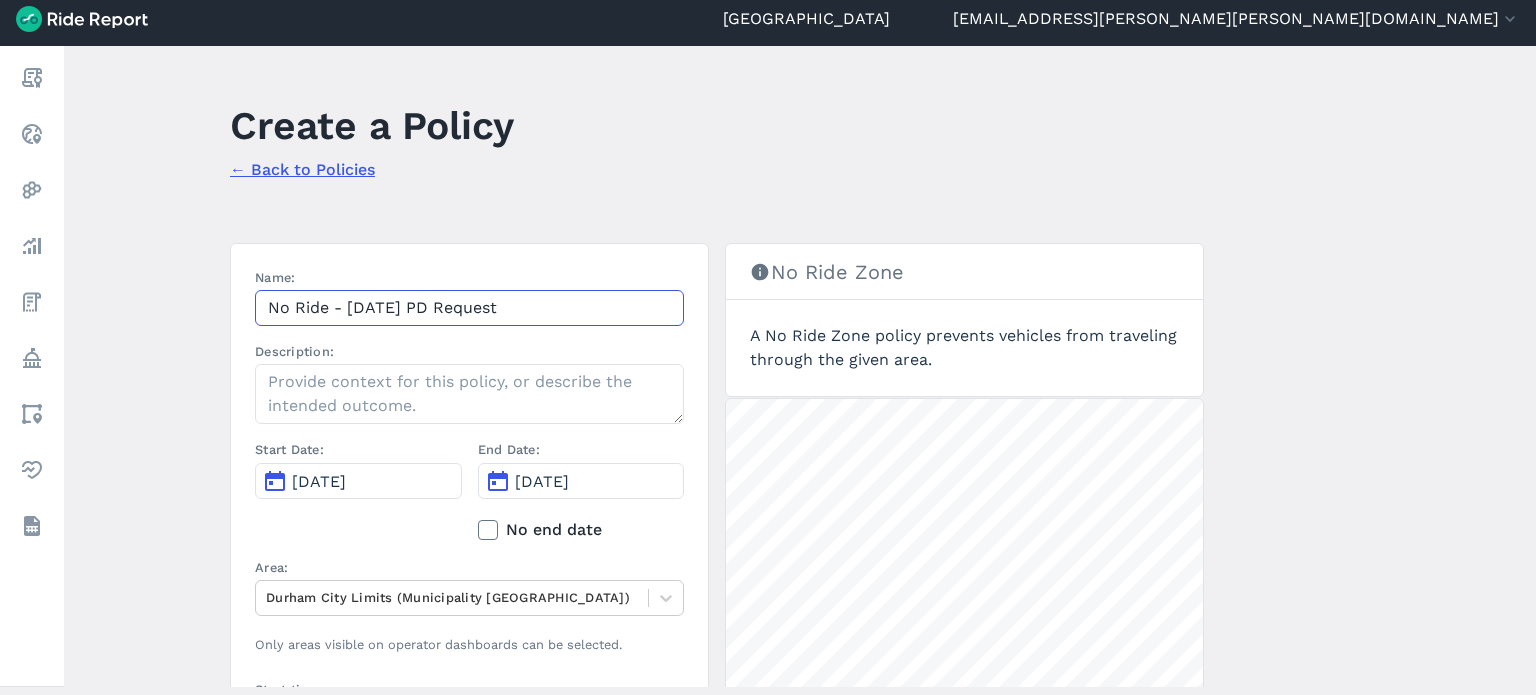 type on "No Ride - [DATE] PD Request" 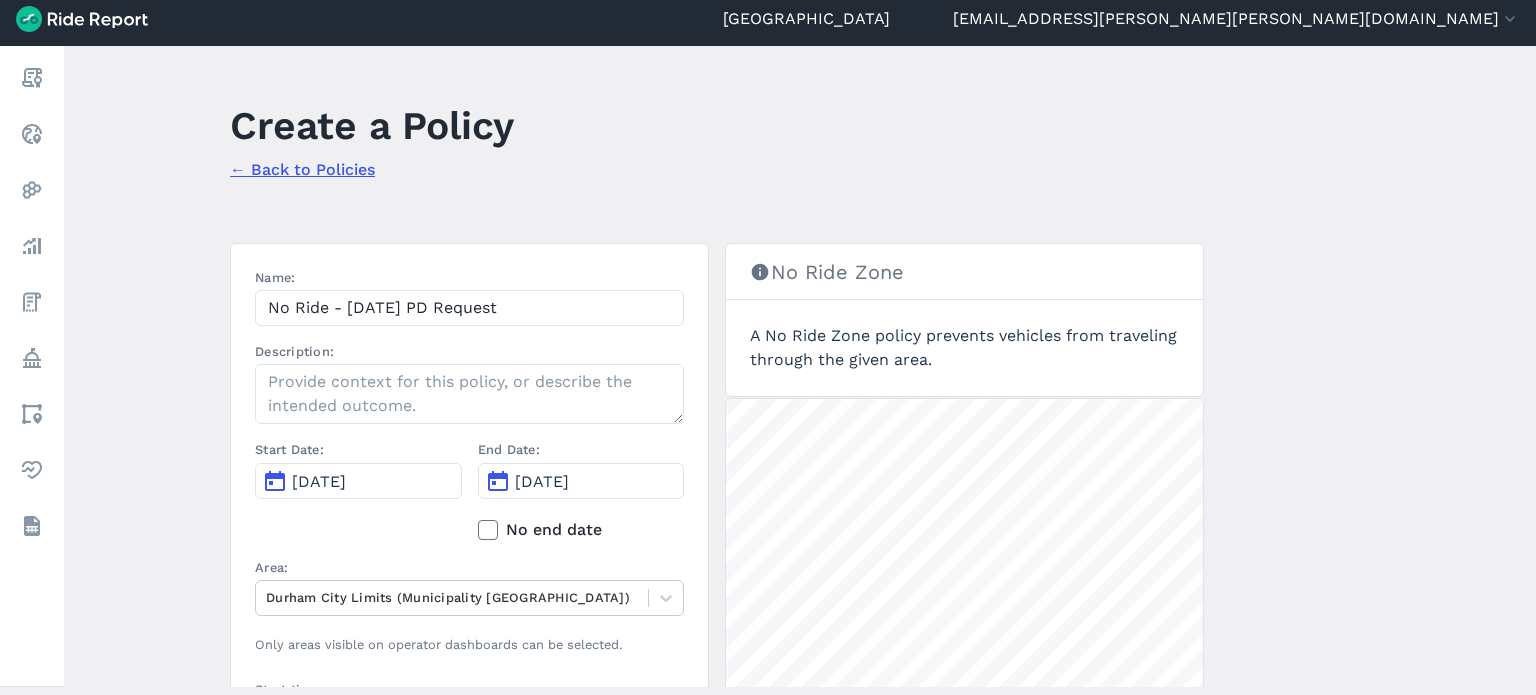 click on "Create a Policy ← Back to Policies Name: No Ride - [DATE] PD Request Description: Start Date: [DATE] End Date: [DATE] No end date Area: [GEOGRAPHIC_DATA] (Municipality [GEOGRAPHIC_DATA]) Only areas visible on operator dashboards can be selected. Start time: 5:00 PM End time: 11:30 PM Day of Week: Sun Mon Tue Wed Thu Fri Sat Vehicle Class: All vehicles (5) Applicable Operators: Apply policy to all operators Select an Operator Create Policy No Ride Zone A No Ride Zone policy prevents vehicles from traveling through the given area. 3 mi" at bounding box center [800, 366] 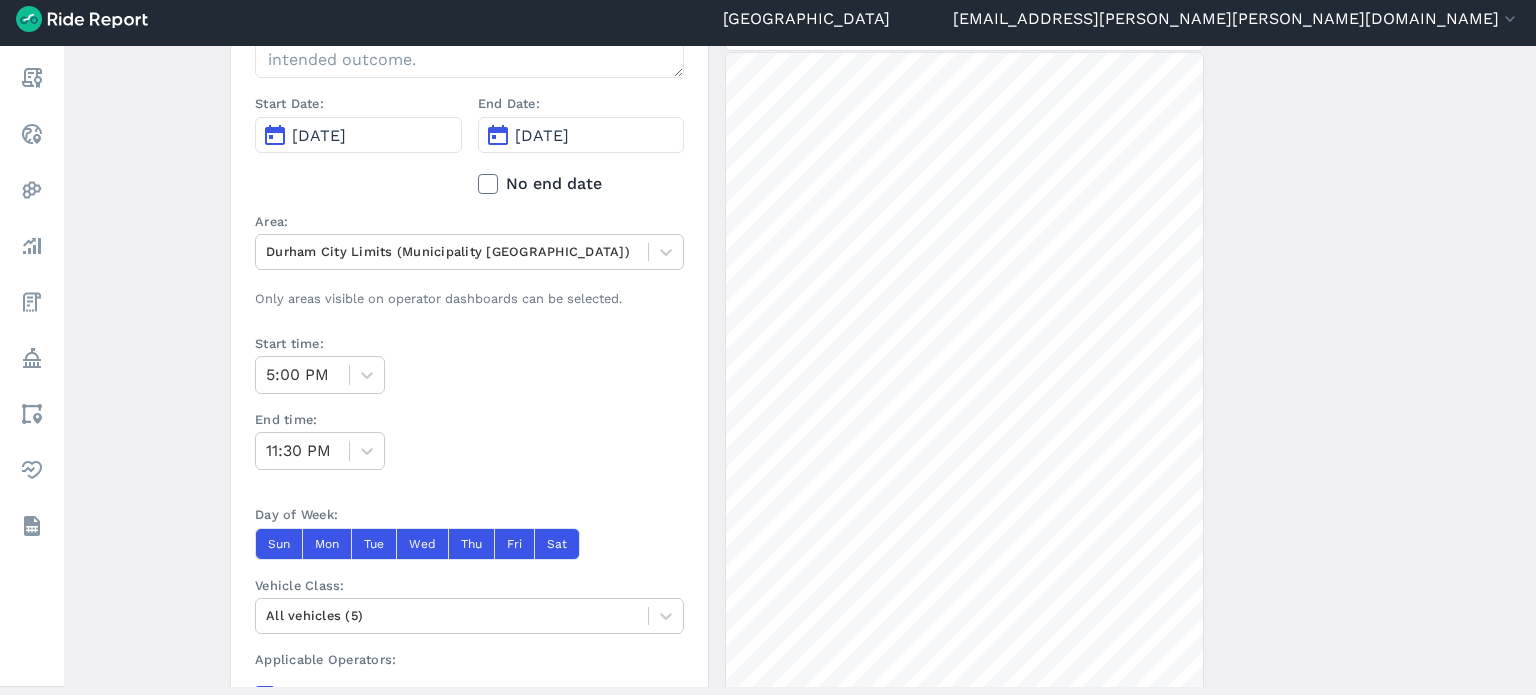 scroll, scrollTop: 400, scrollLeft: 0, axis: vertical 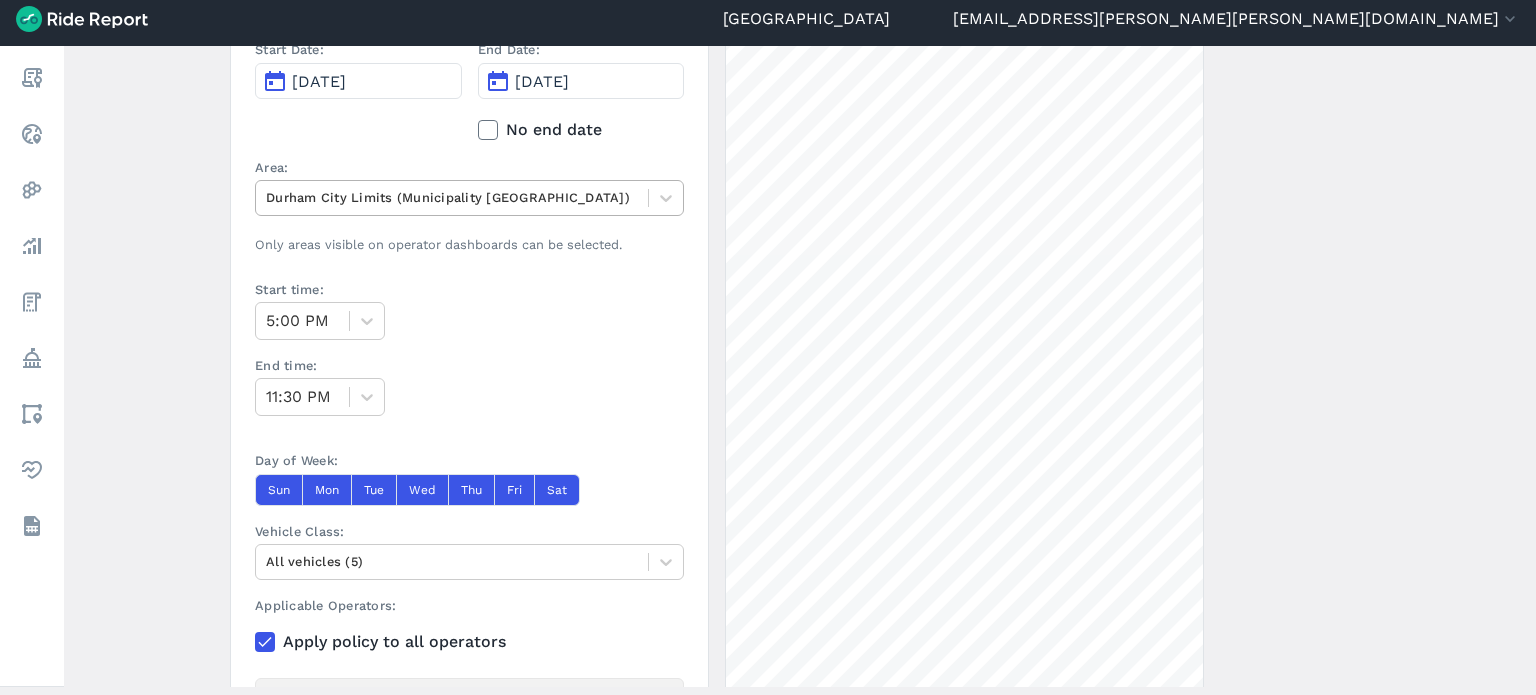 click at bounding box center [452, 197] 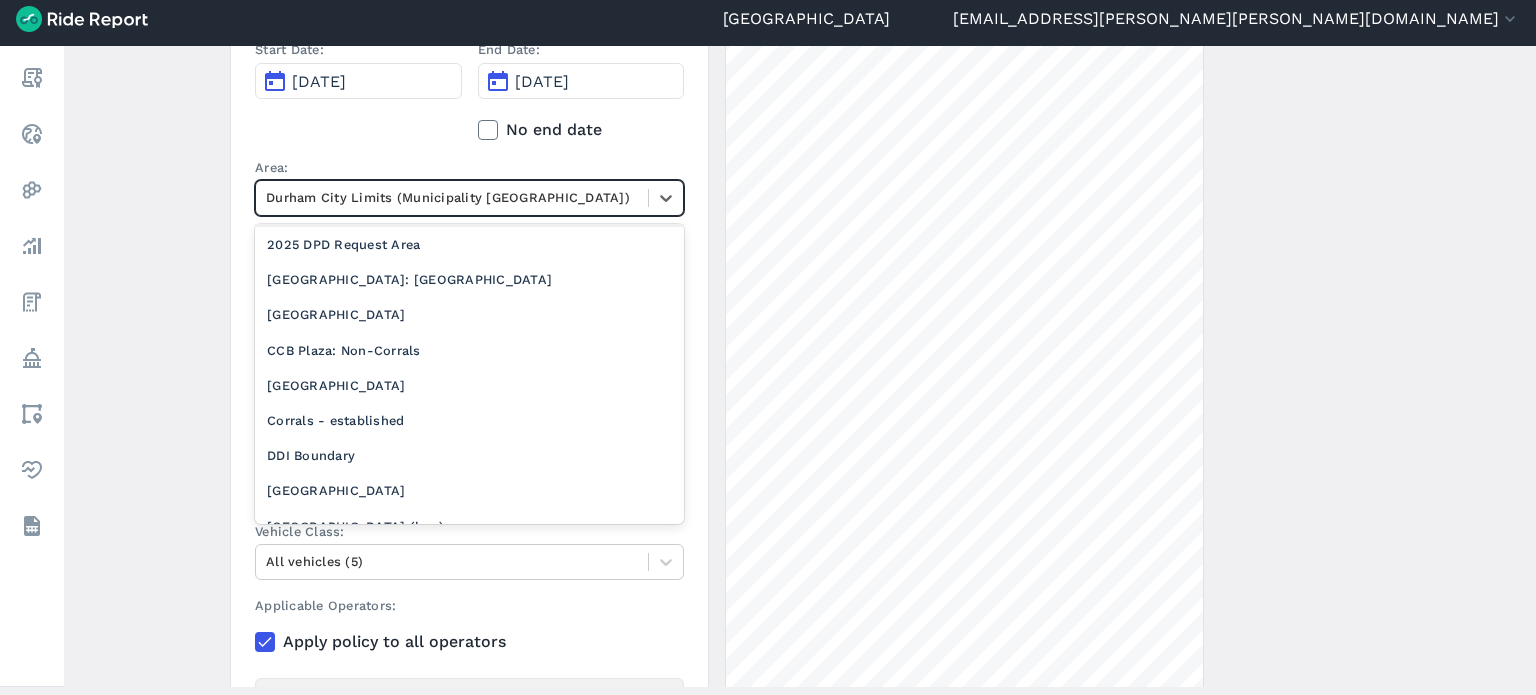 scroll, scrollTop: 0, scrollLeft: 0, axis: both 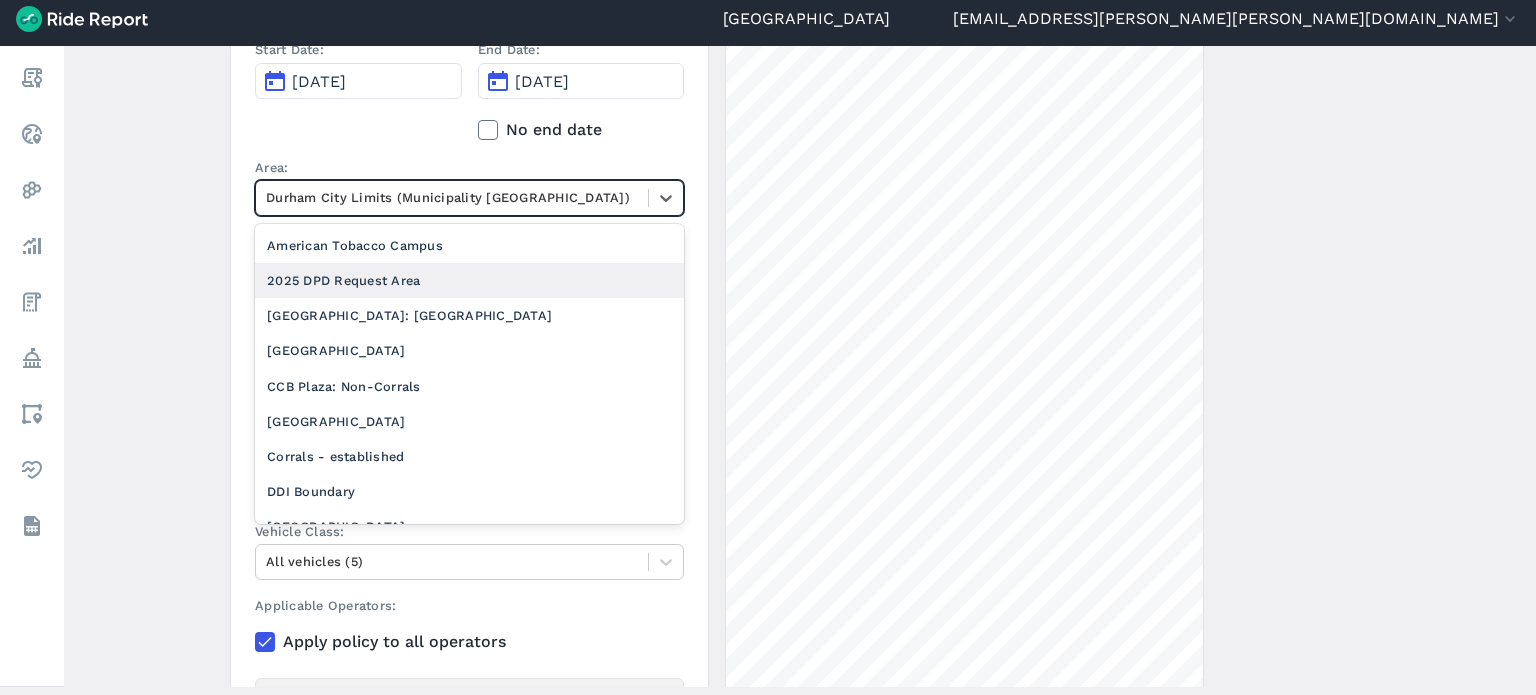 click on "2025 DPD Request Area" at bounding box center [469, 280] 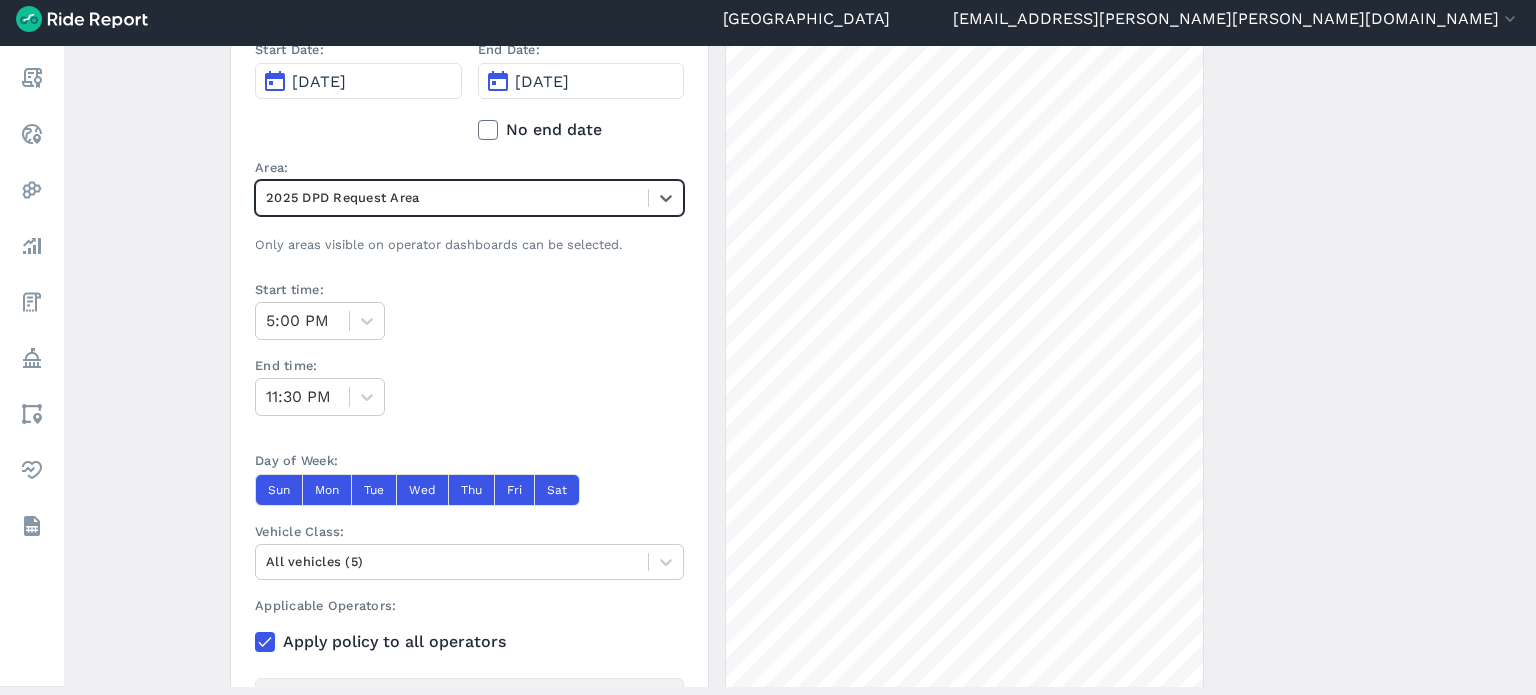 click on "Create a Policy ← Back to Policies Name: No Ride - [DATE] PD Request Description: Start Date: [DATE] End Date: [DATE] No end date Area: option 2025 DPD Request Area, selected.   Select is focused ,type to refine list, press Down to open the menu,  2025 DPD Request Area Only areas visible on operator dashboards can be selected. Start time: 5:00 PM End time: 11:30 PM Day of Week: Sun Mon Tue Wed Thu Fri Sat Vehicle Class: All vehicles (5) Applicable Operators: Apply policy to all operators Select an Operator Create Policy No Ride Zone A No Ride Zone policy prevents vehicles from traveling through the given area. 3000 ft" at bounding box center (800, 366) 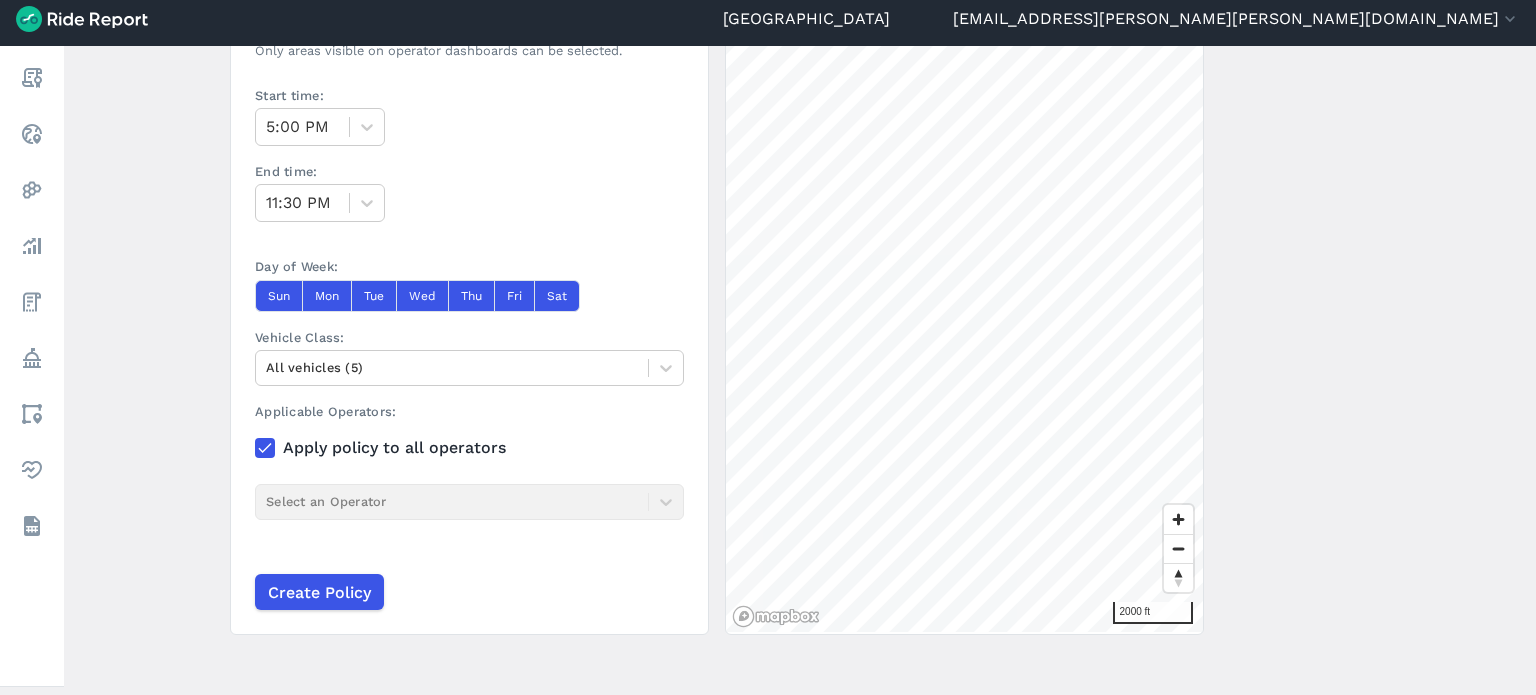 scroll, scrollTop: 610, scrollLeft: 0, axis: vertical 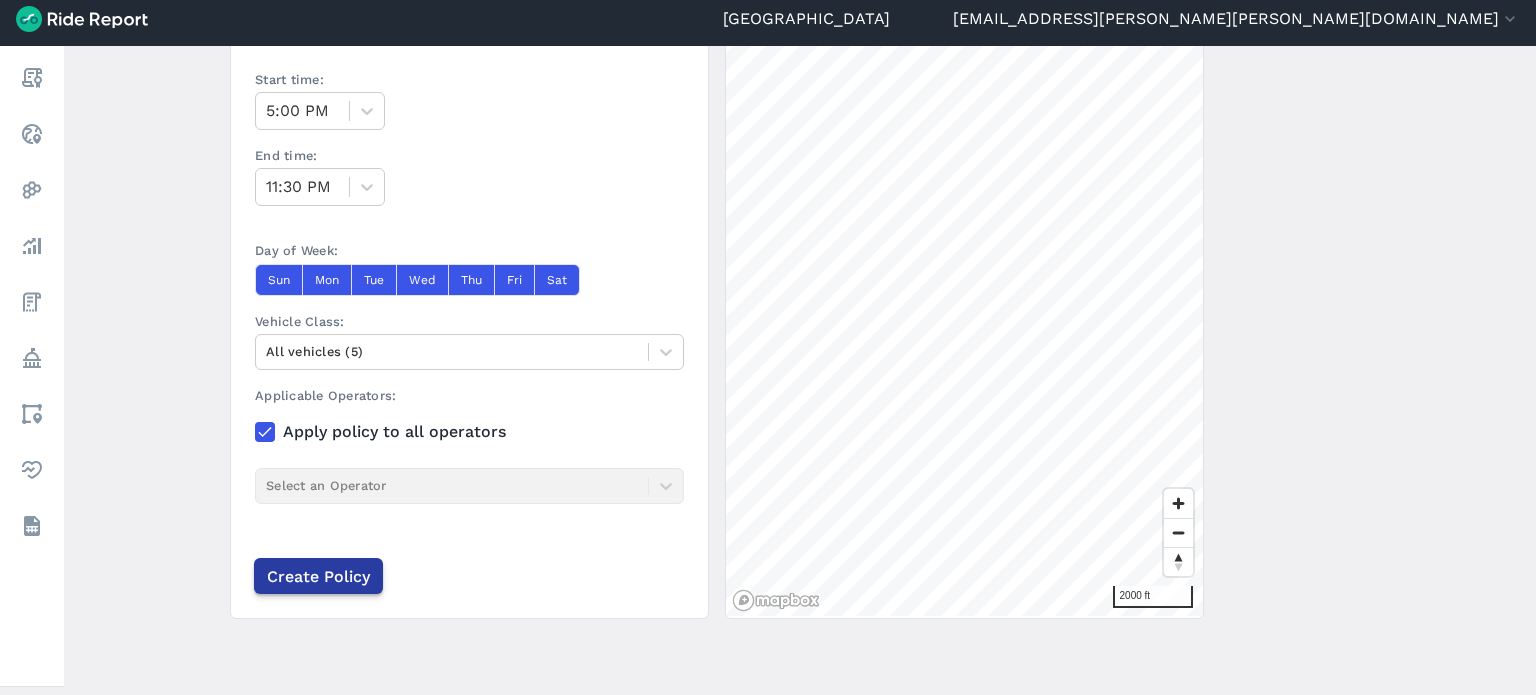click on "Create Policy" at bounding box center (318, 576) 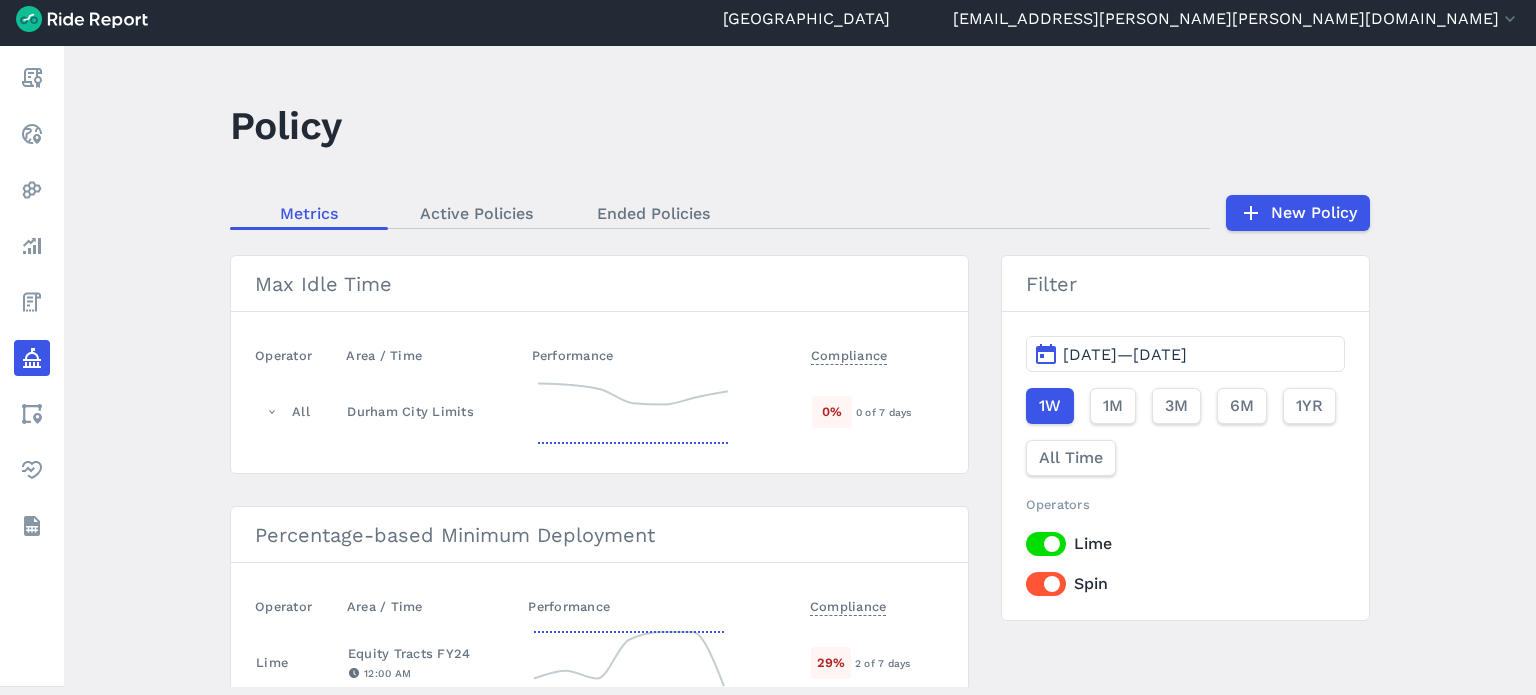 click on "[DATE]—[DATE]" at bounding box center (1125, 354) 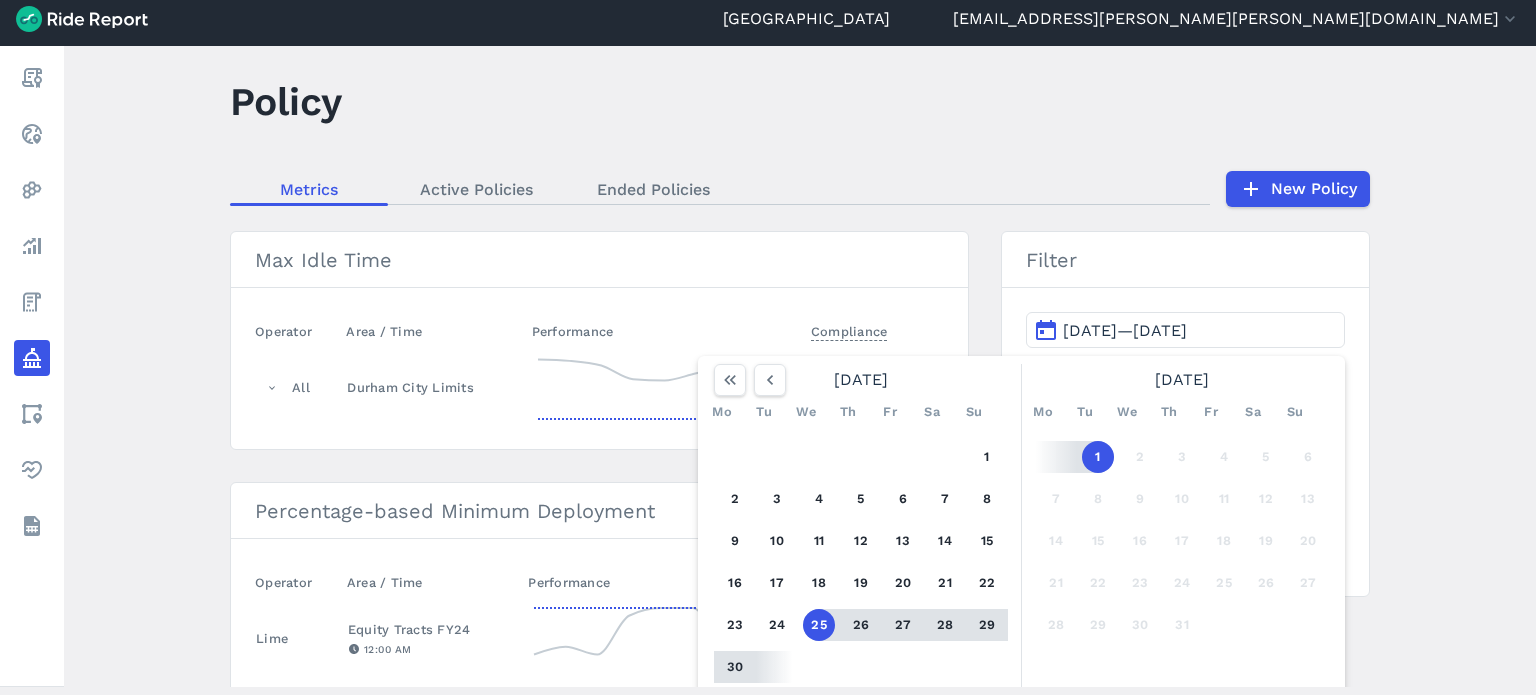 scroll, scrollTop: 100, scrollLeft: 0, axis: vertical 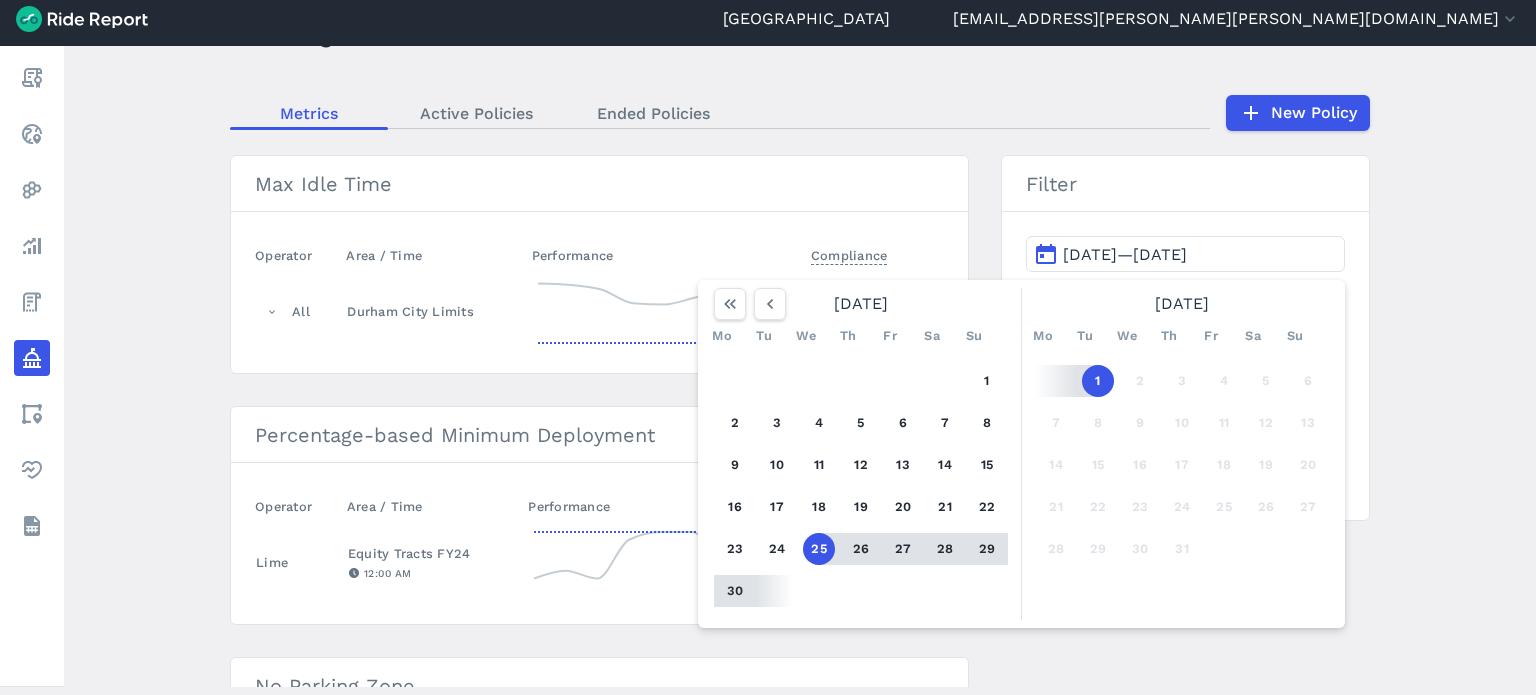 click on "Policy Metrics Active Policies Ended Policies New Policy Max Idle Time Operator Area / Time Performance Compliance All Durham City Limits 0 % 0 of 7 days Percentage-based Minimum Deployment Operator Area / Time Performance Compliance Lime Equity Tracts FY24 12:00 AM 29 % 2 of 7 days No Parking Zone Operator Area / Time Performance Compliance All CCB Plaza: Non-Corrals 0 % 0 of 7 days All Five Points: Non-Corrals 0 % 0 of 7 days All 9th Street: [GEOGRAPHIC_DATA] 100 % 7 of 7 days [GEOGRAPHIC_DATA] 0 % 0 of 7 days All No Parking - [PERSON_NAME] & CH 0 % 0 of 7 days Vehicle Cap Operator Area / Time Performance Compliance [GEOGRAPHIC_DATA] Limits 100 % 7 of 7 days Spin Durham City Limits 100 % 7 of 7 days [GEOGRAPHIC_DATA] Limits 100 % 7 of 7 days Spin [GEOGRAPHIC_DATA] Limits 100 % 7 of 7 days Spin Duke Campuses 100 % 7 of 7 days Percentage-based Vehicle Cap Operator Area / Time Performance Compliance Lime DDI Boundary 100 % 7 of 7 days Spin DDI Boundary 100 % 7 of 7 days Filter [DATE]—[DATE] [DATE] Mo Tu We Th" at bounding box center (800, 366) 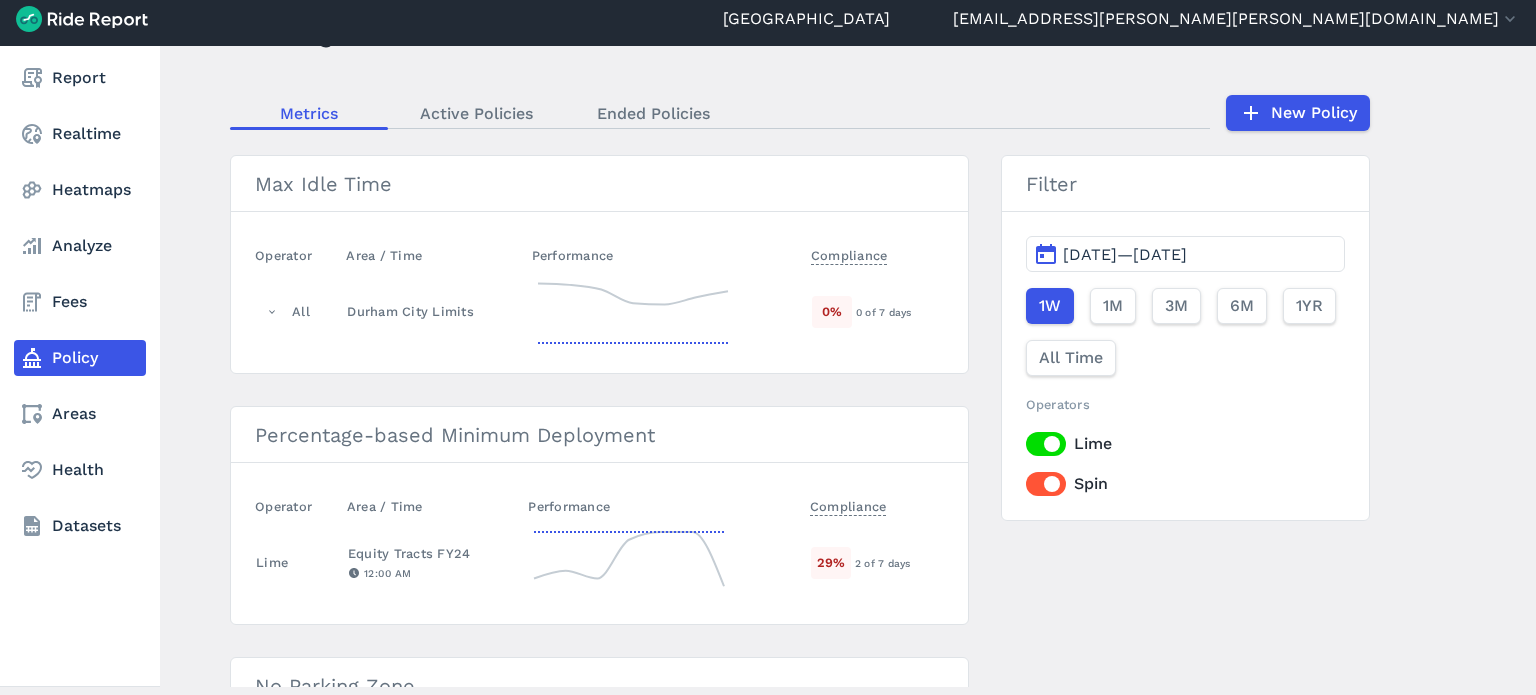 click on "Policy" at bounding box center (80, 358) 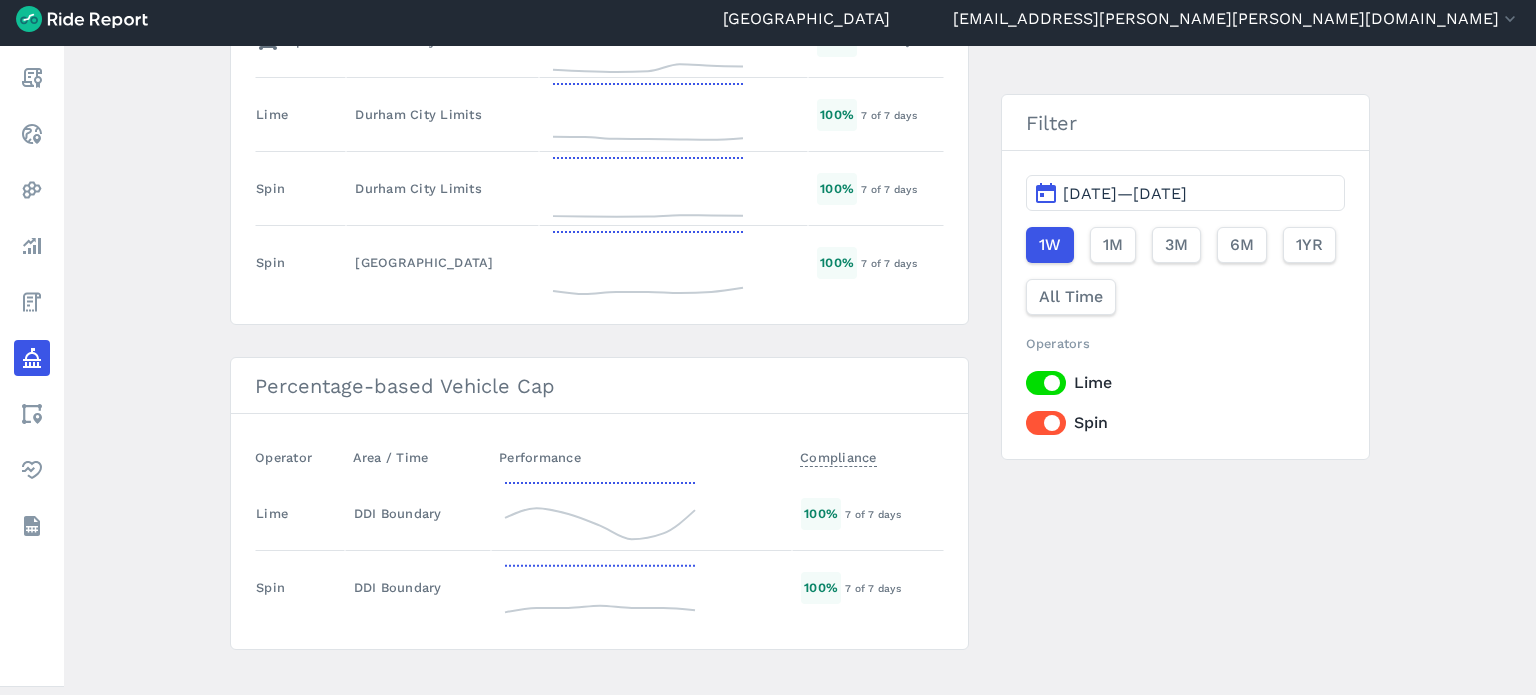 scroll, scrollTop: 1520, scrollLeft: 0, axis: vertical 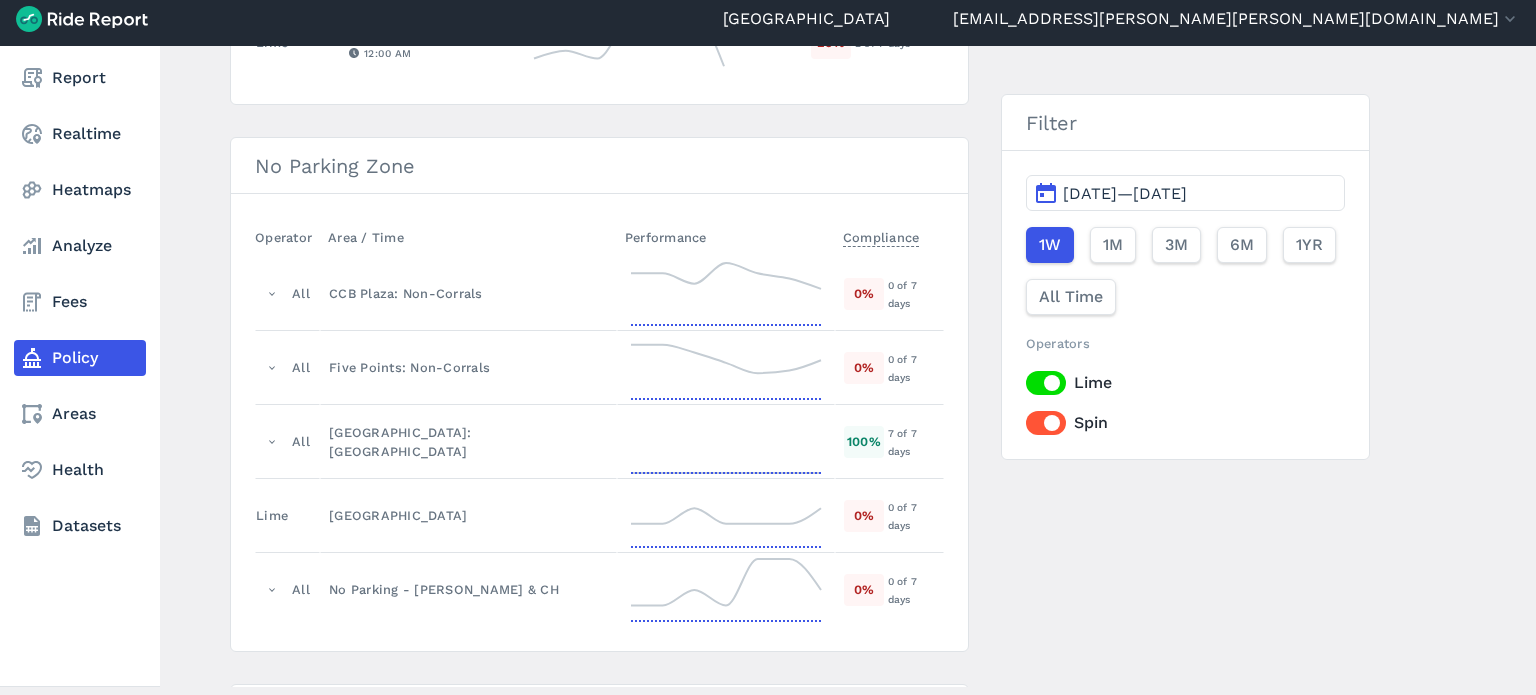 click 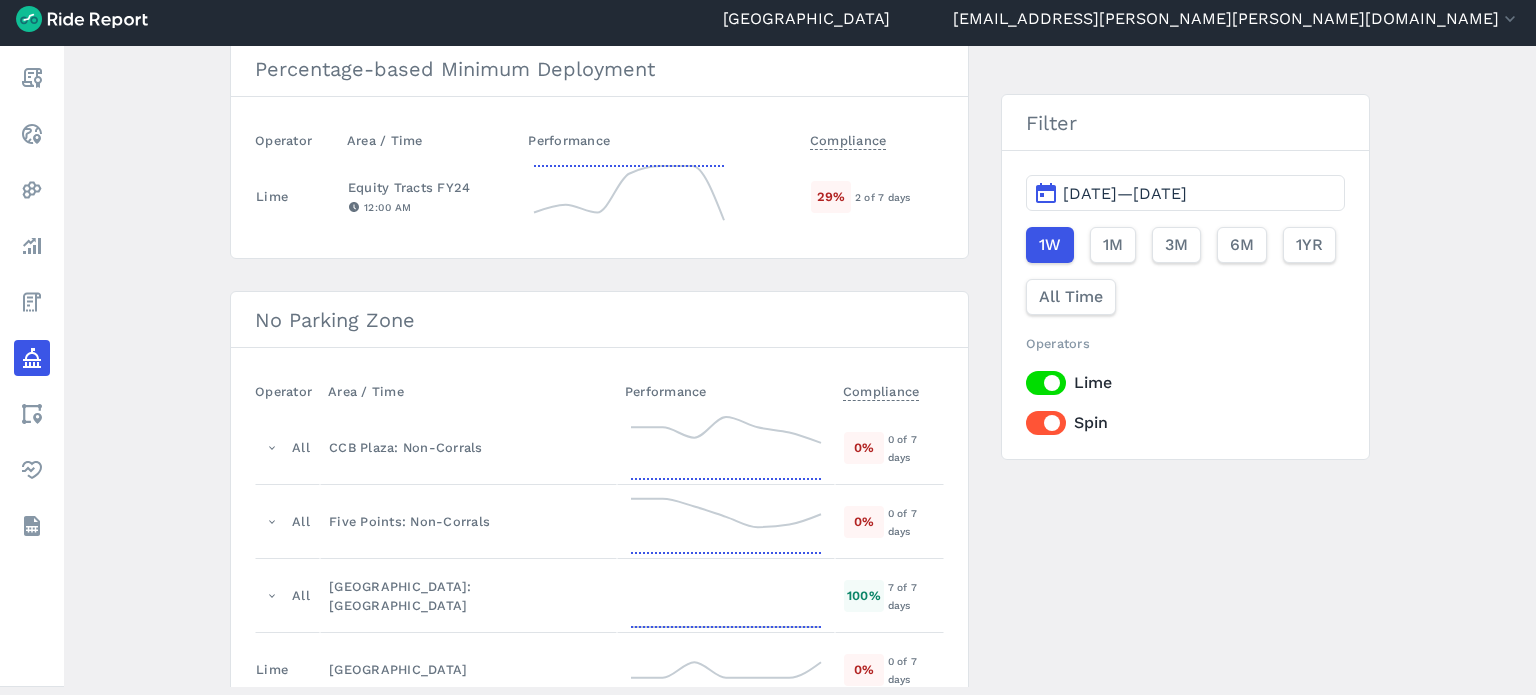 scroll, scrollTop: 220, scrollLeft: 0, axis: vertical 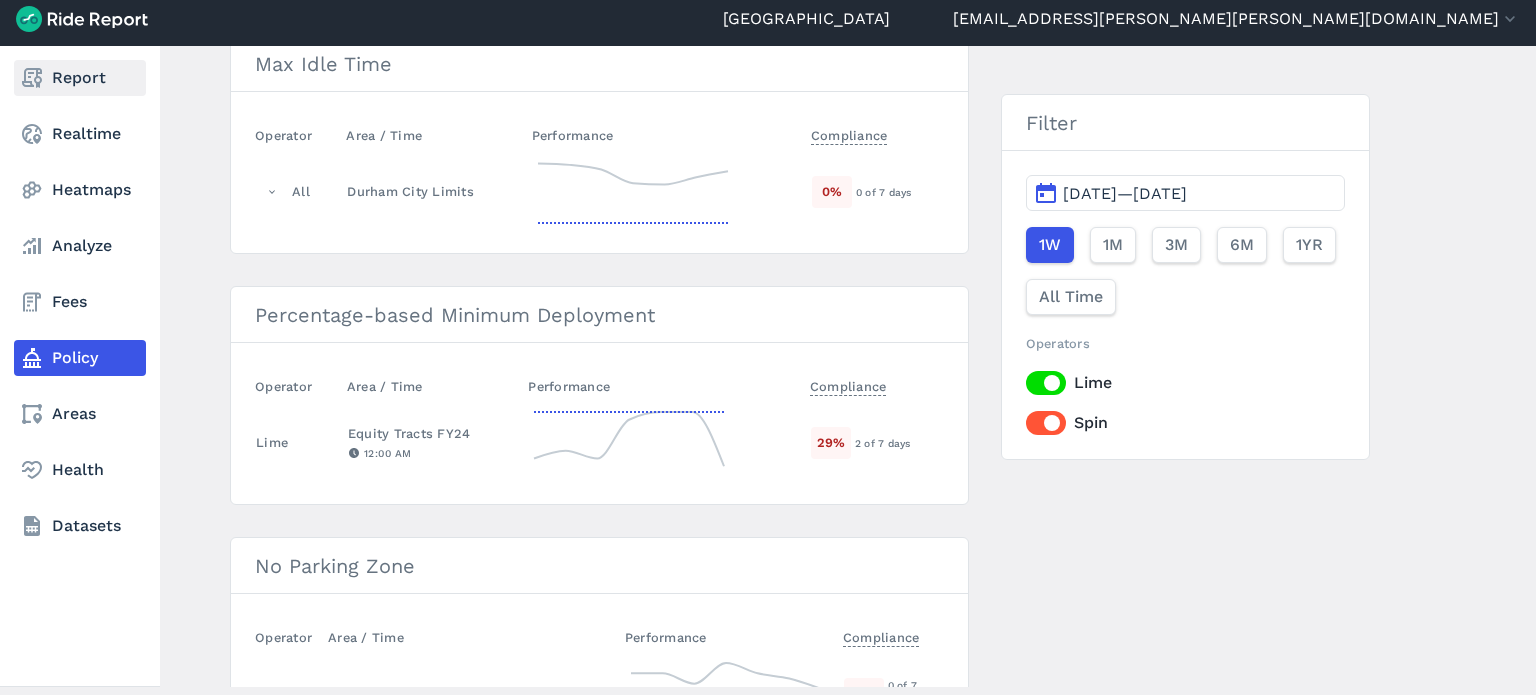 click on "Report" at bounding box center (80, 78) 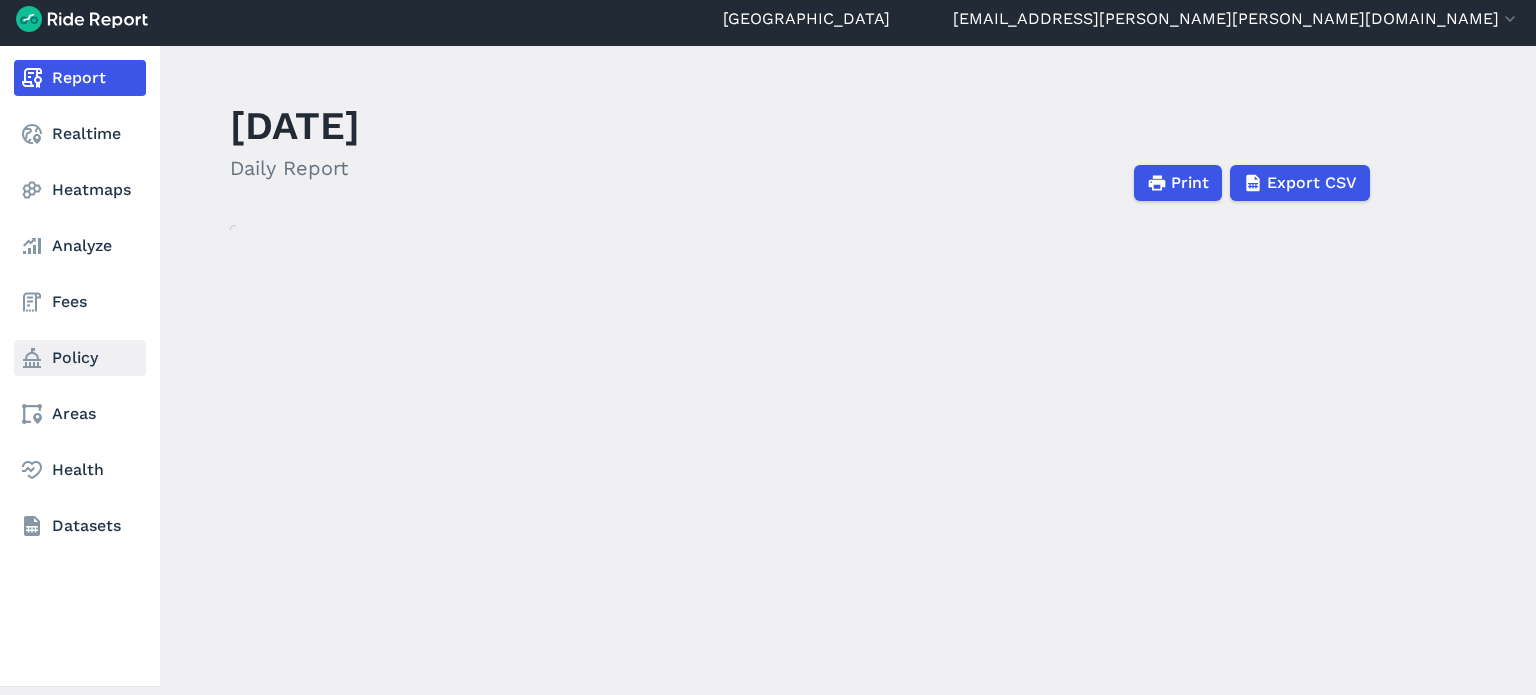 click on "Policy" at bounding box center (80, 358) 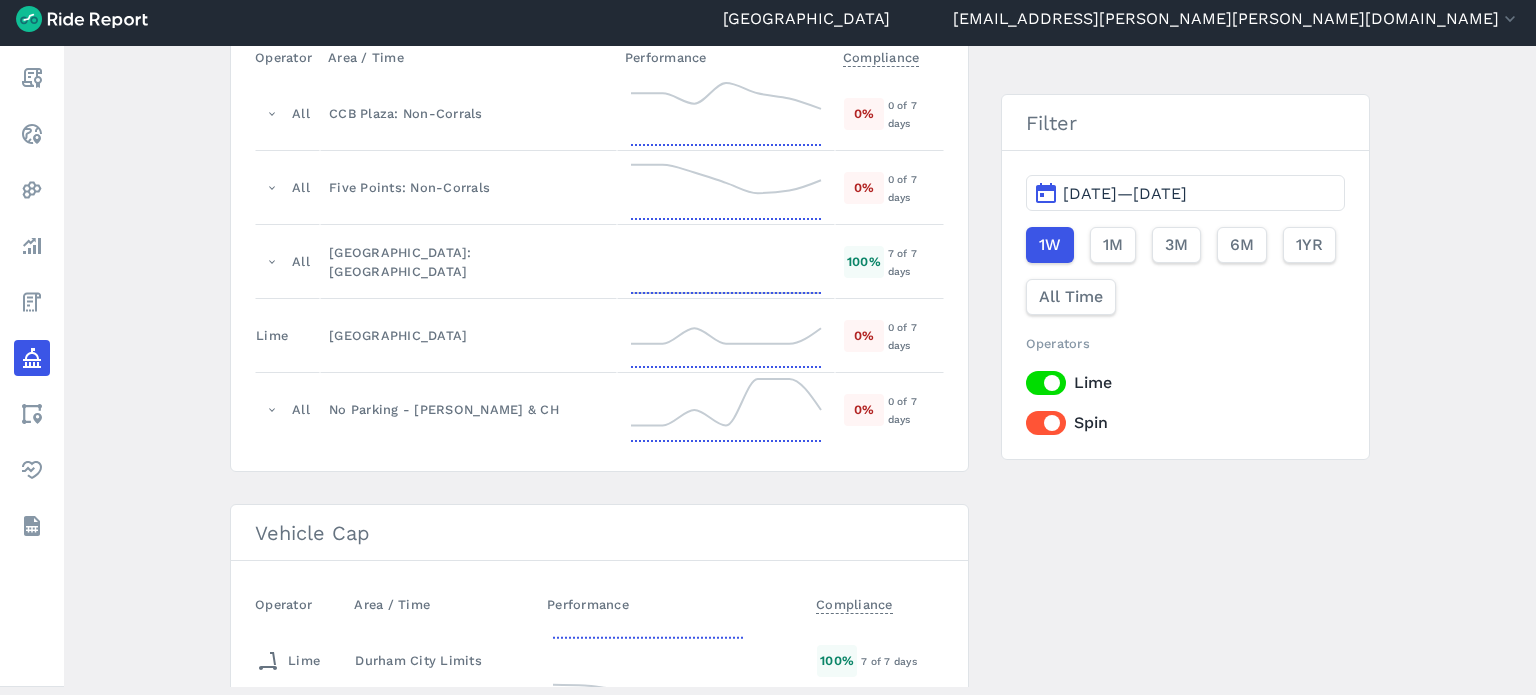 scroll, scrollTop: 1520, scrollLeft: 0, axis: vertical 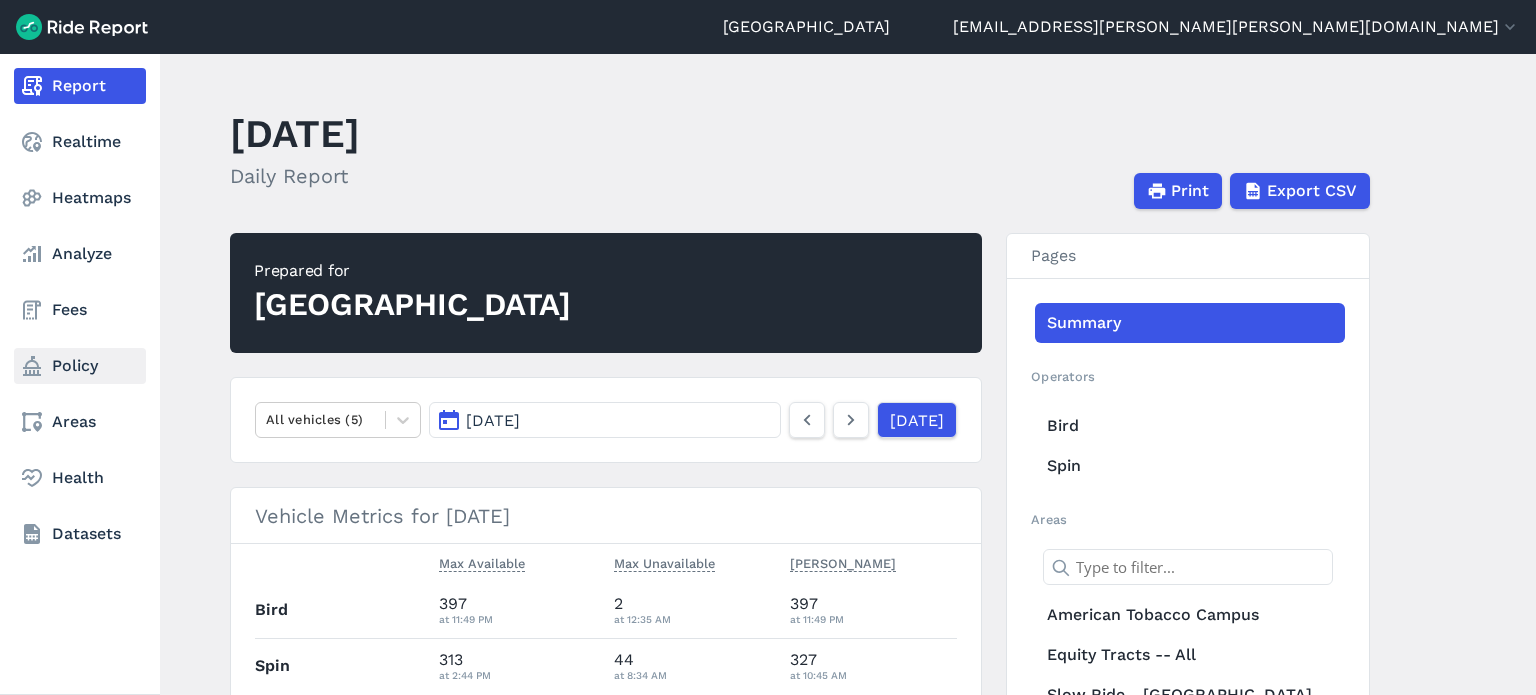 click 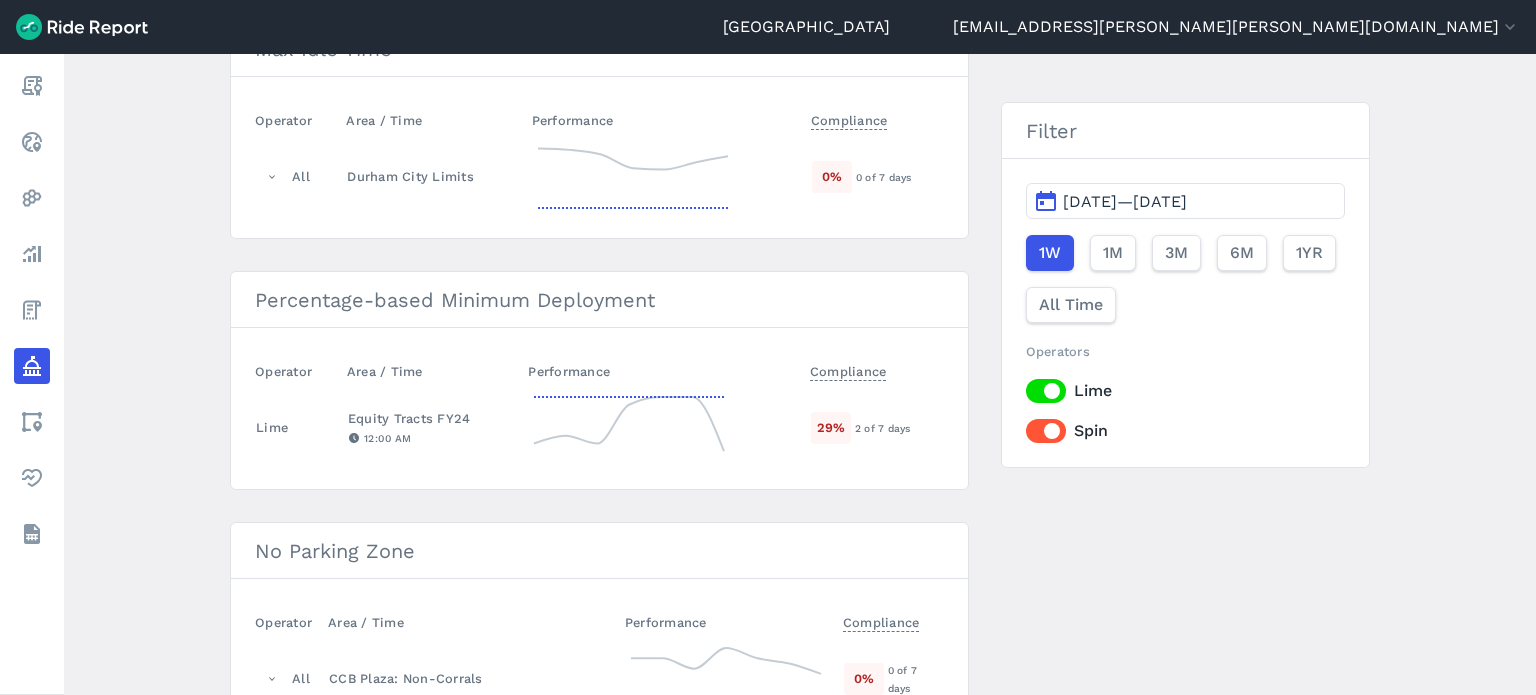 scroll, scrollTop: 0, scrollLeft: 0, axis: both 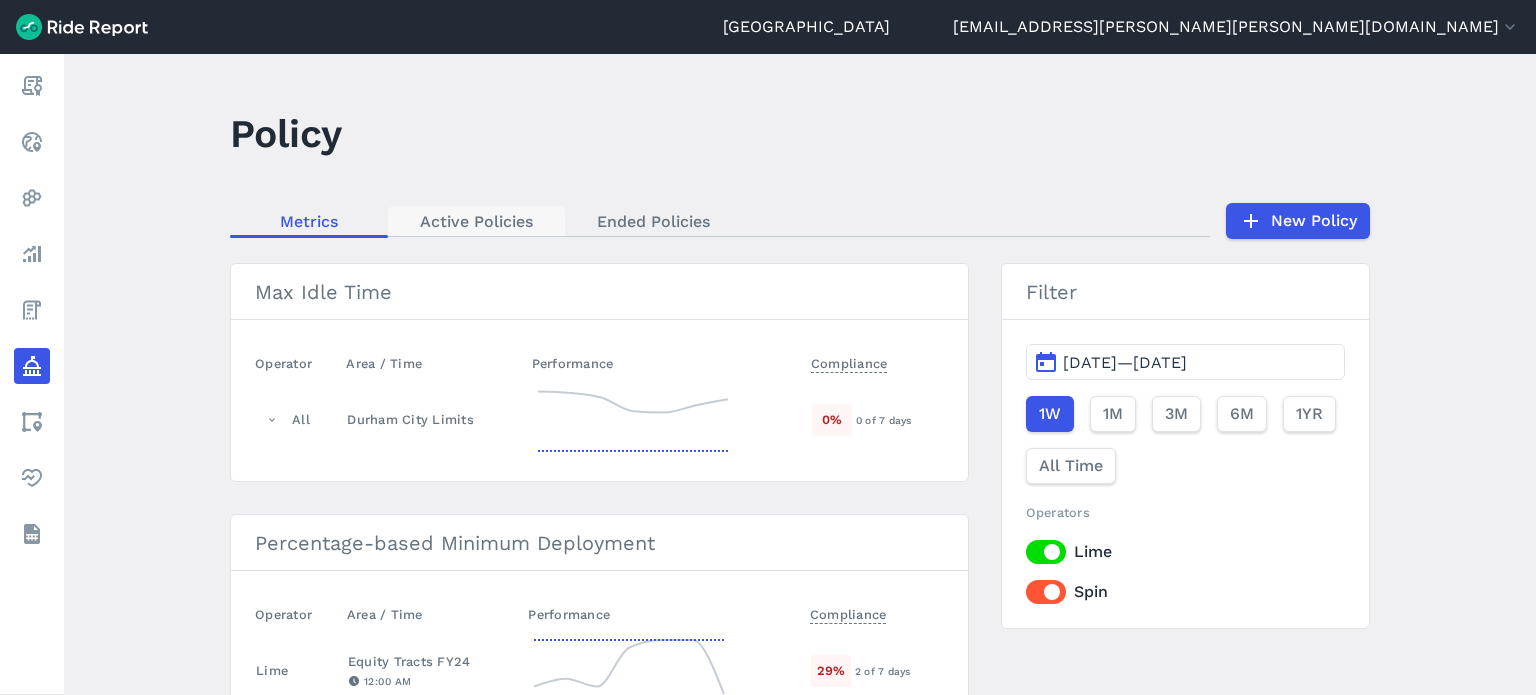 click on "Active Policies" at bounding box center (476, 221) 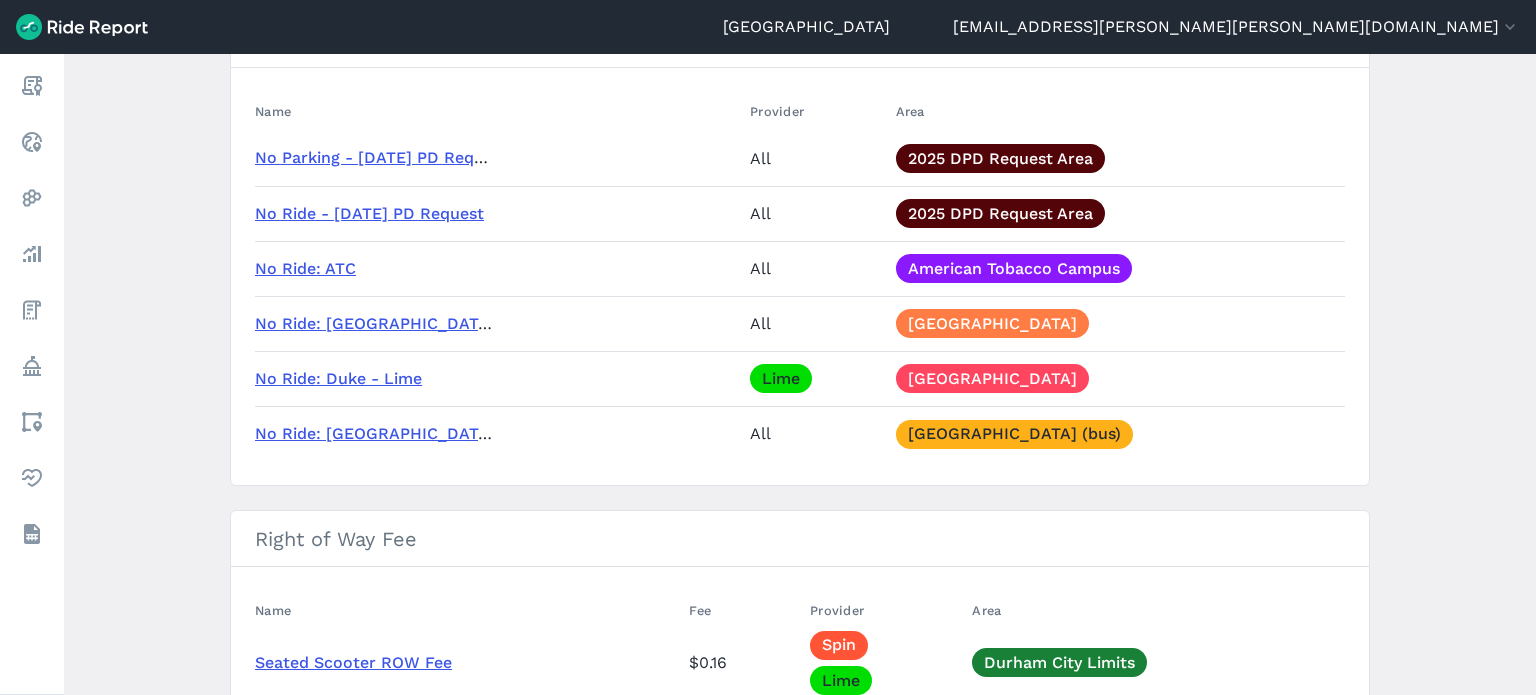 scroll, scrollTop: 1100, scrollLeft: 0, axis: vertical 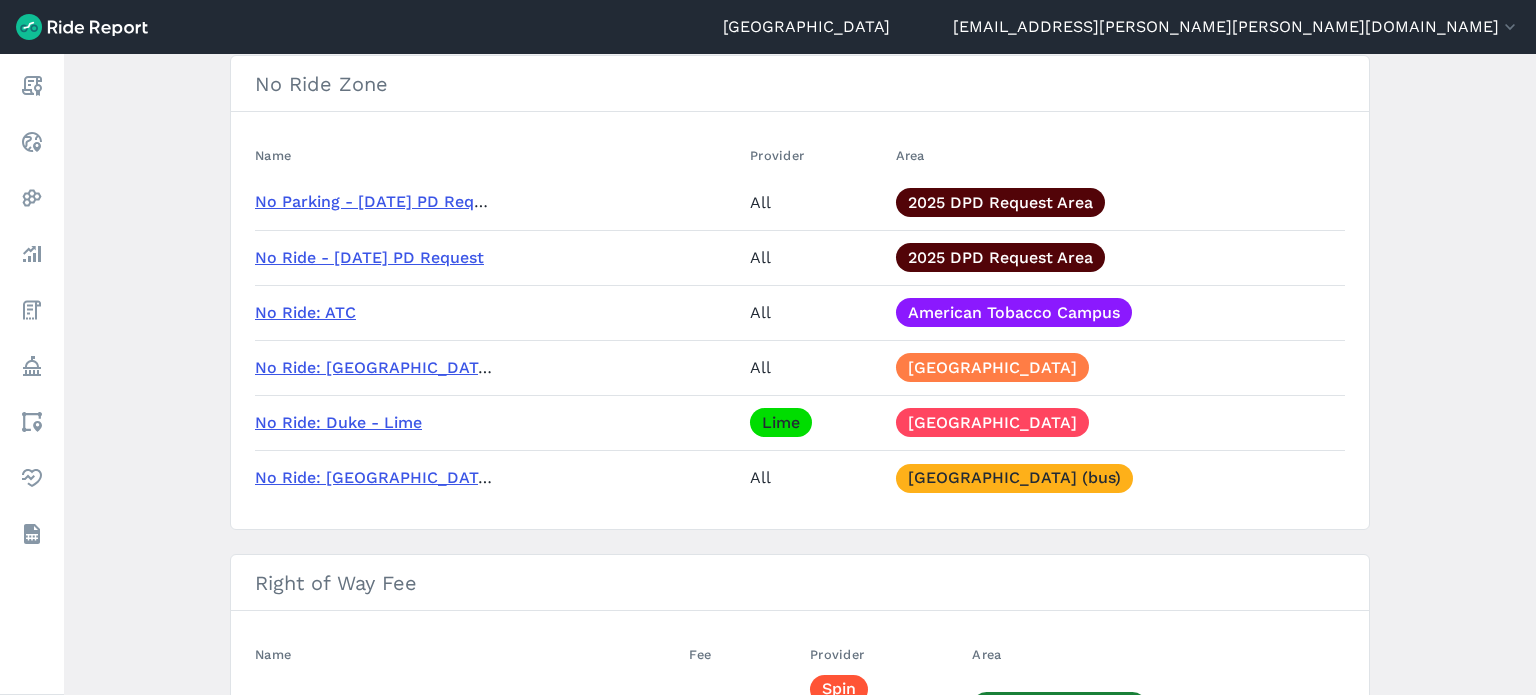 click on "No Parking - [DATE] PD Request" at bounding box center (381, 201) 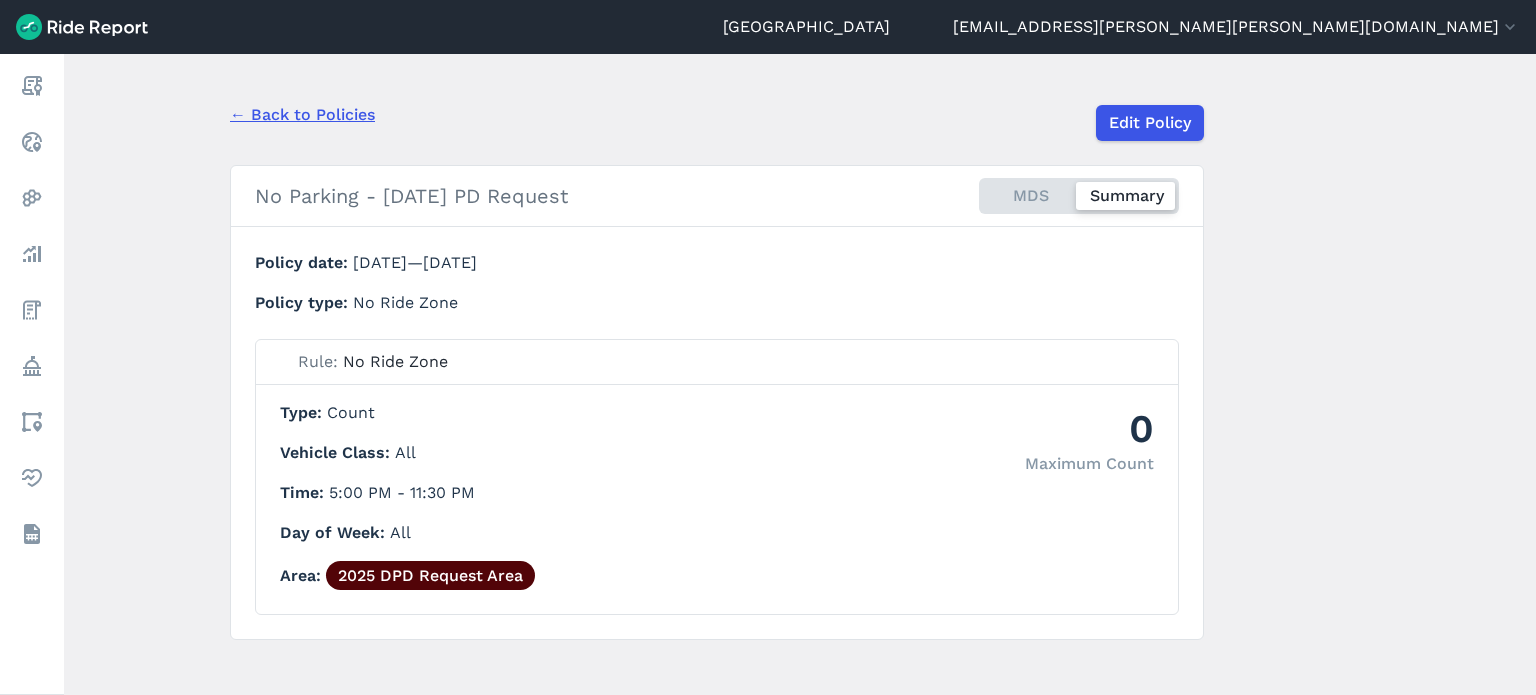 scroll, scrollTop: 159, scrollLeft: 0, axis: vertical 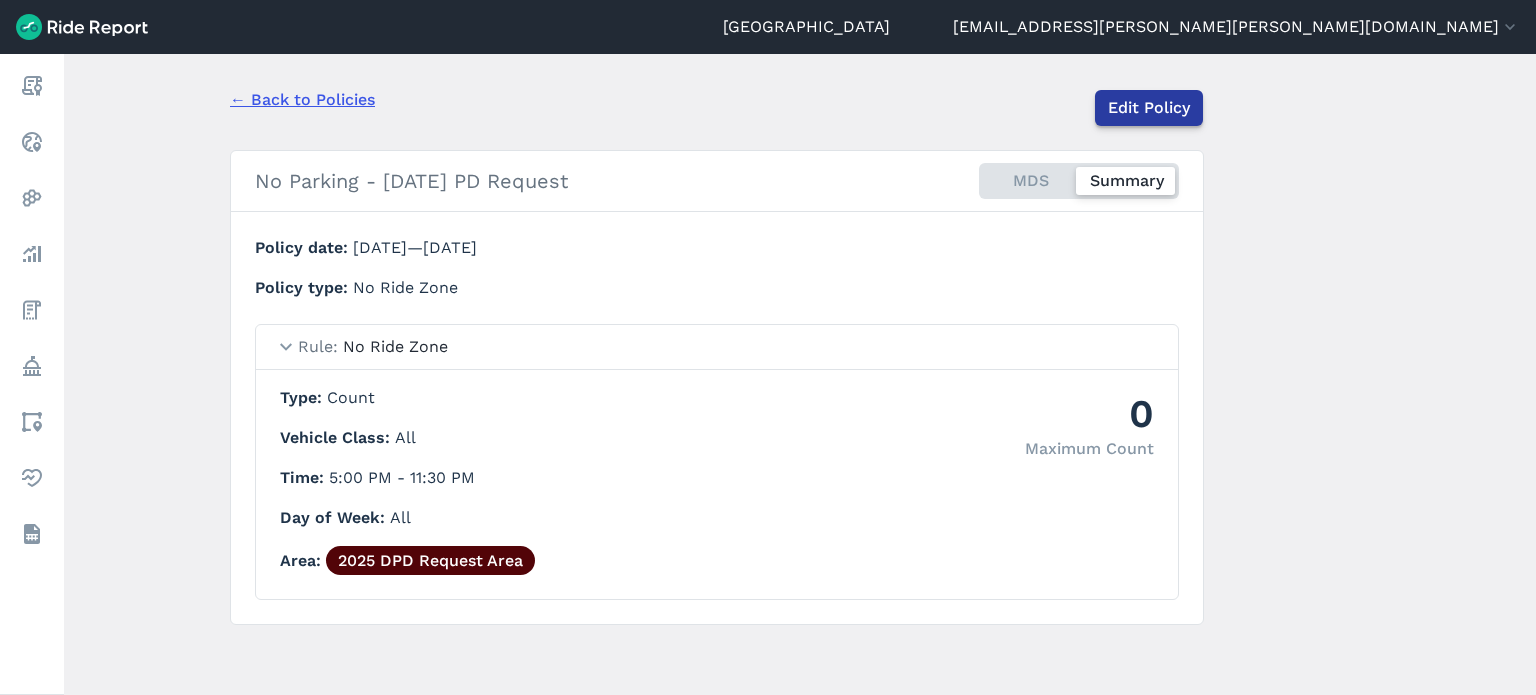 click on "Edit Policy" at bounding box center (1149, 108) 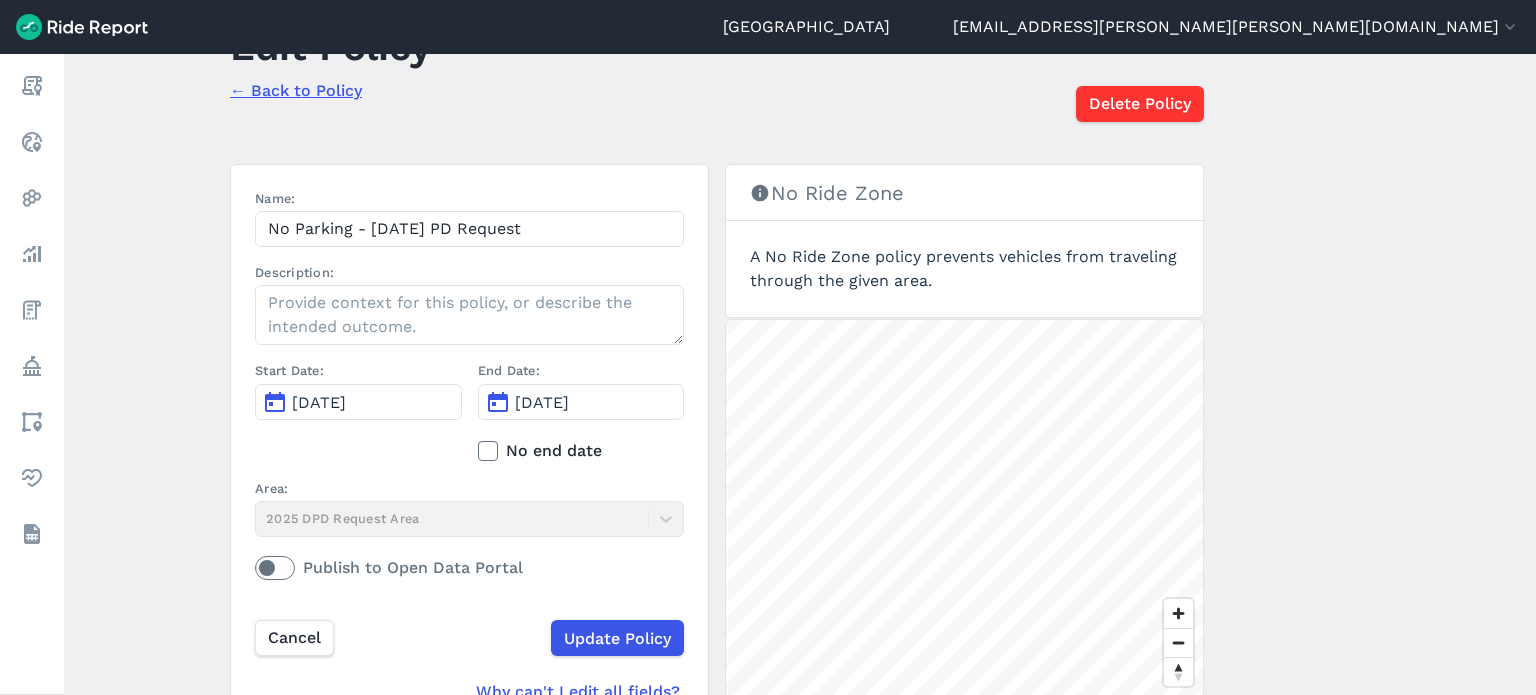 scroll, scrollTop: 190, scrollLeft: 0, axis: vertical 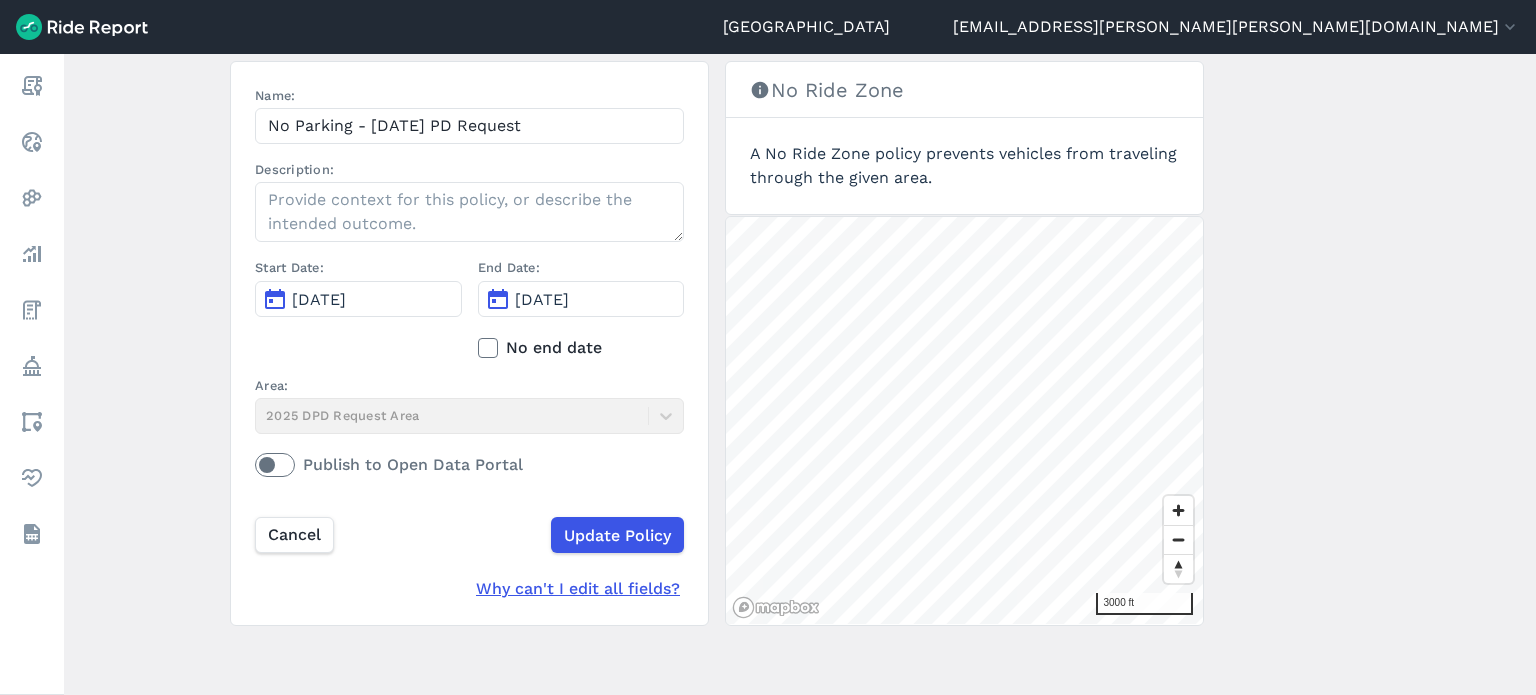 click on "Publish to Open Data Portal" at bounding box center [469, 465] 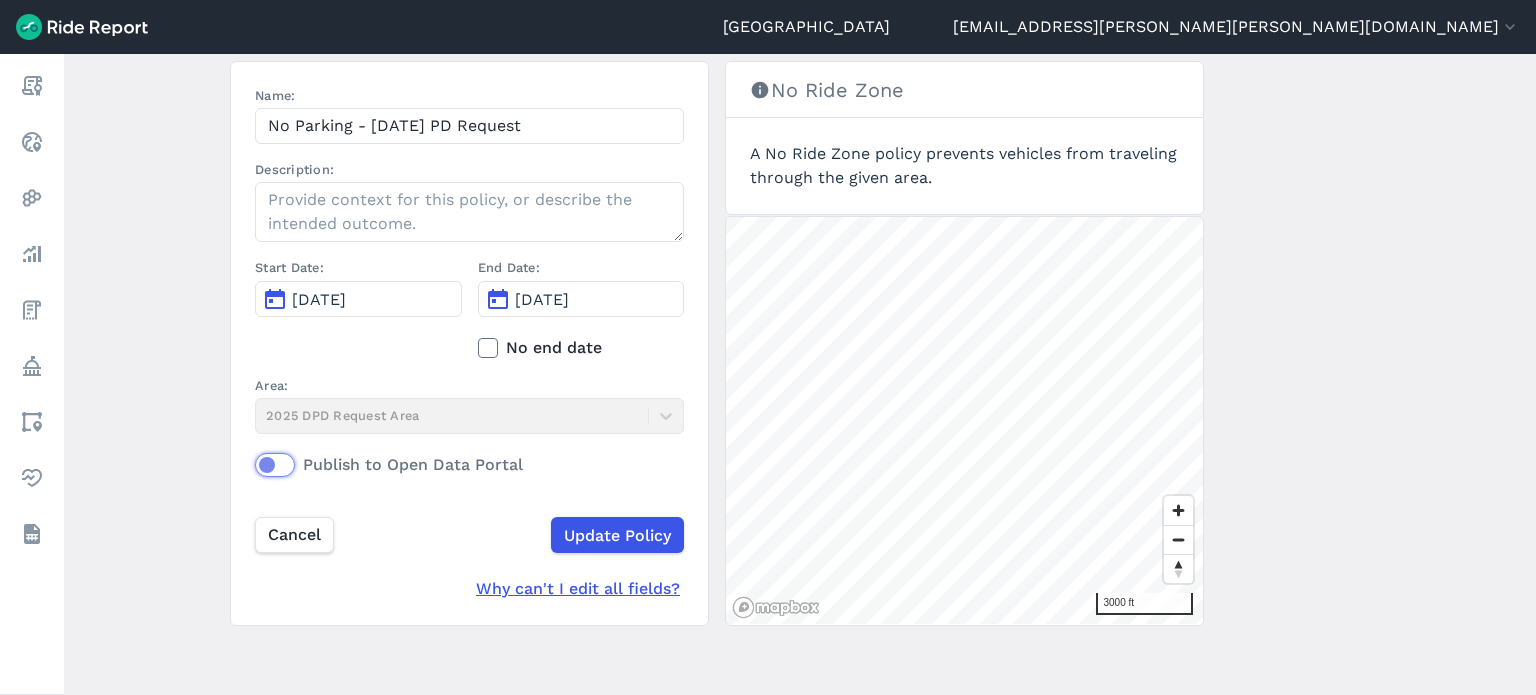 click on "Publish to Open Data Portal" at bounding box center (255, 459) 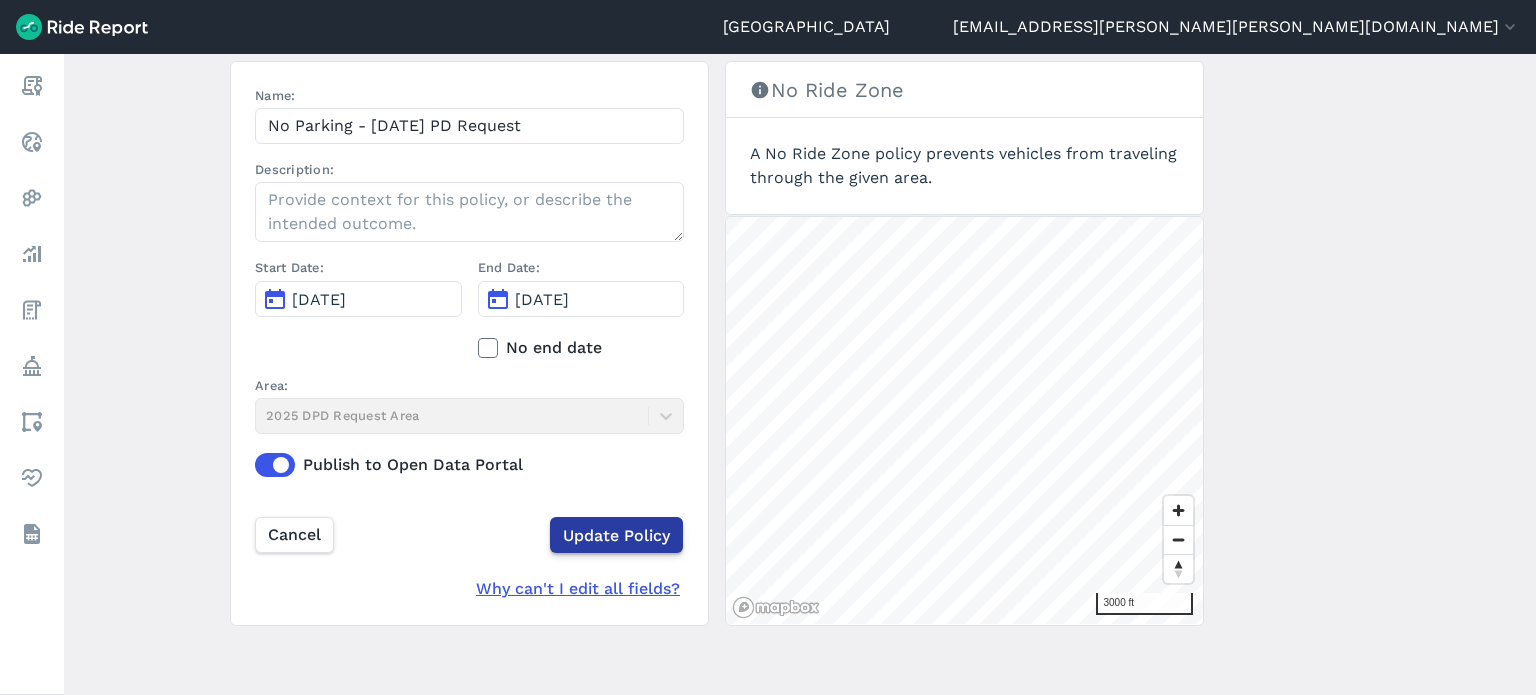 click on "Update Policy" at bounding box center (616, 535) 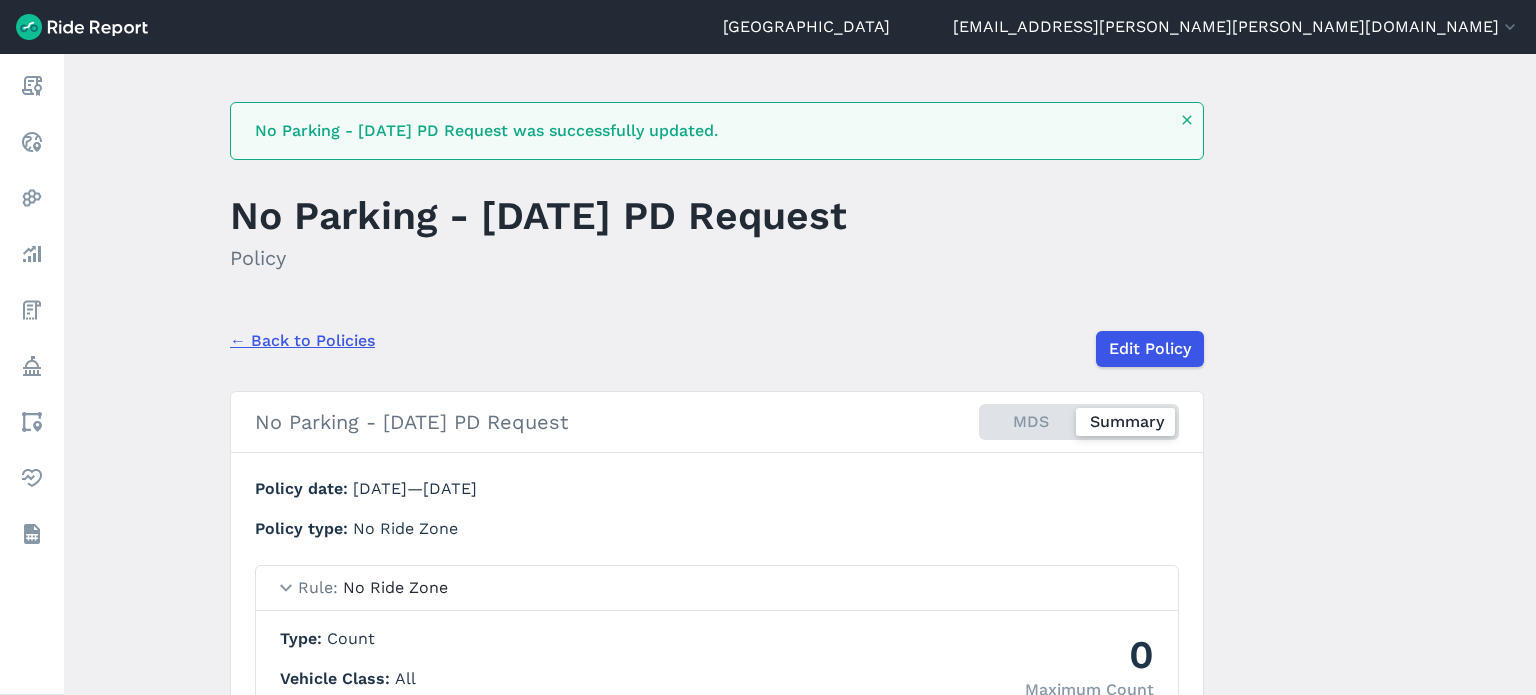 click on "← Back to Policies" at bounding box center [302, 341] 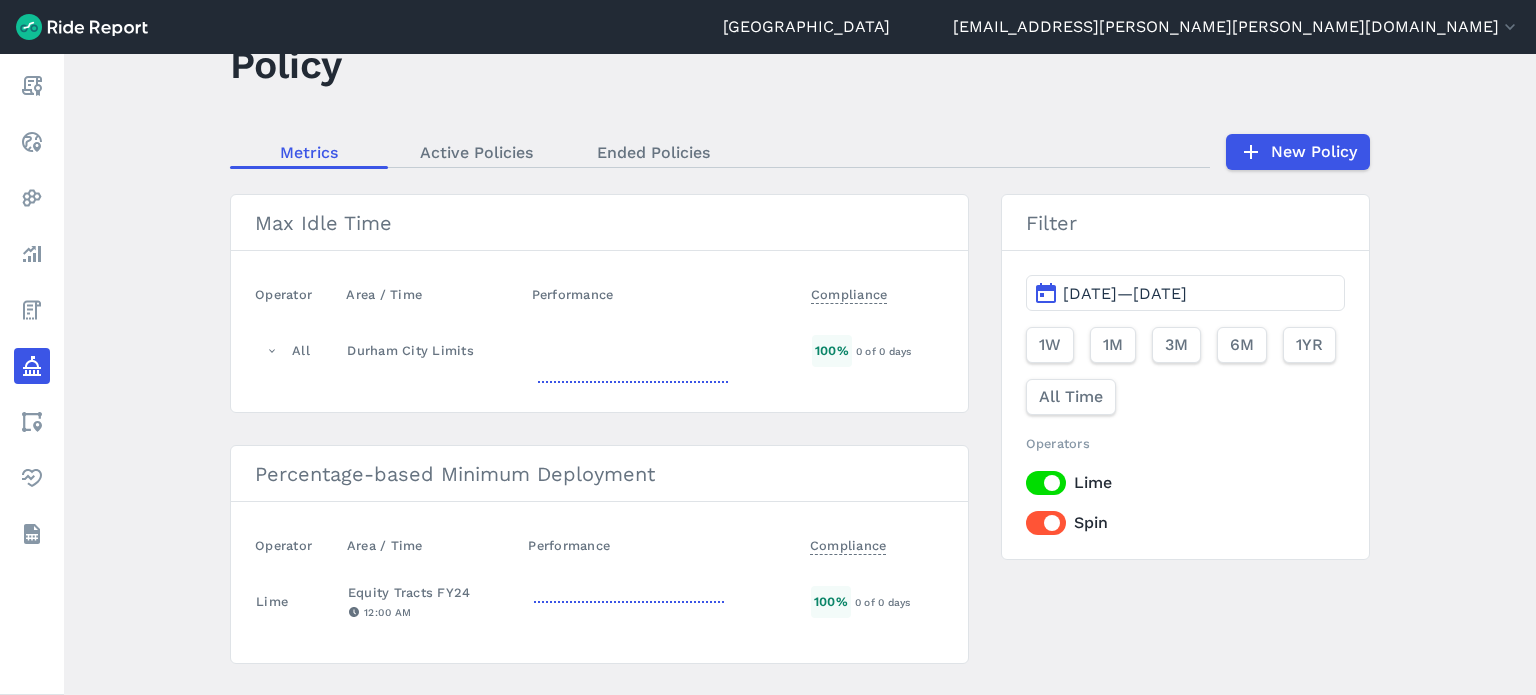 scroll, scrollTop: 0, scrollLeft: 0, axis: both 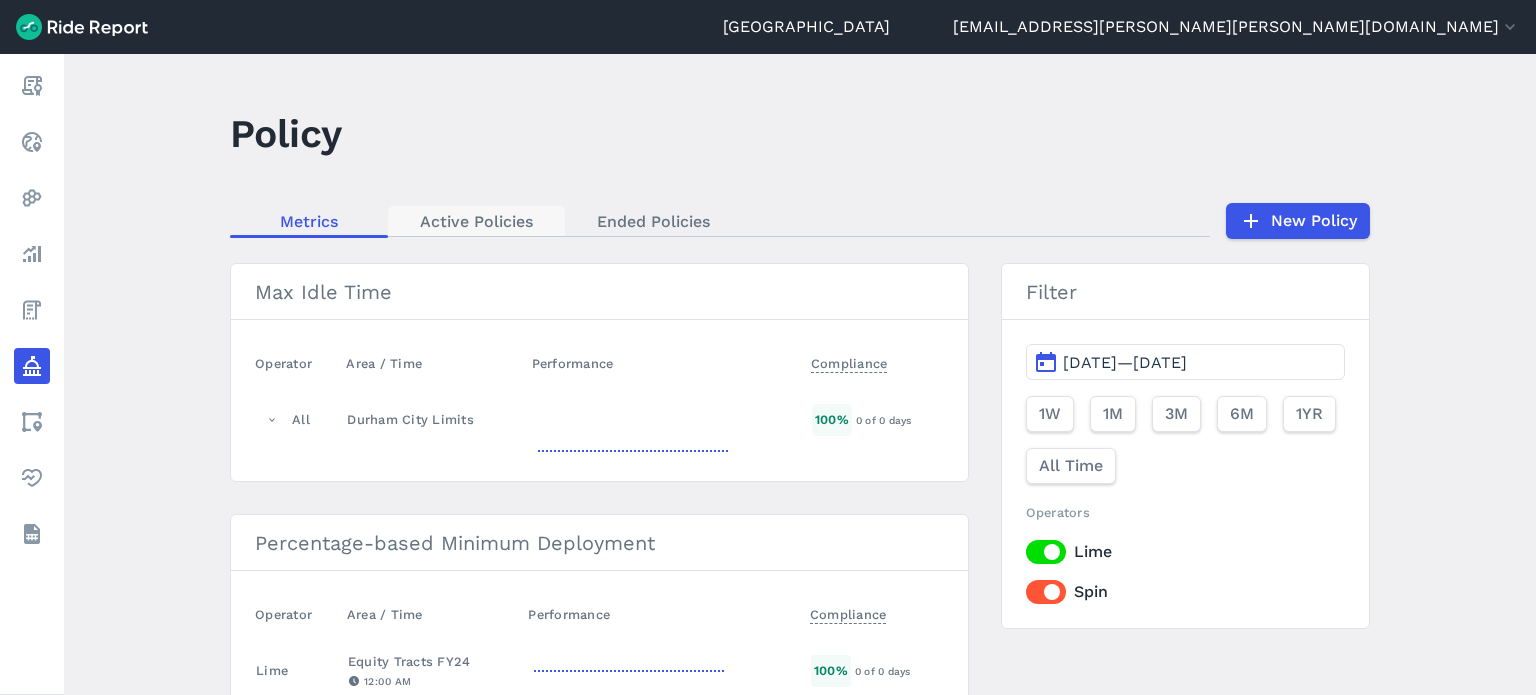 click on "Active Policies" at bounding box center (476, 221) 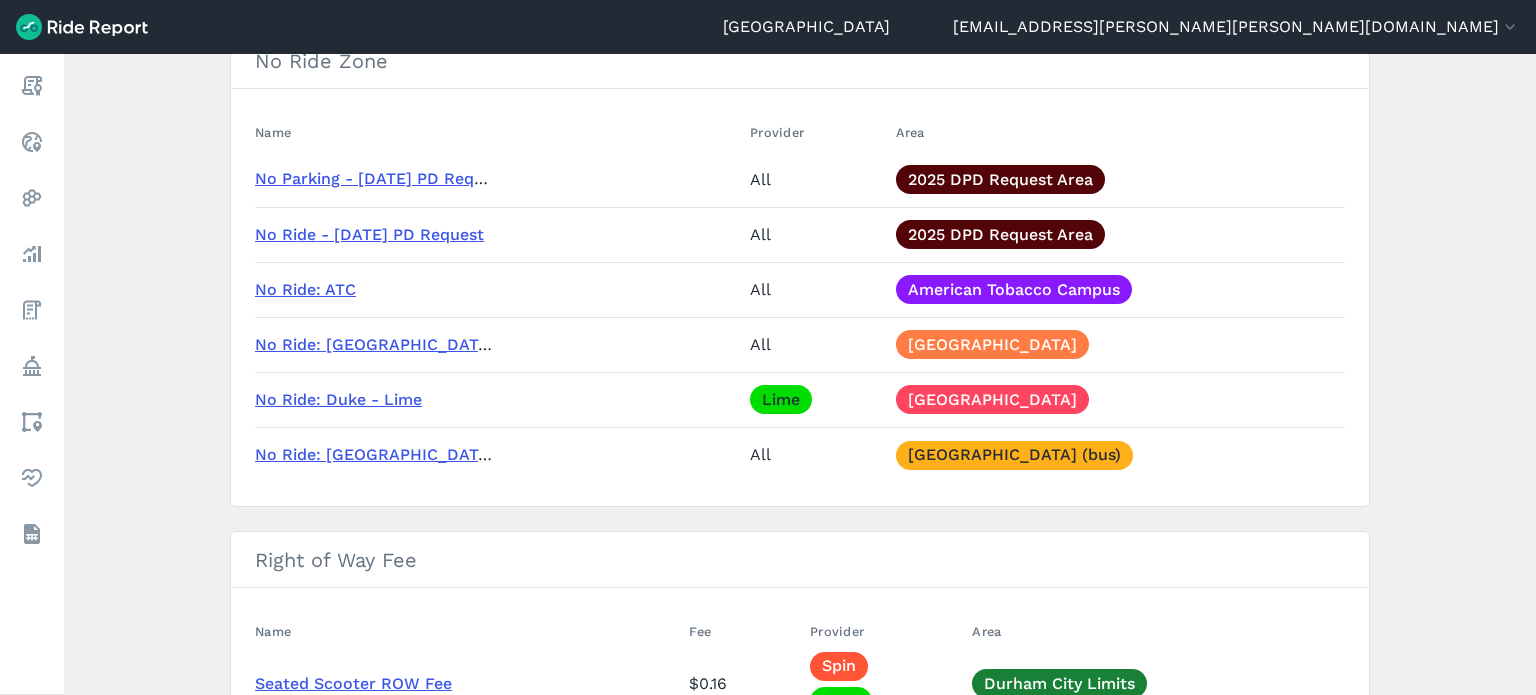 scroll, scrollTop: 1023, scrollLeft: 0, axis: vertical 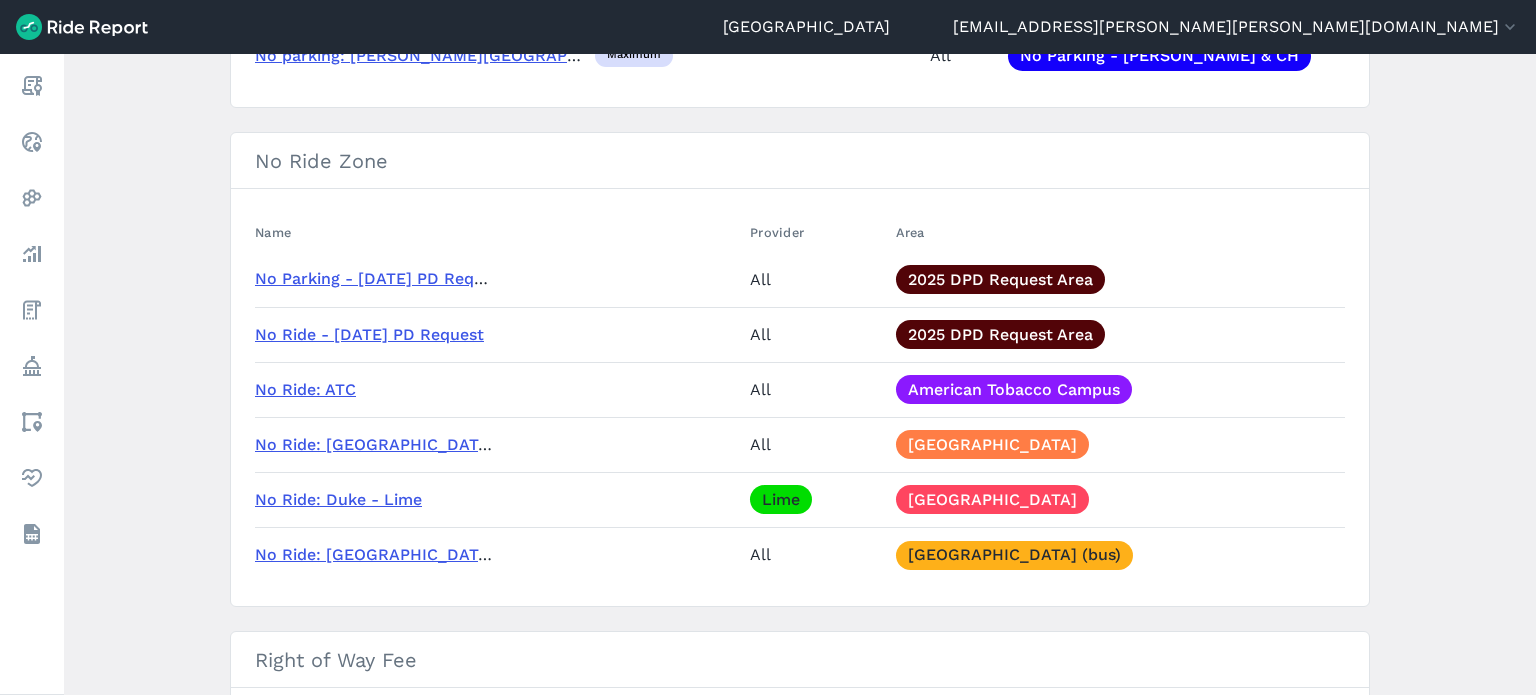 click on "No Ride - [DATE] PD Request" at bounding box center [369, 334] 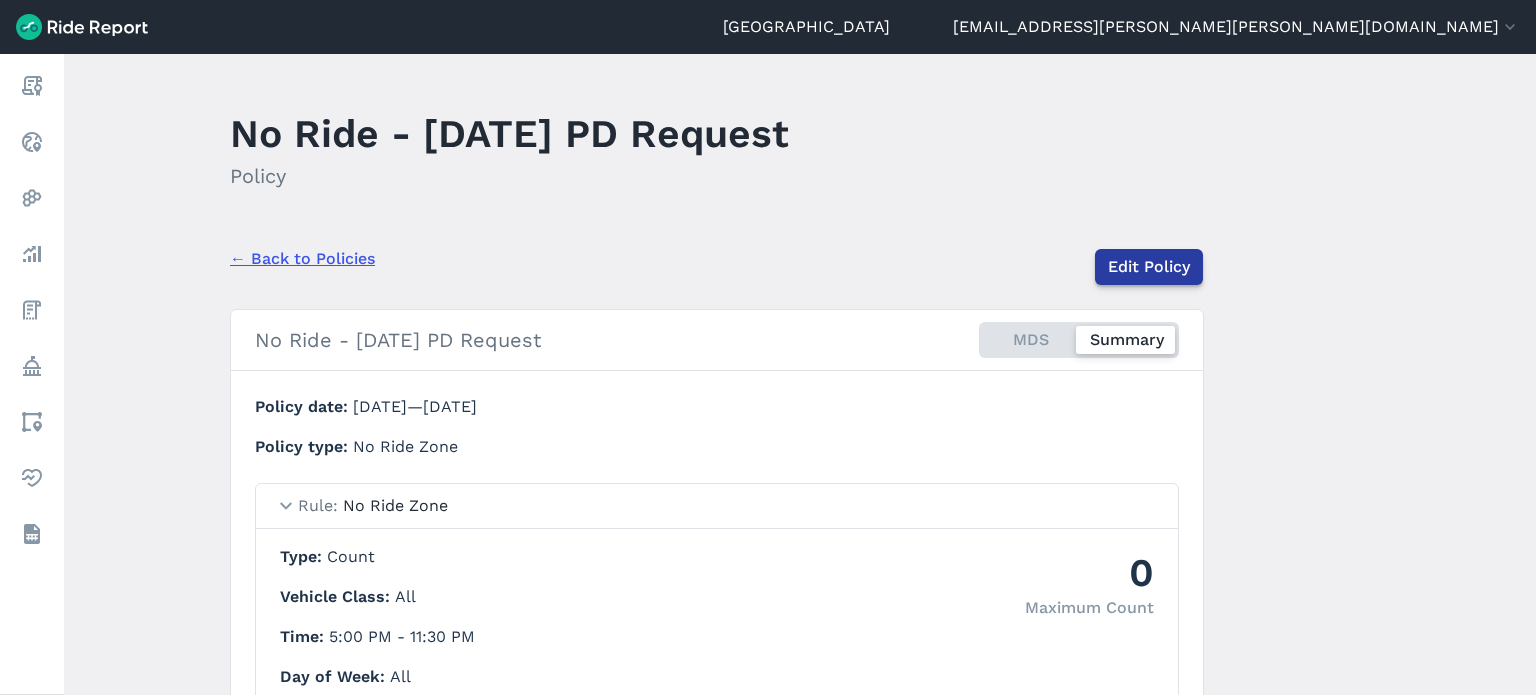 click on "Edit Policy" at bounding box center (1149, 267) 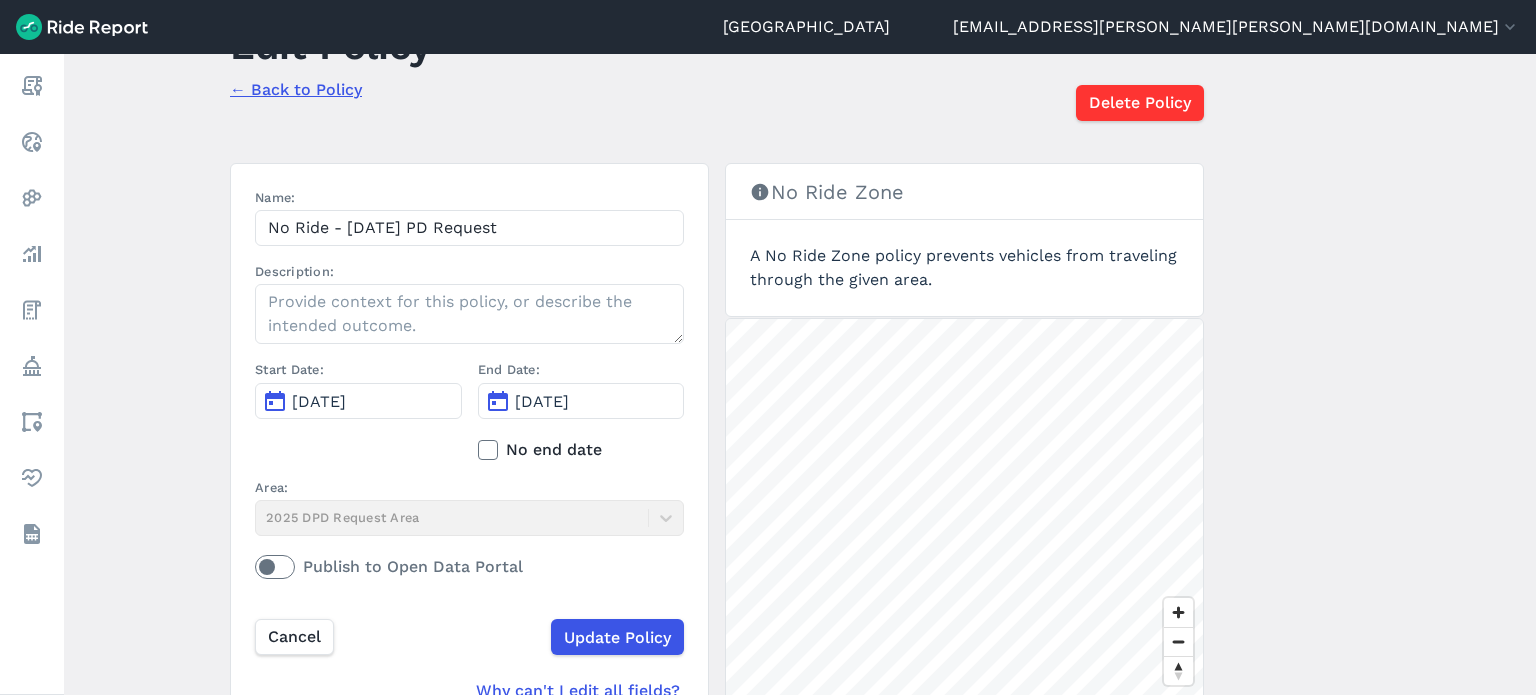 scroll, scrollTop: 190, scrollLeft: 0, axis: vertical 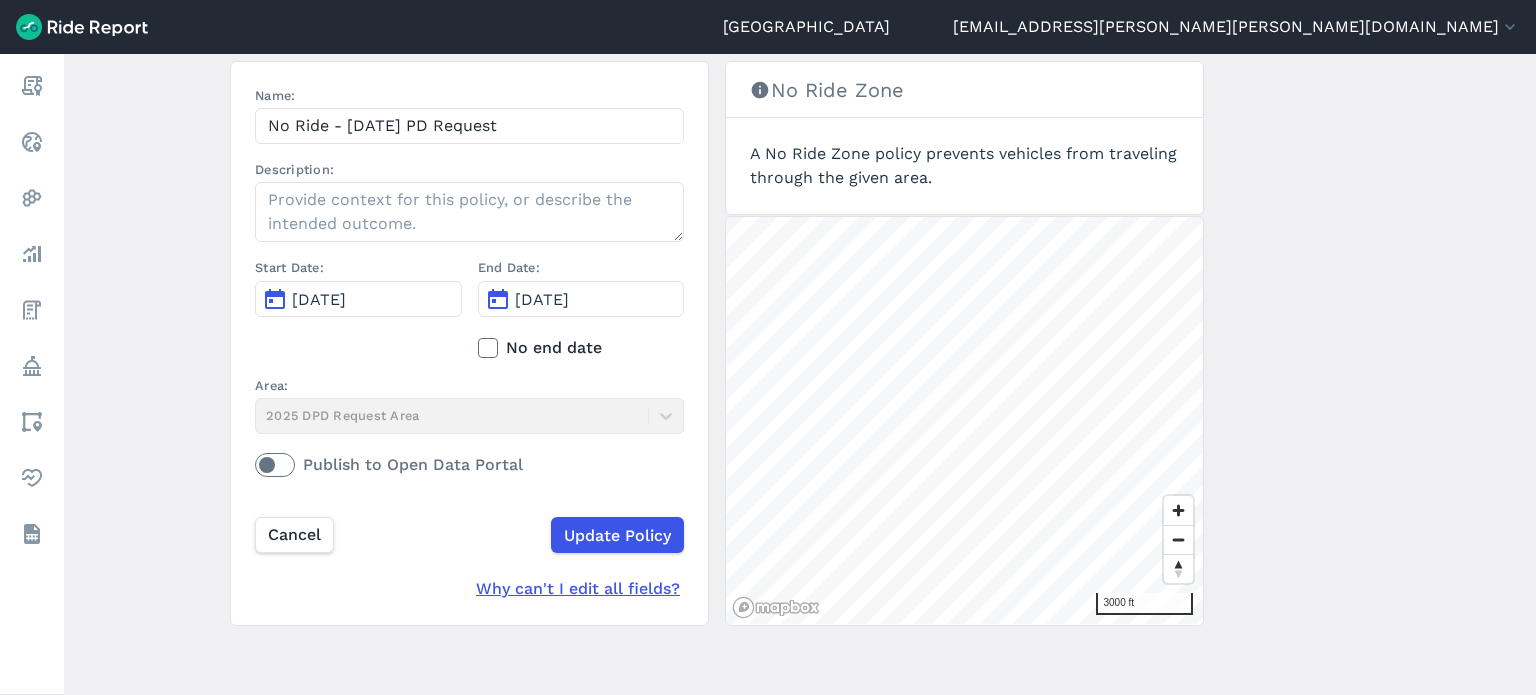 click on "Publish to Open Data Portal" at bounding box center [469, 465] 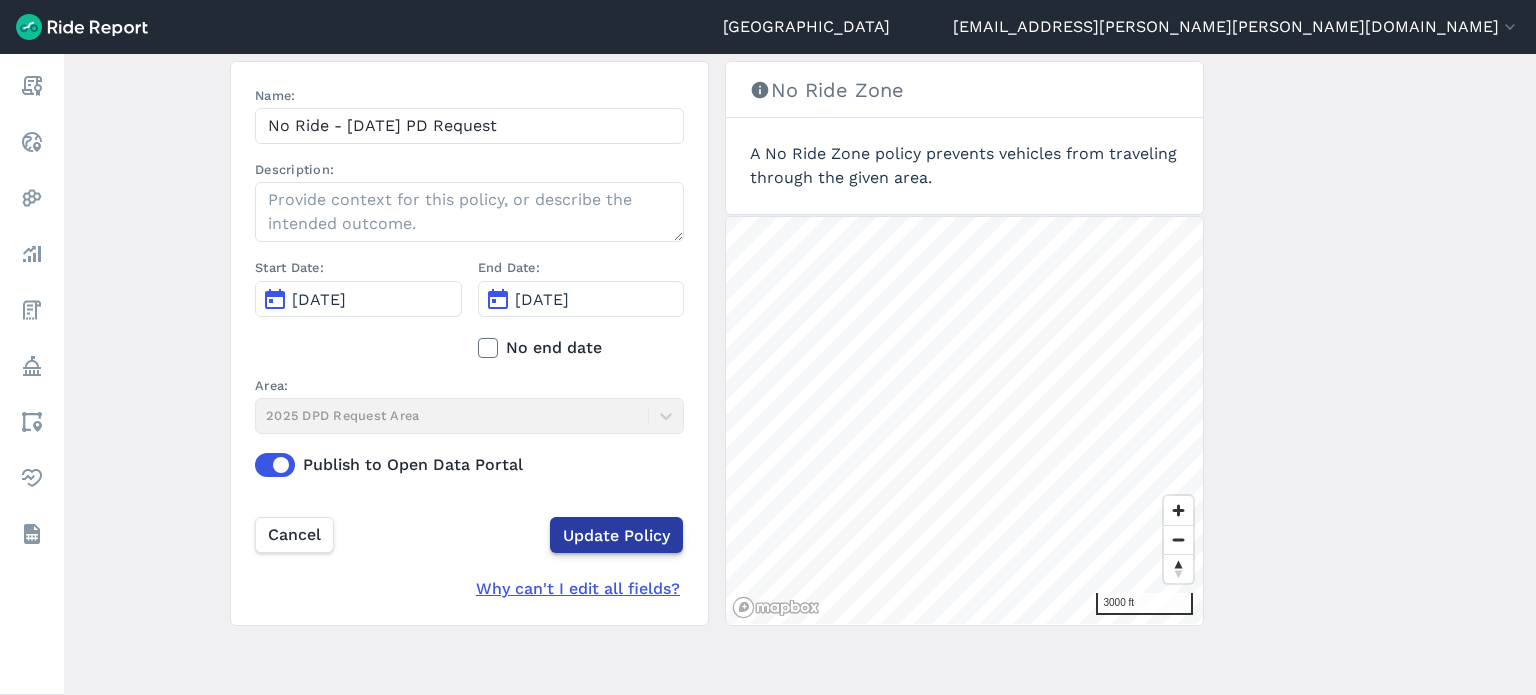 click on "Update Policy" at bounding box center (616, 535) 